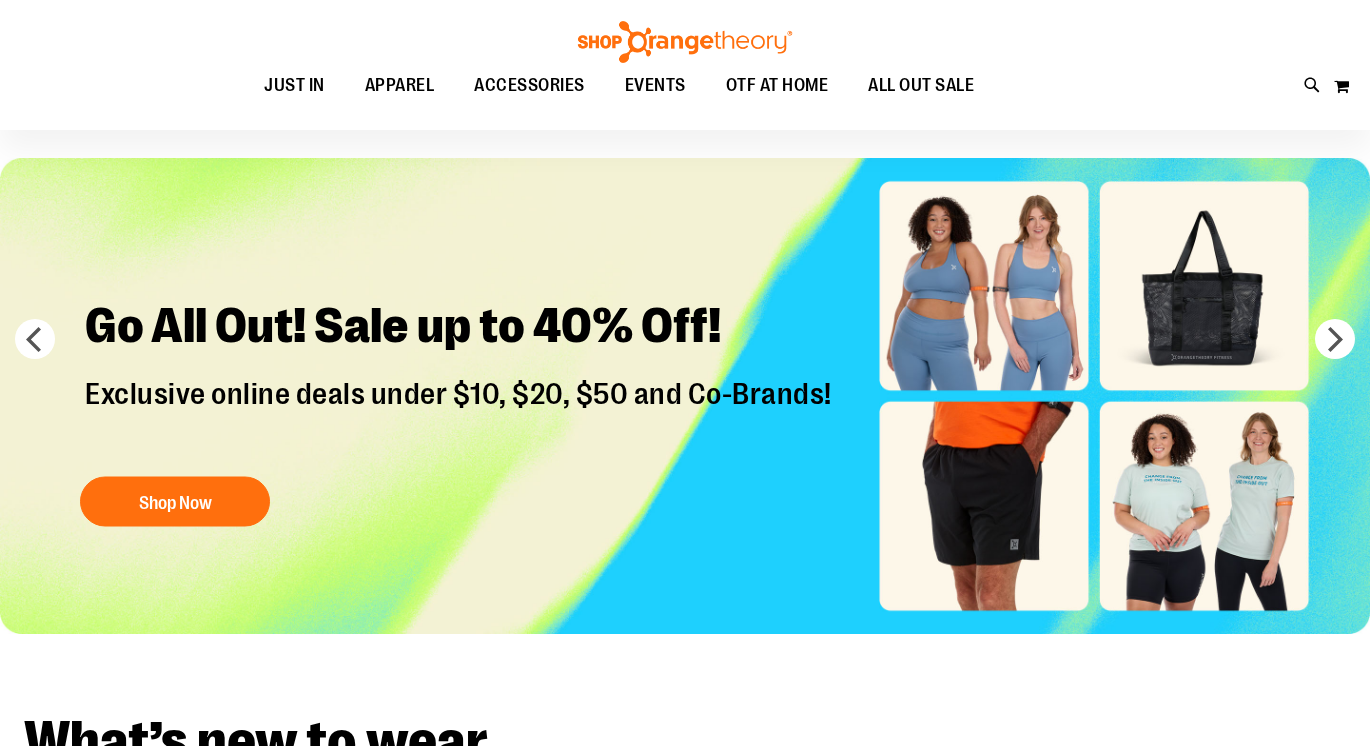 scroll, scrollTop: 0, scrollLeft: 0, axis: both 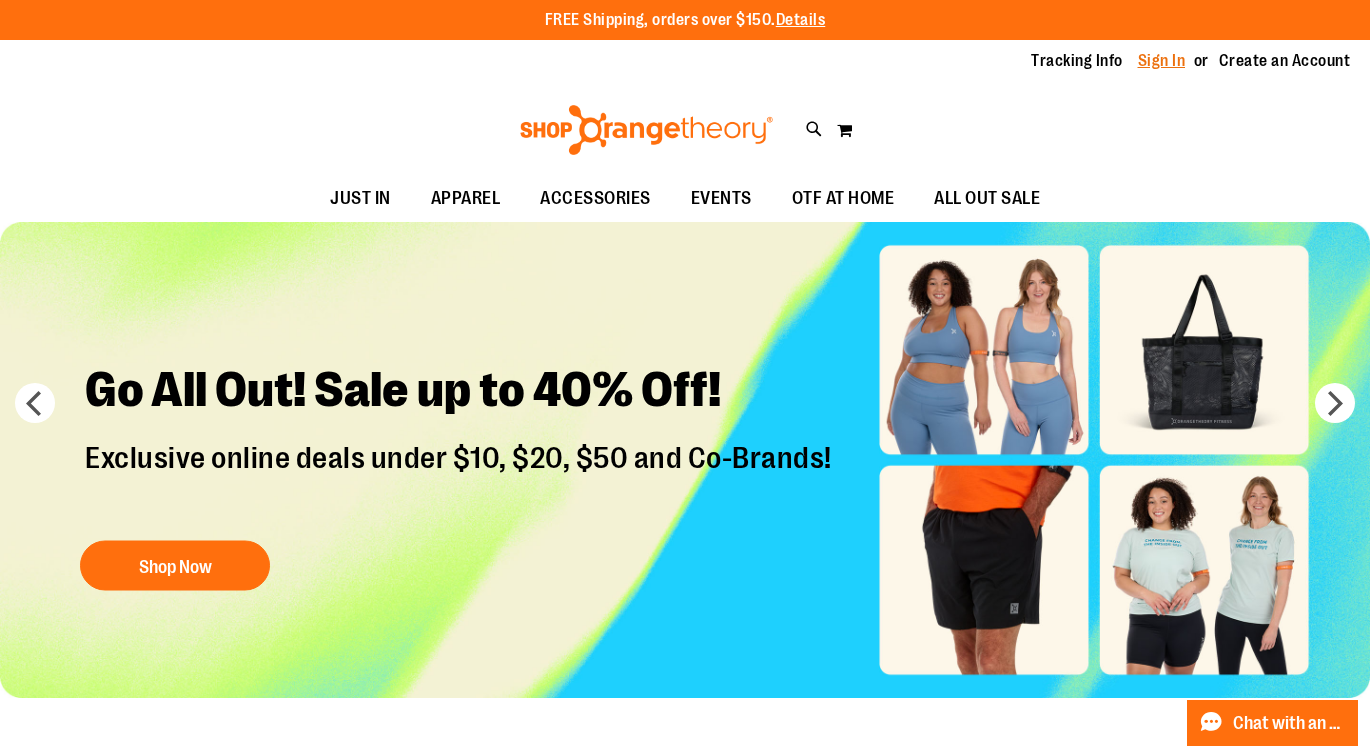click on "Sign In" at bounding box center [1162, 61] 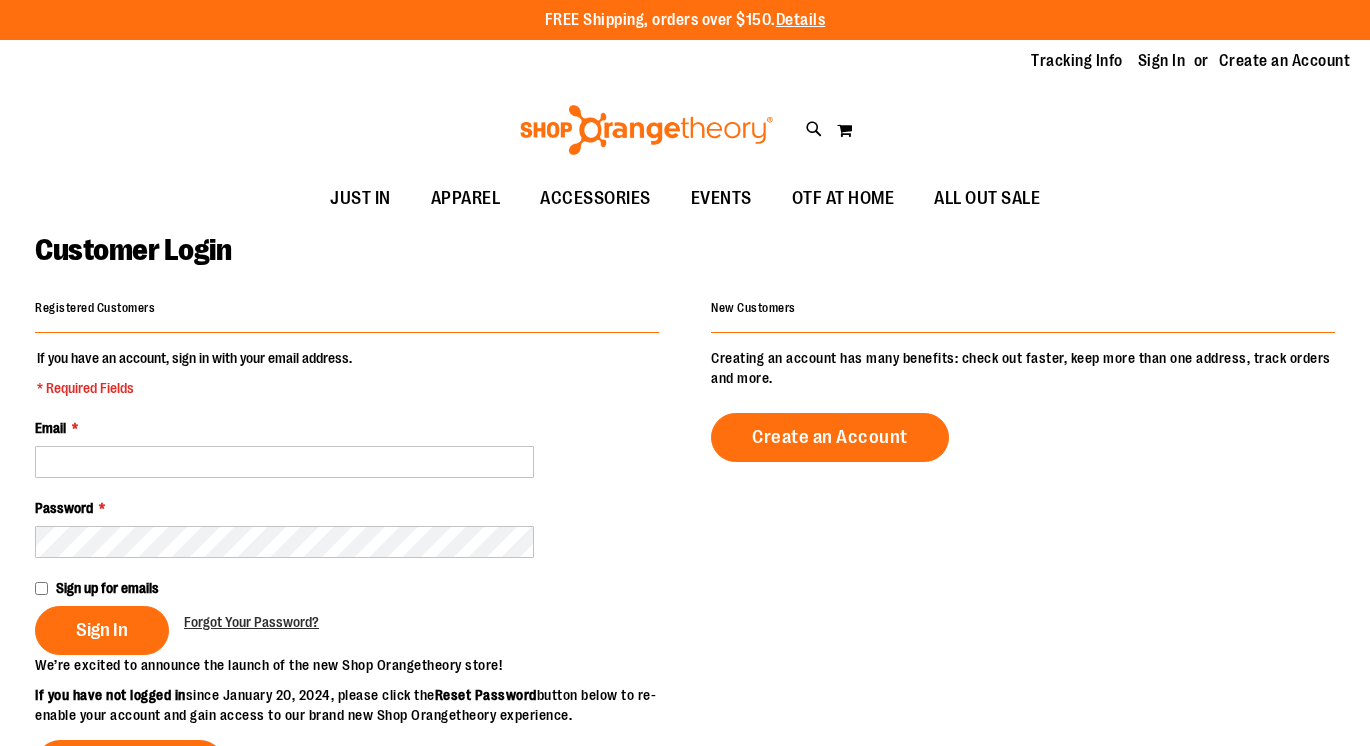 scroll, scrollTop: 0, scrollLeft: 0, axis: both 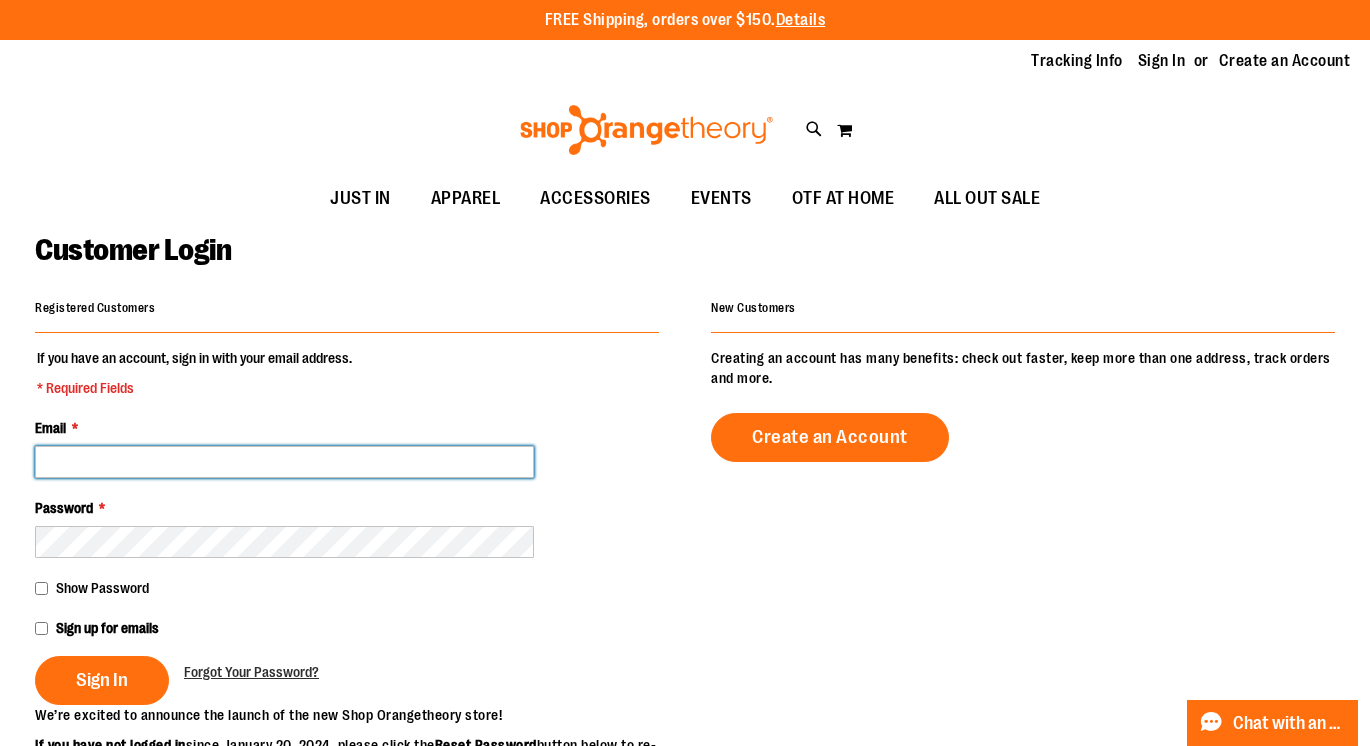 click on "Email *" at bounding box center [284, 462] 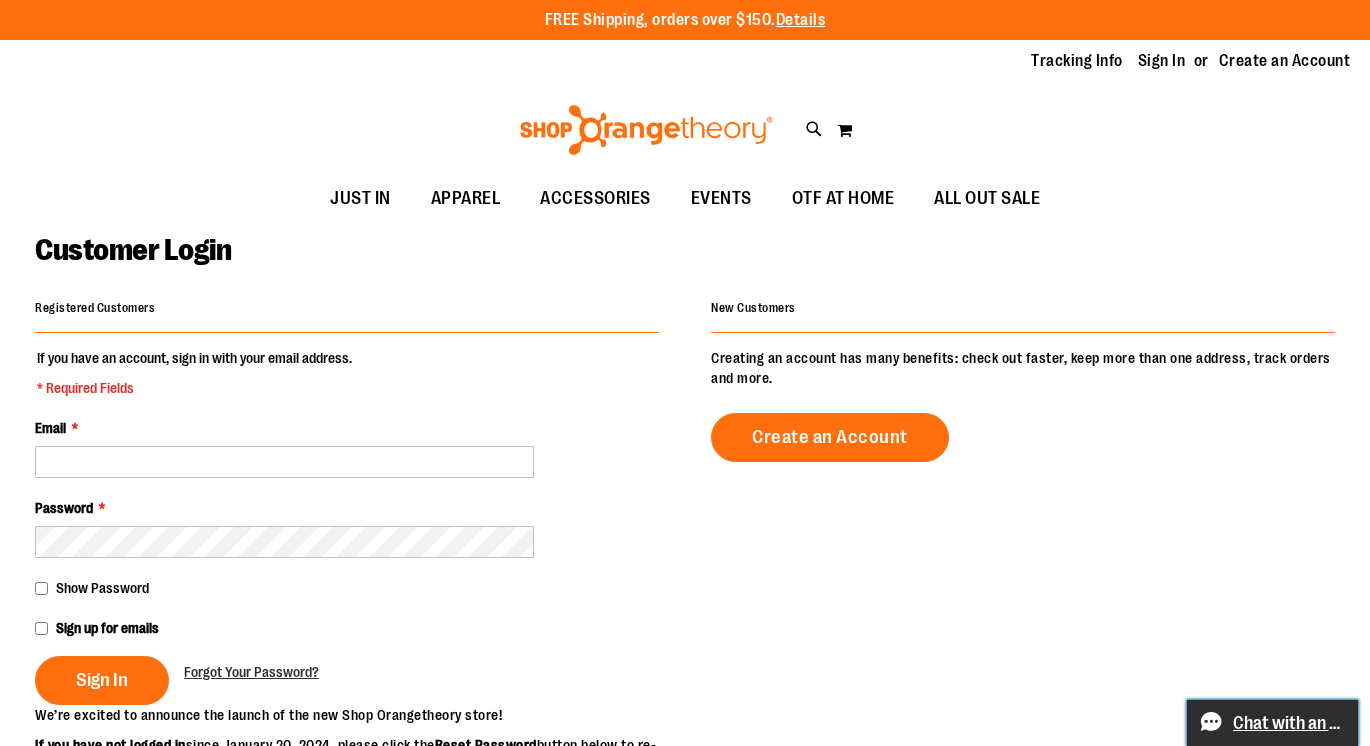 click on "Chat with an Expert" at bounding box center (1289, 723) 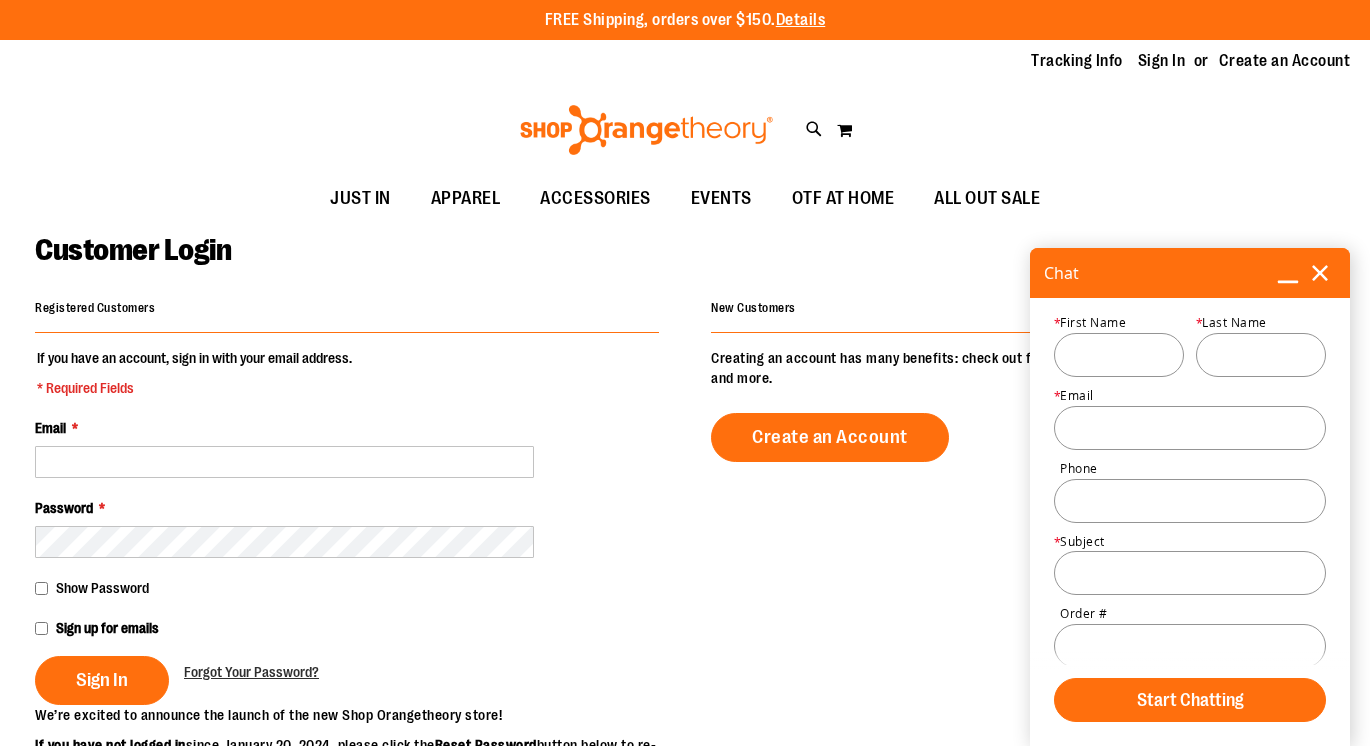 click on "First Name *" at bounding box center [1119, 355] 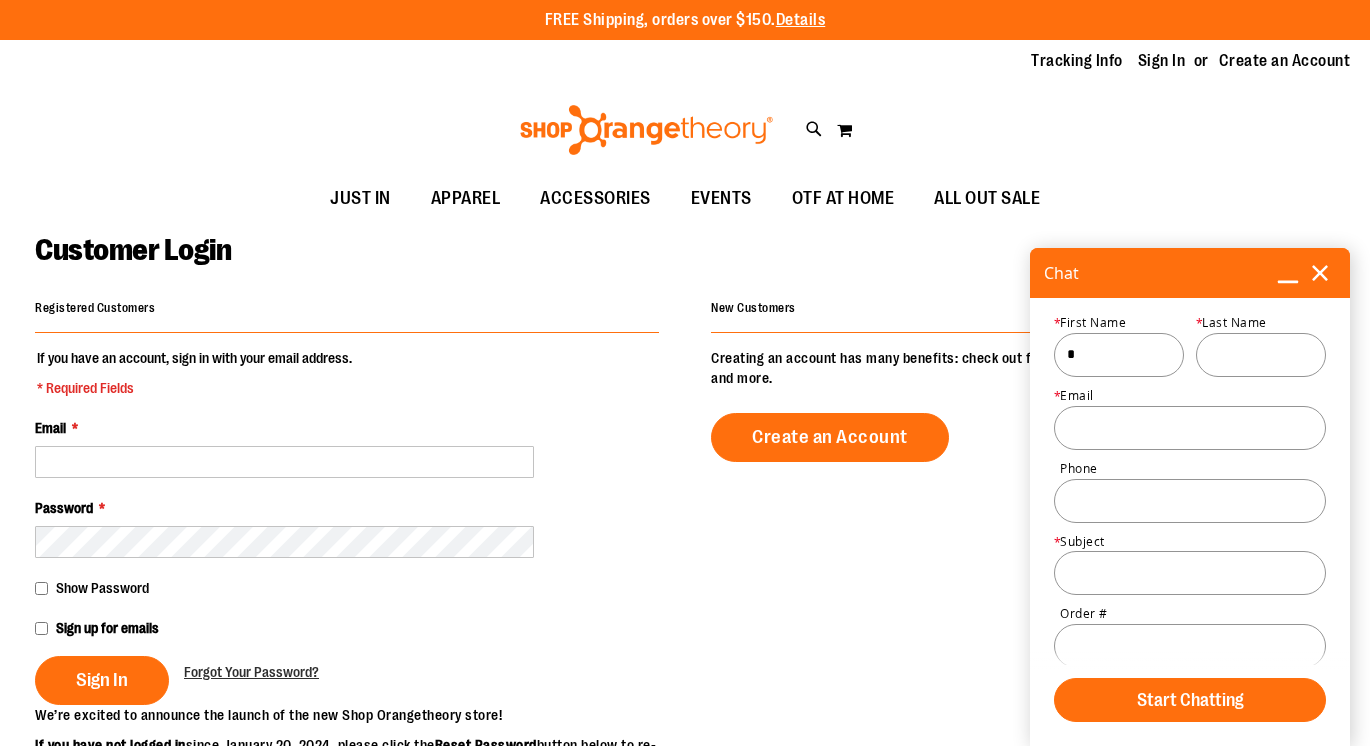 type on "*********" 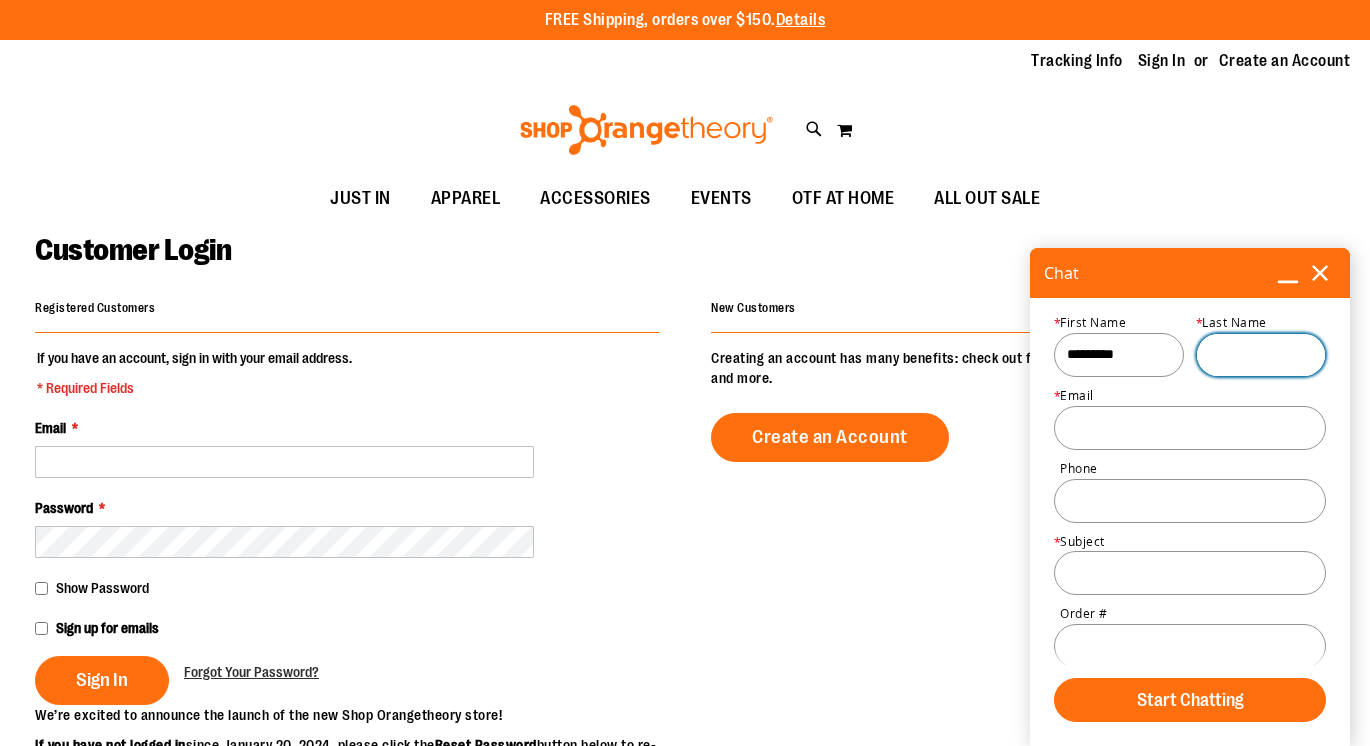 type on "****" 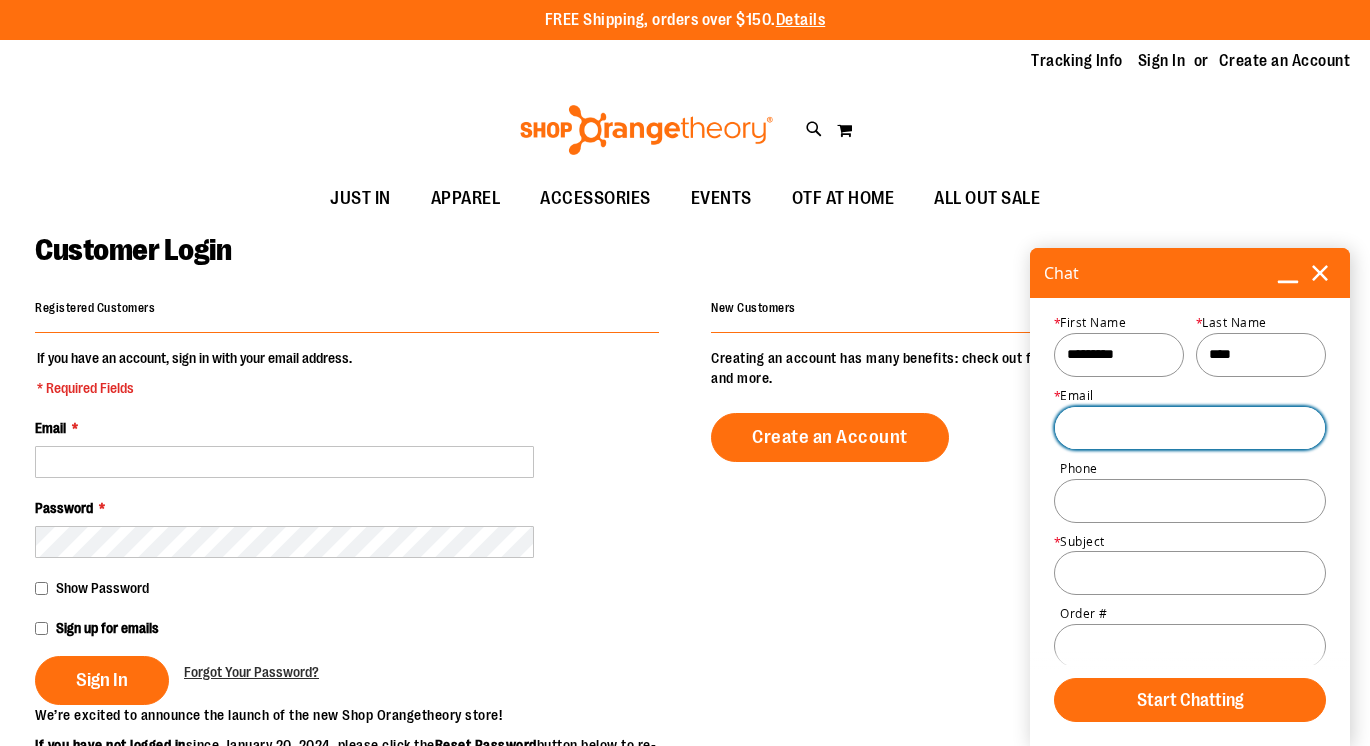 type on "**********" 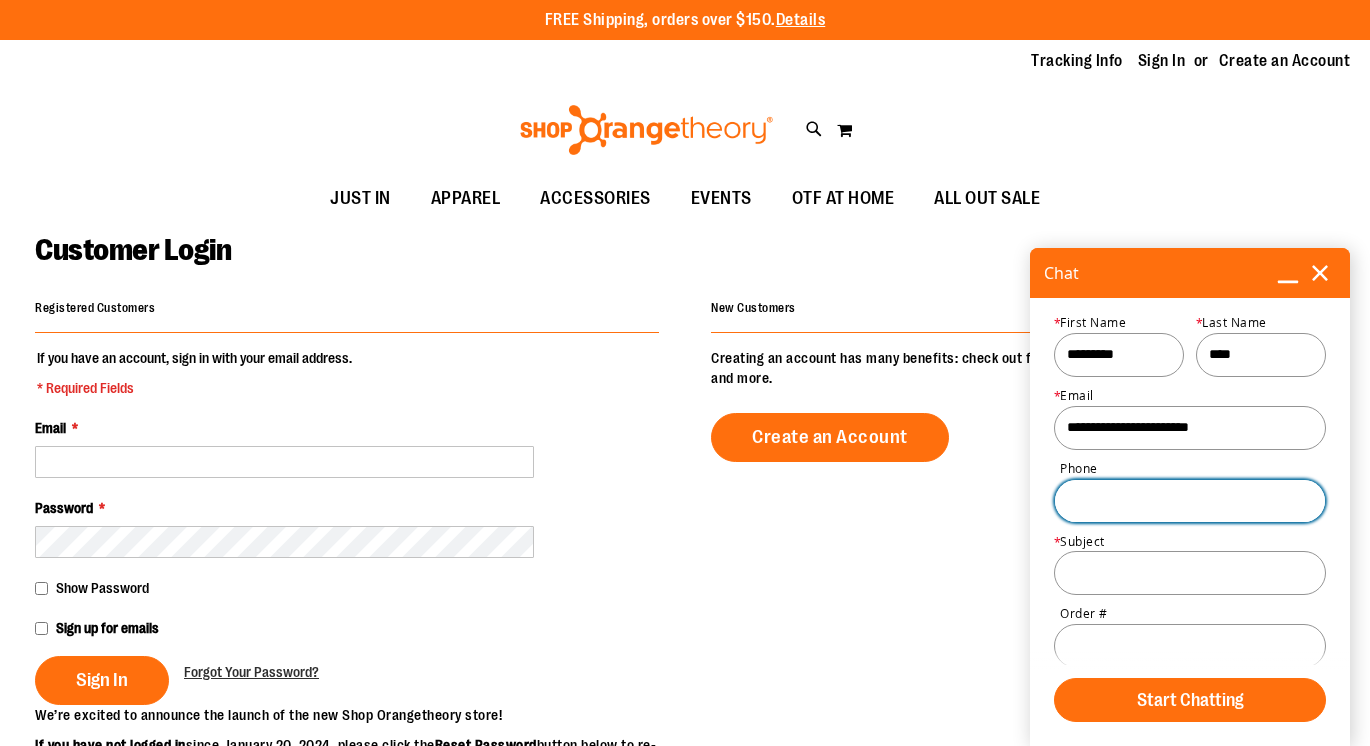 type on "**********" 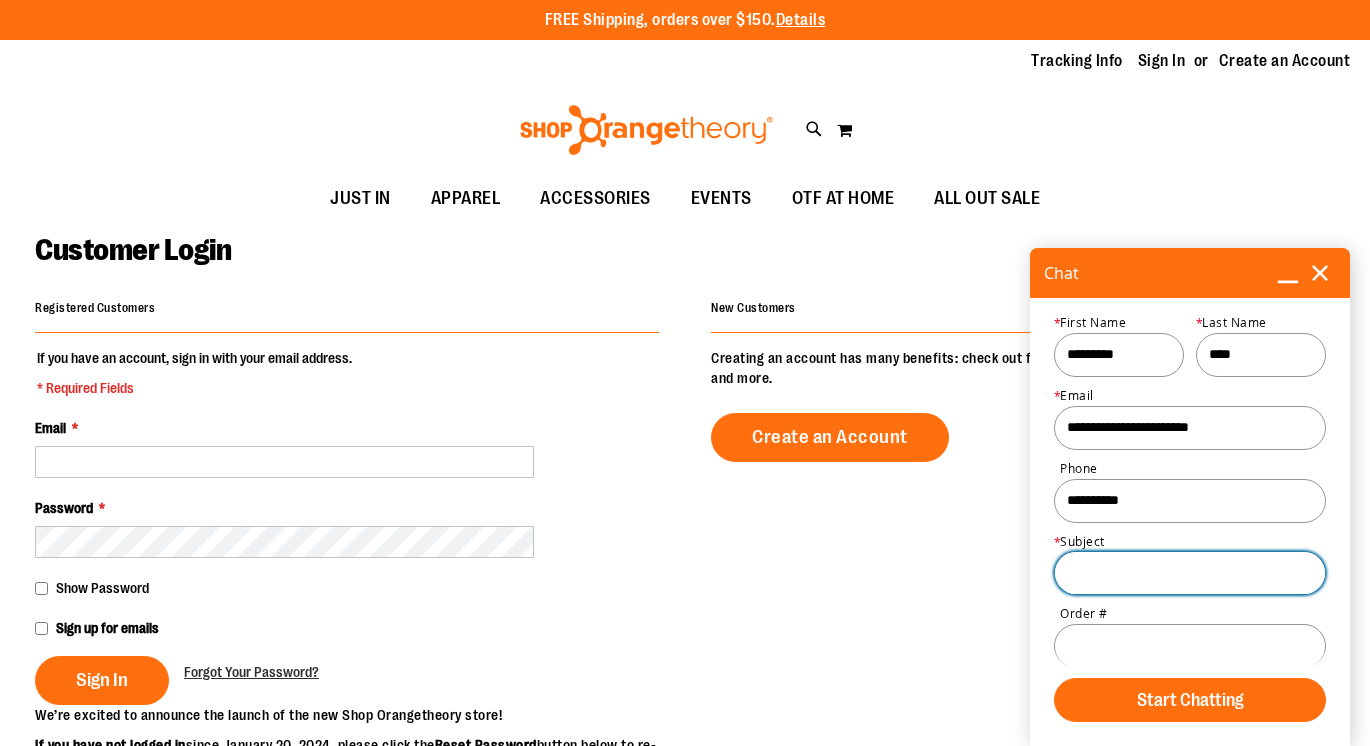 click on "Subject *" at bounding box center [1190, 573] 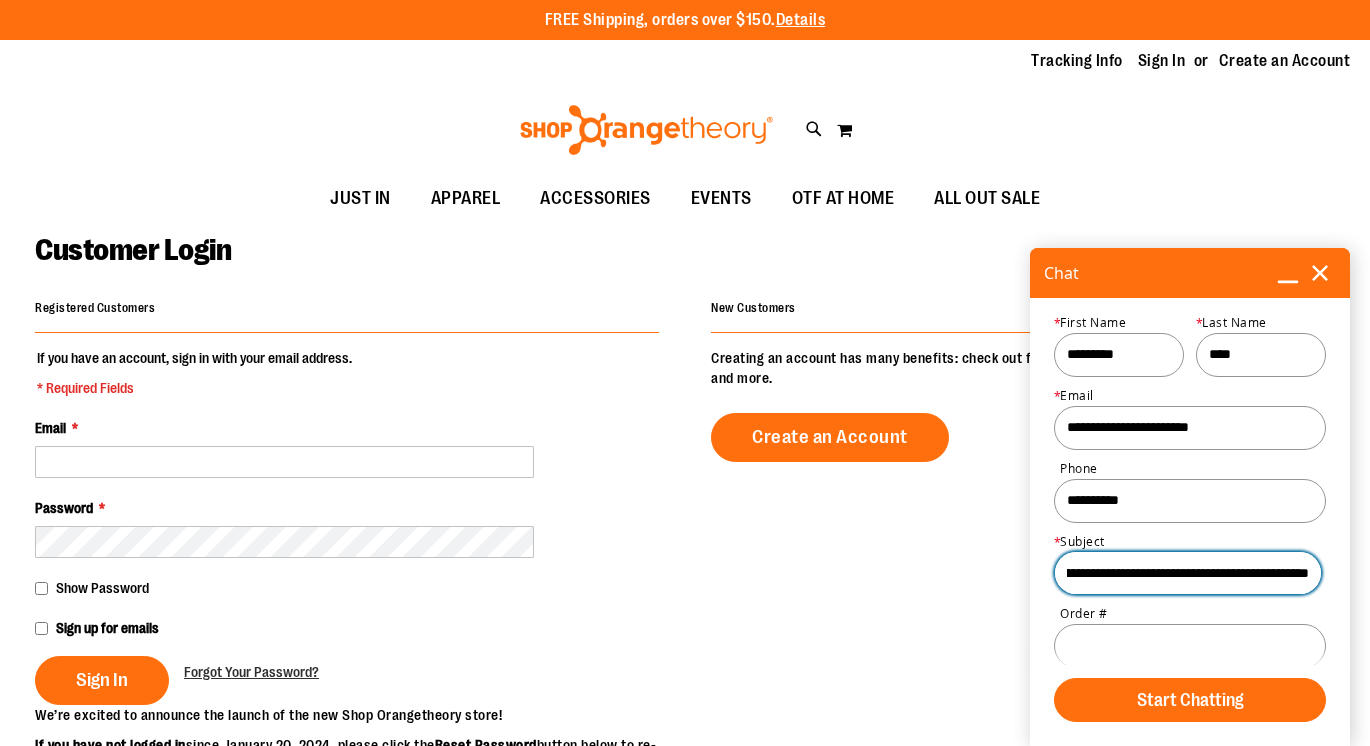 scroll, scrollTop: 0, scrollLeft: 174, axis: horizontal 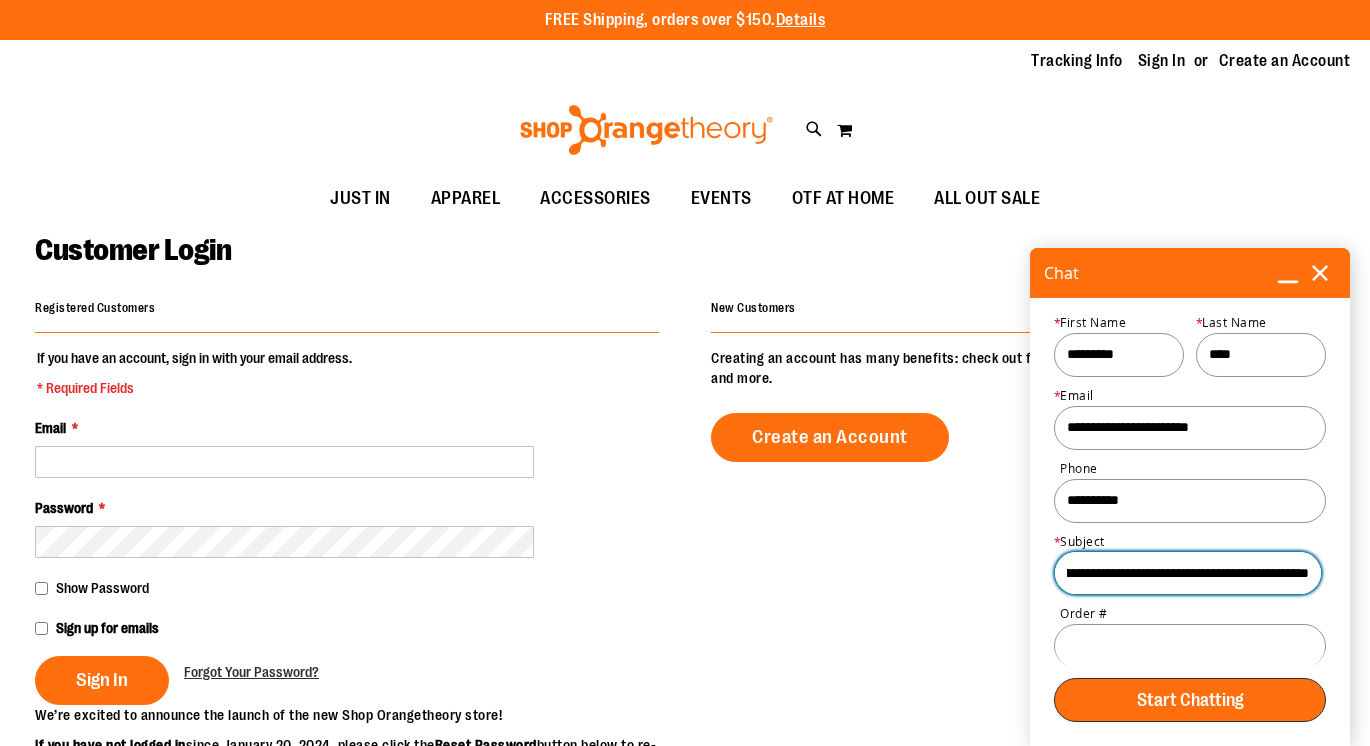 type on "**********" 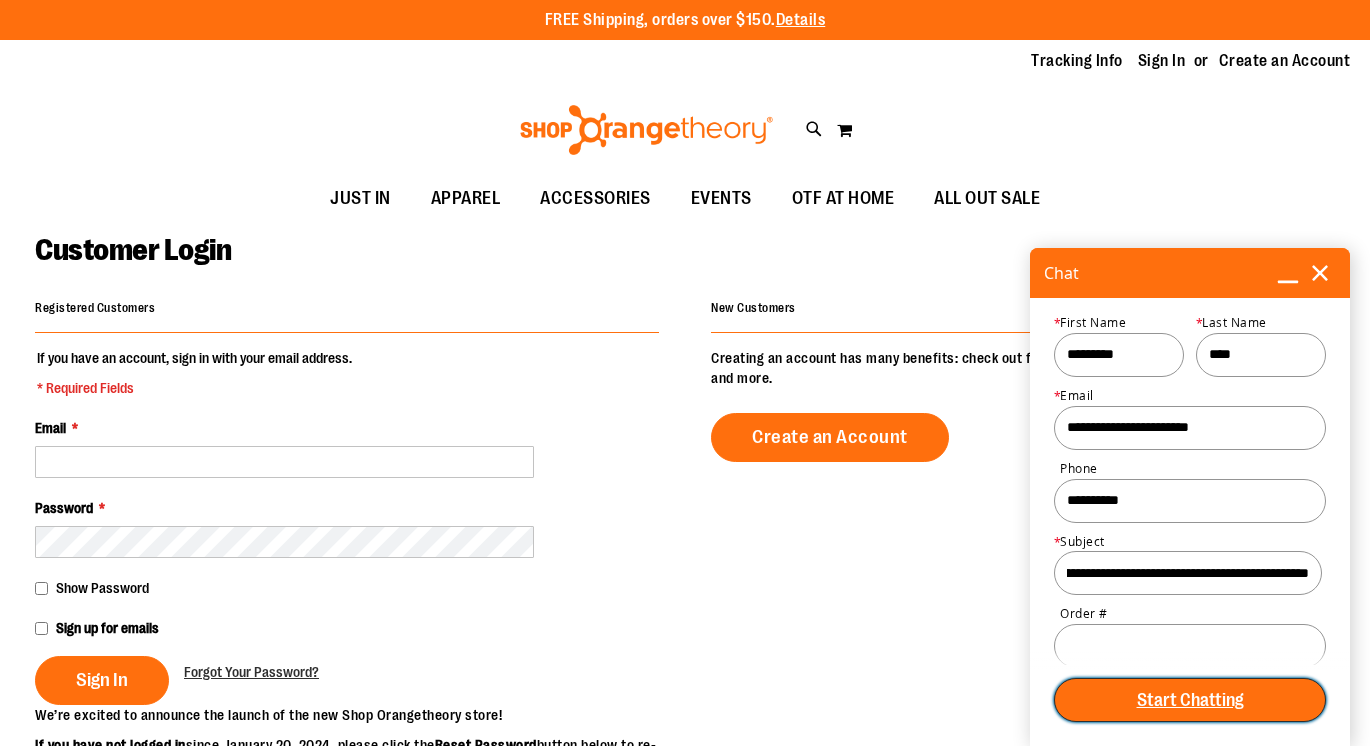 scroll, scrollTop: 0, scrollLeft: 0, axis: both 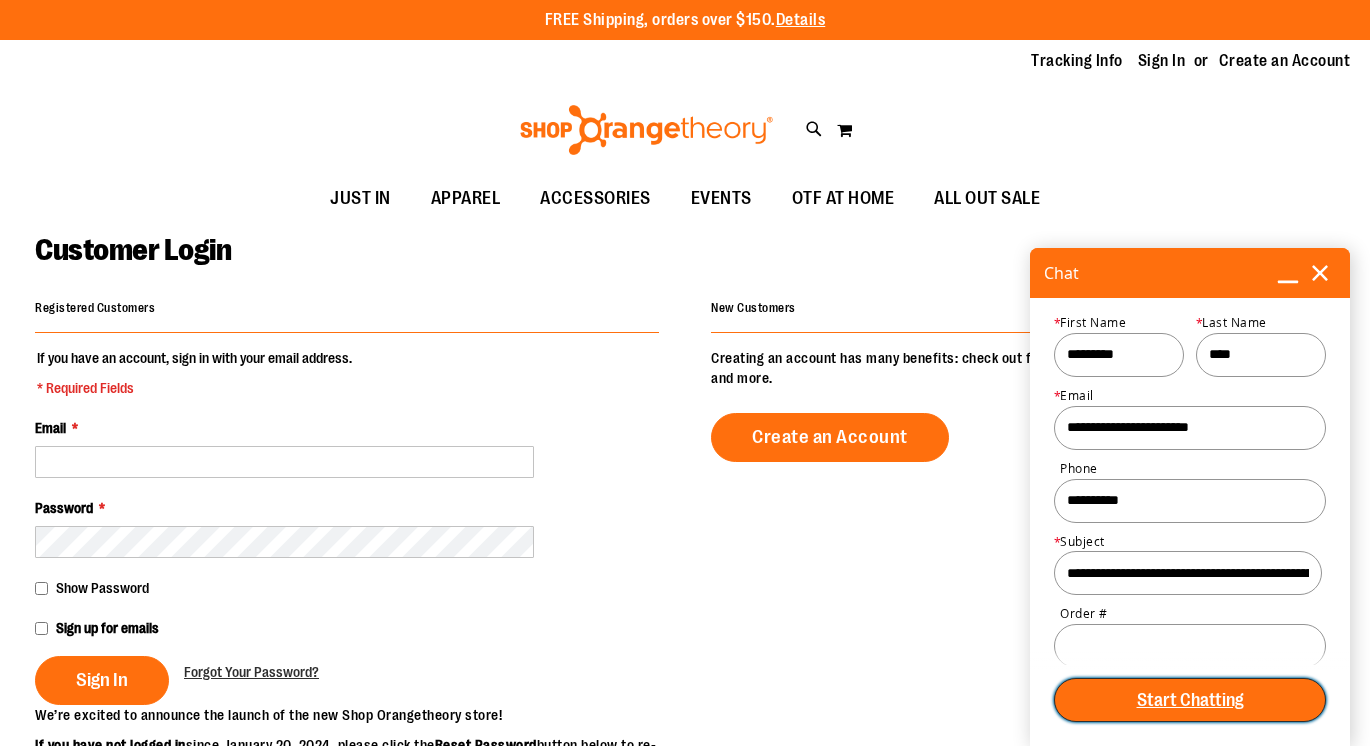 click on "Start Chatting" at bounding box center [1190, 700] 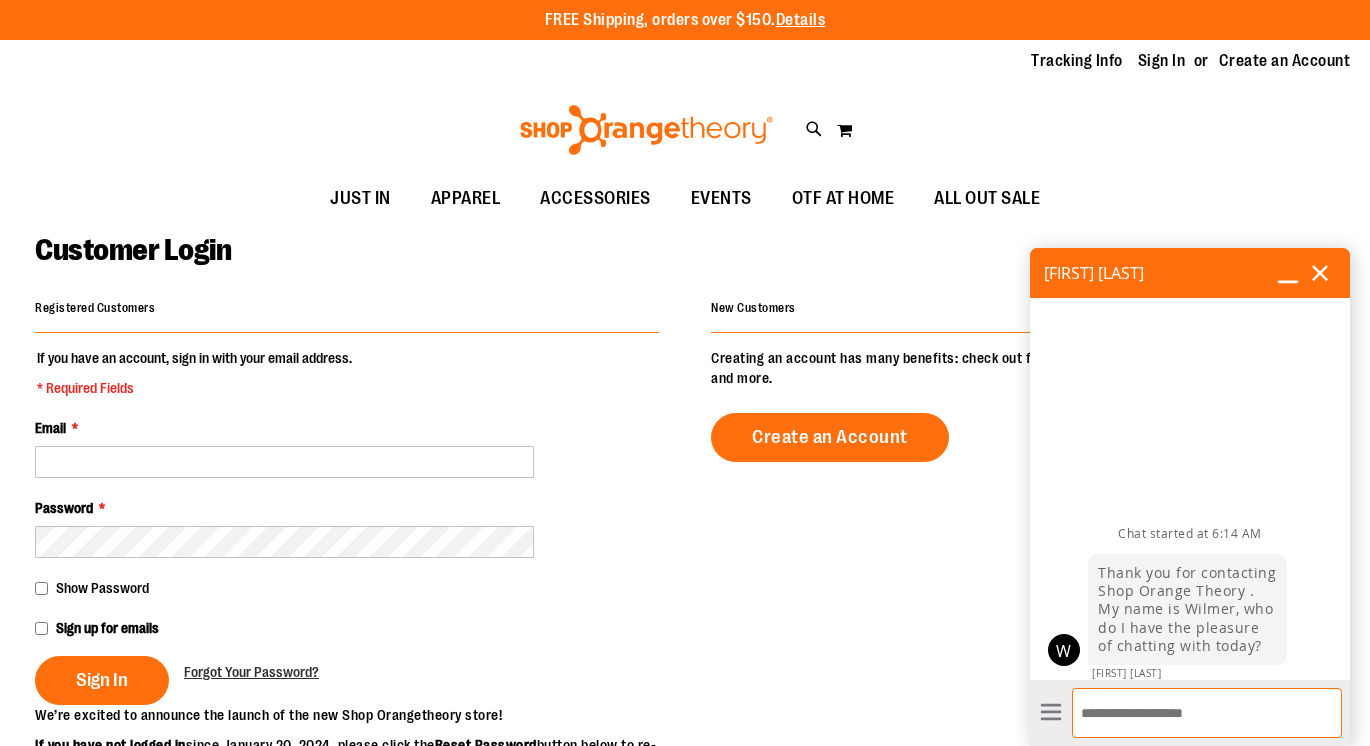 click on "Enter Message" at bounding box center [1207, 713] 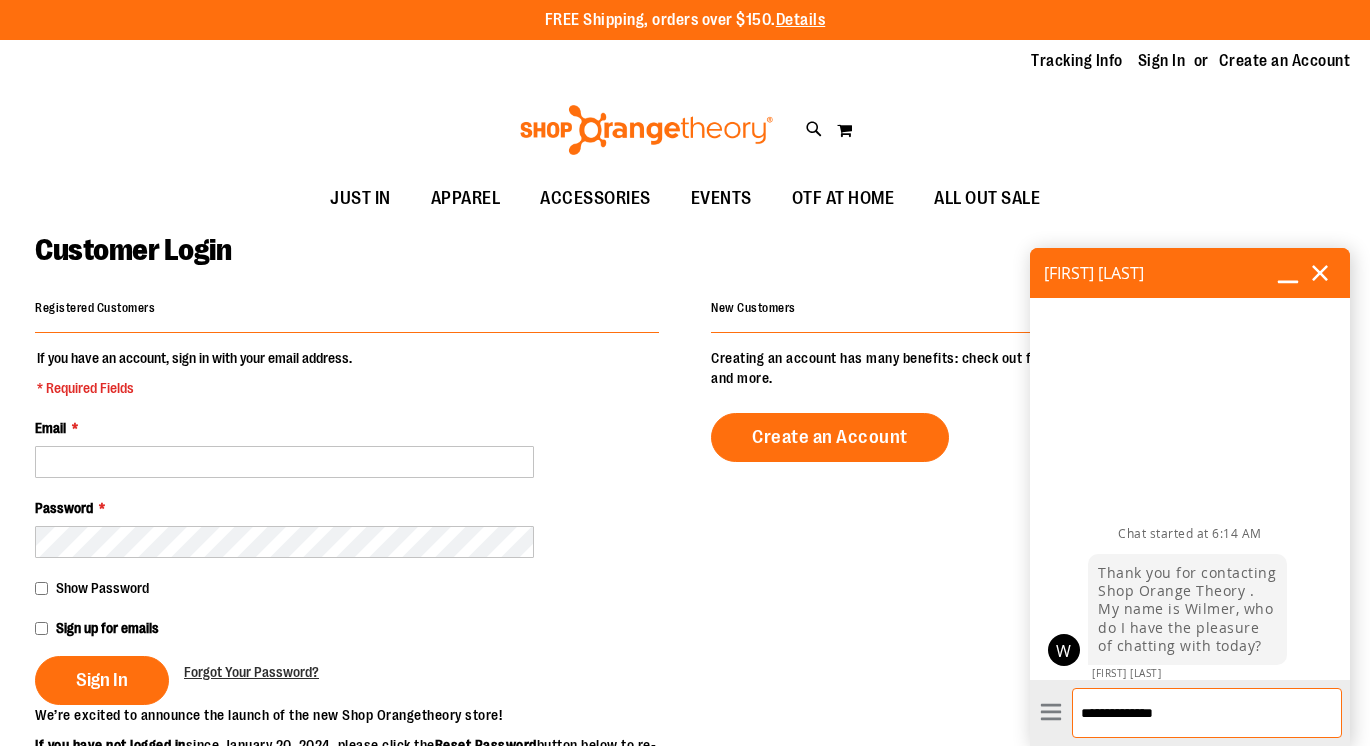 type on "**********" 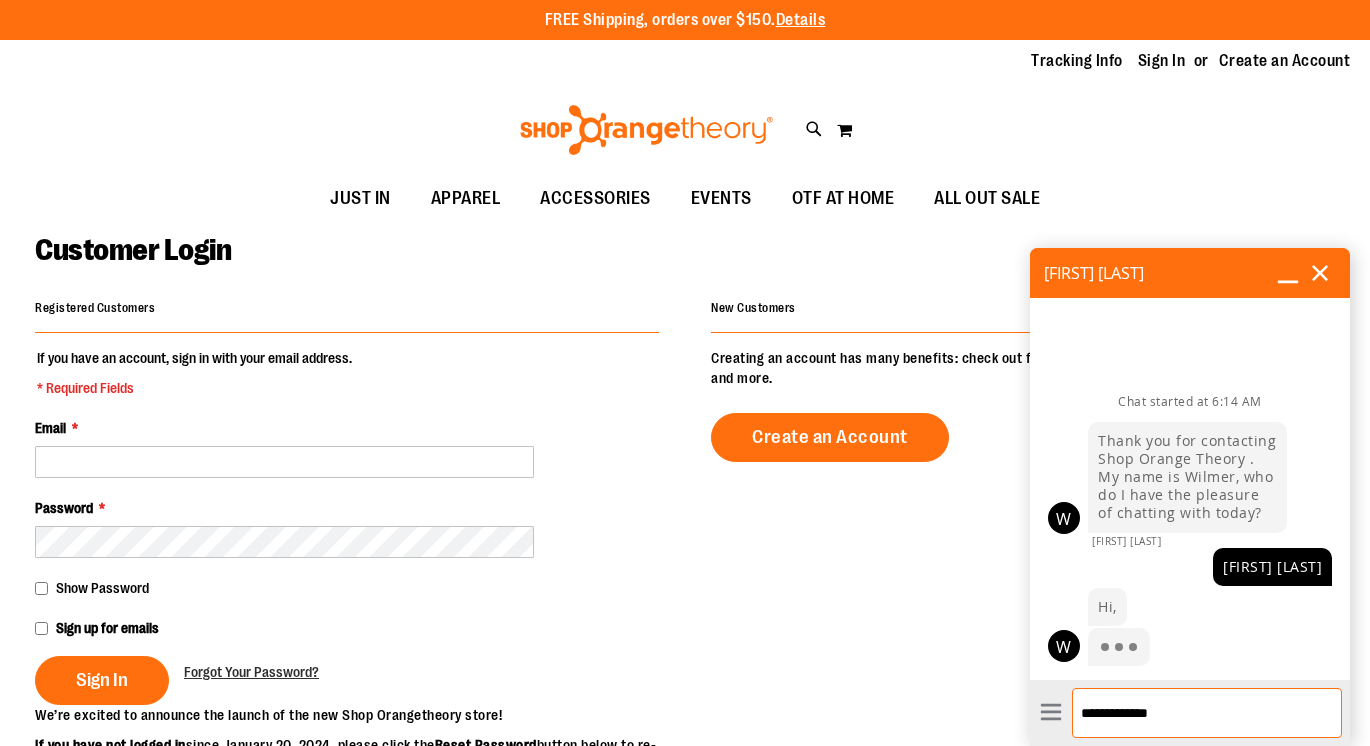 type on "**********" 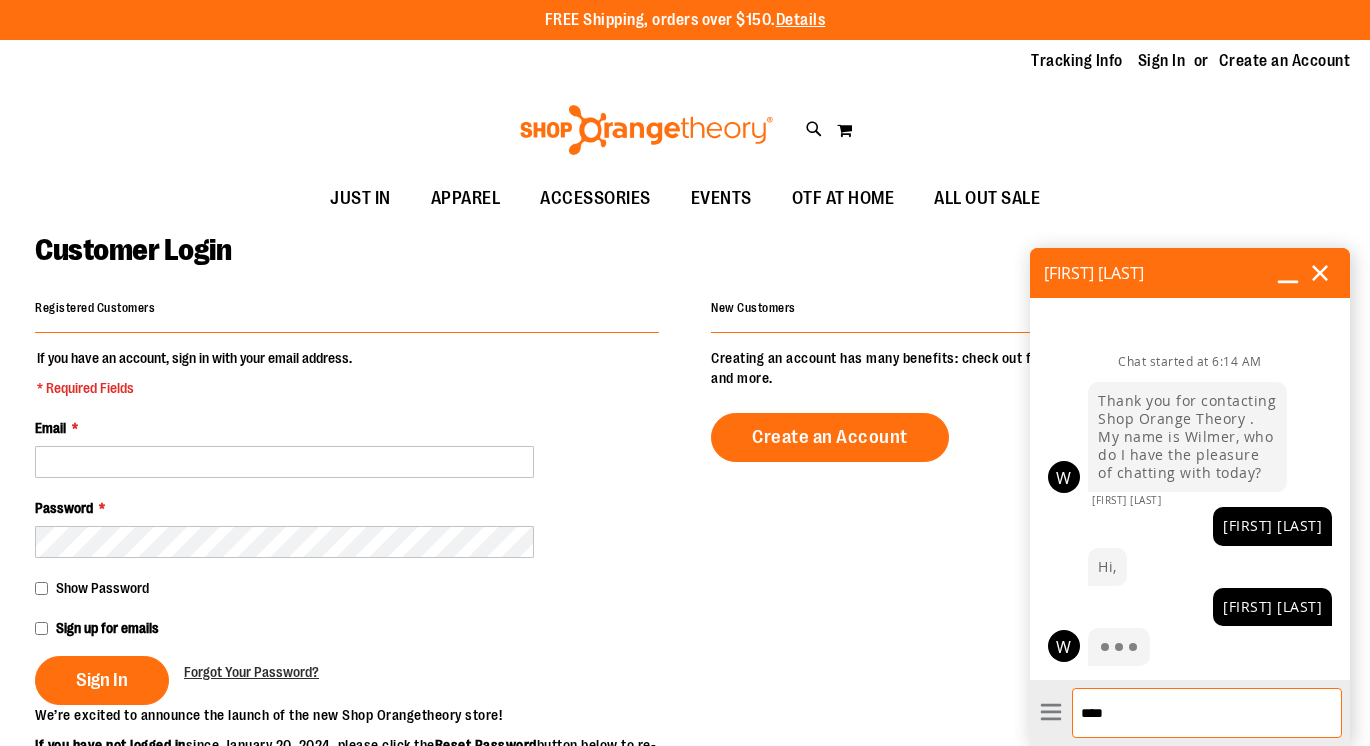 type on "*****" 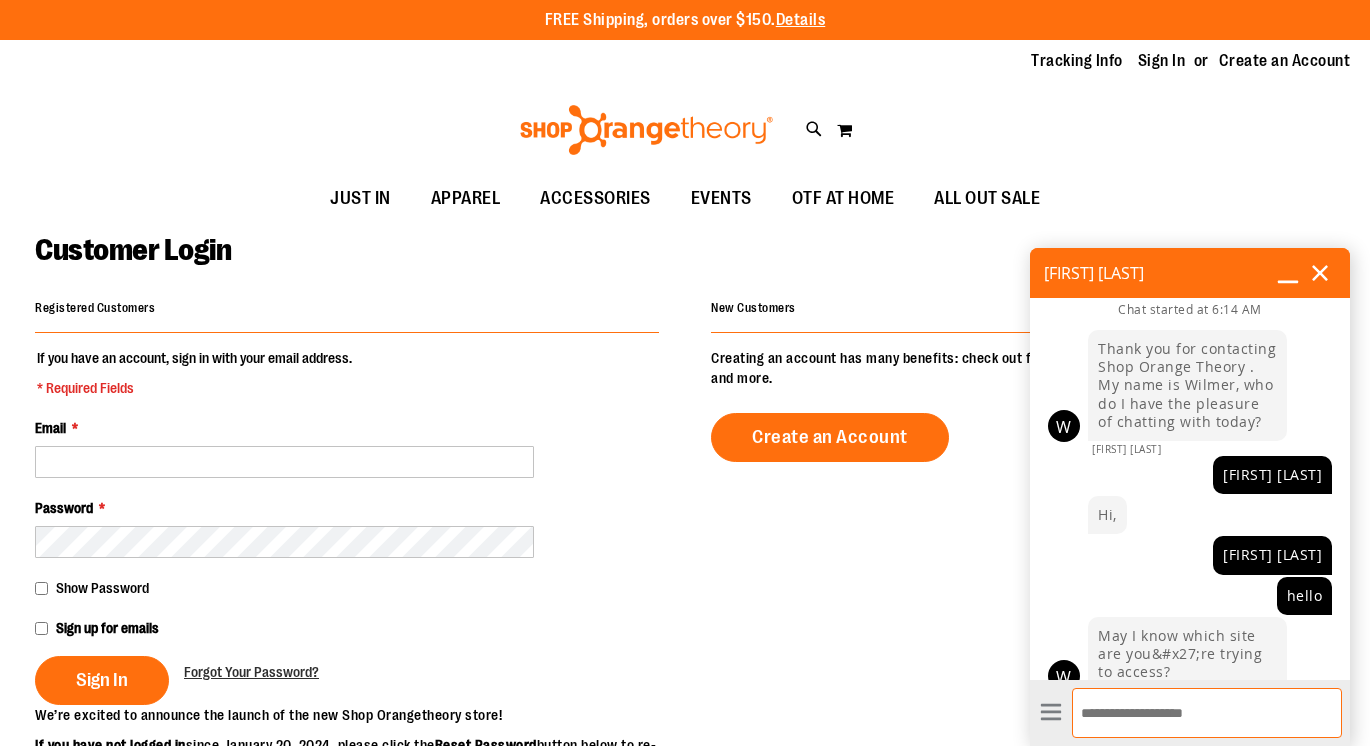 scroll, scrollTop: 26, scrollLeft: 0, axis: vertical 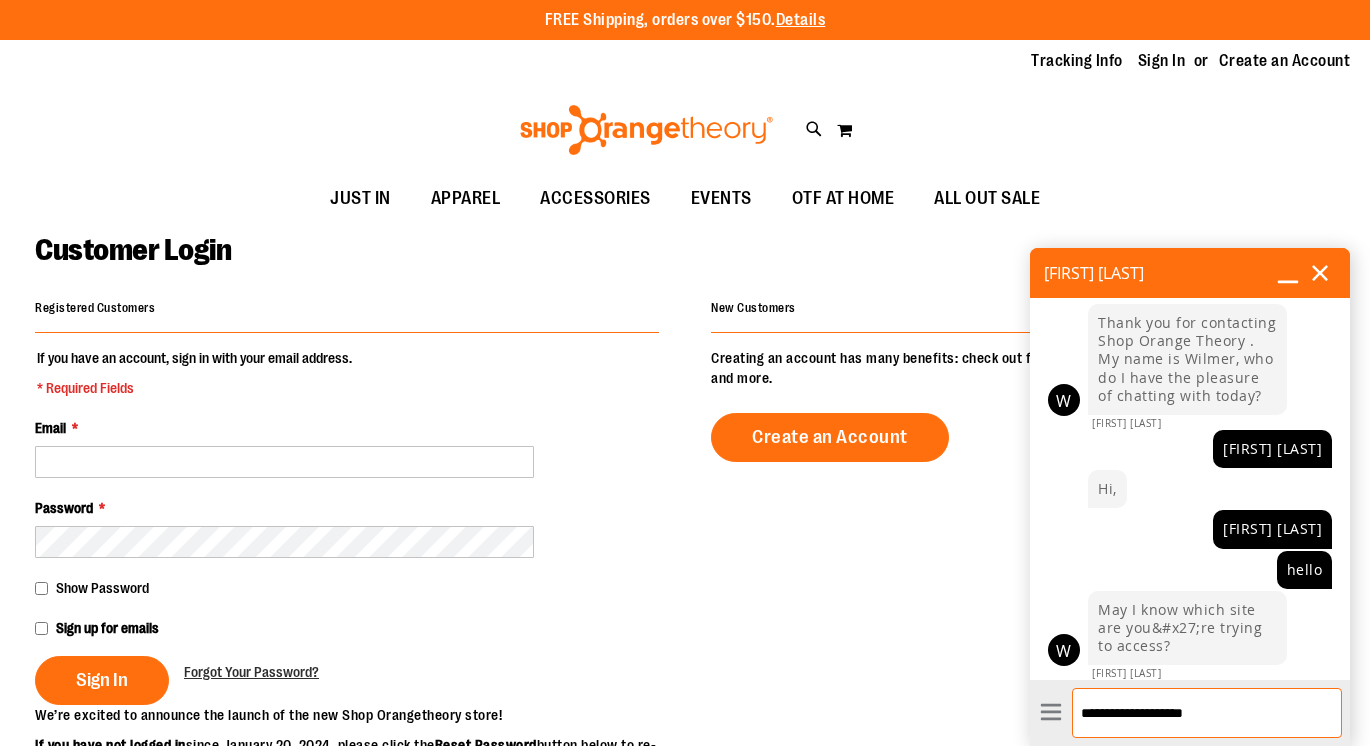 type on "**********" 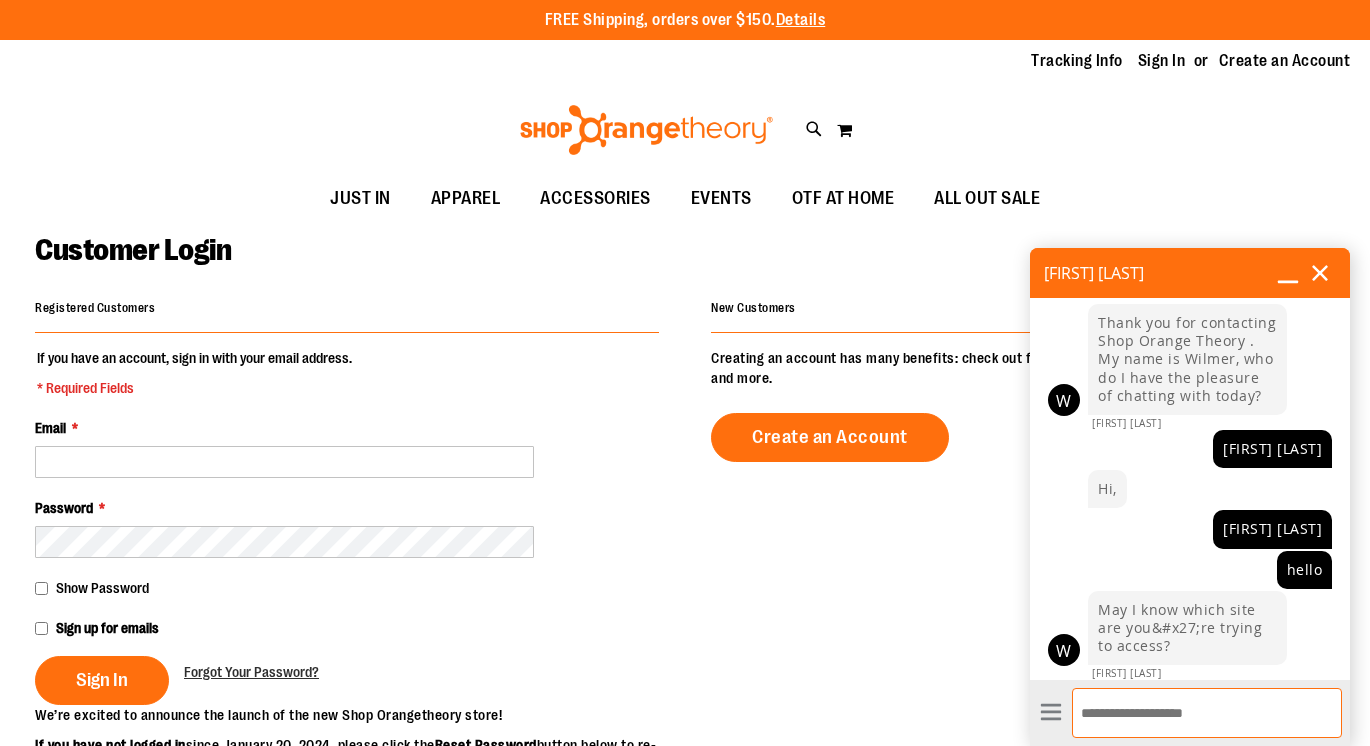 scroll, scrollTop: 66, scrollLeft: 0, axis: vertical 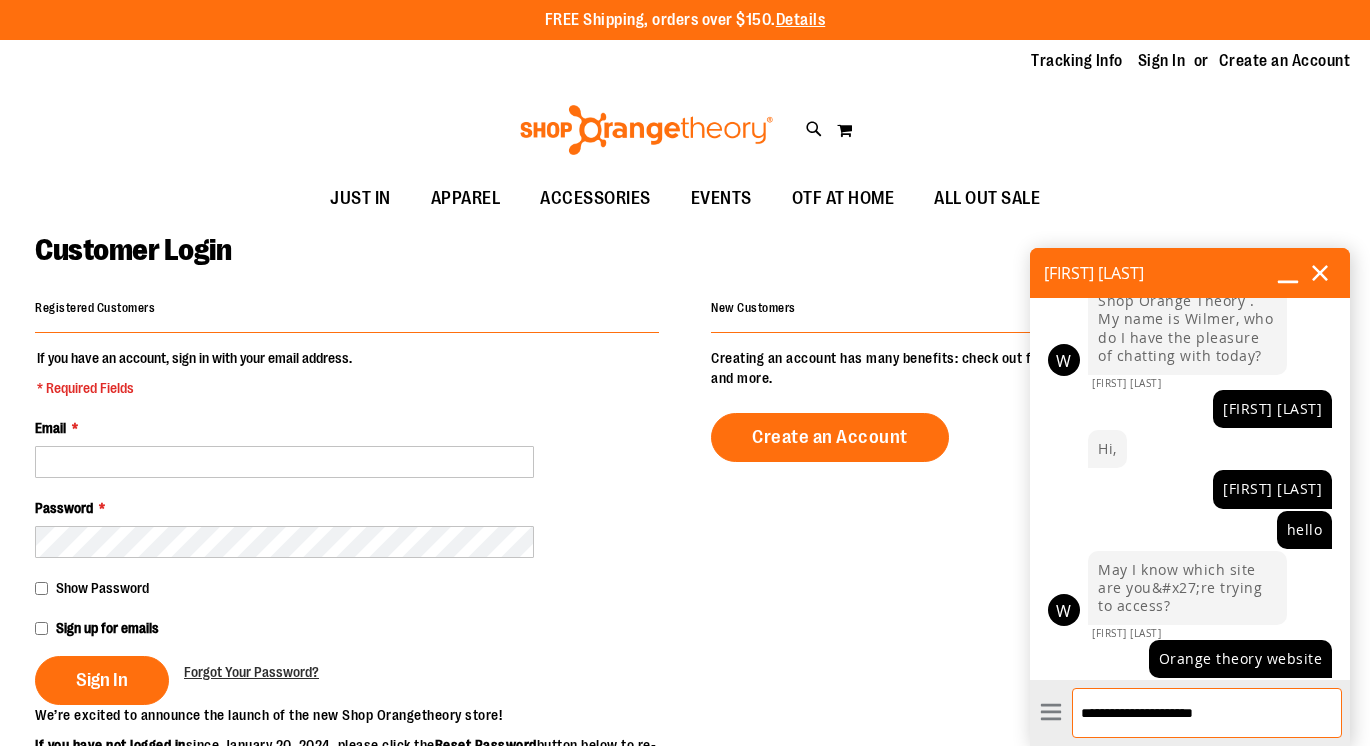 type on "**********" 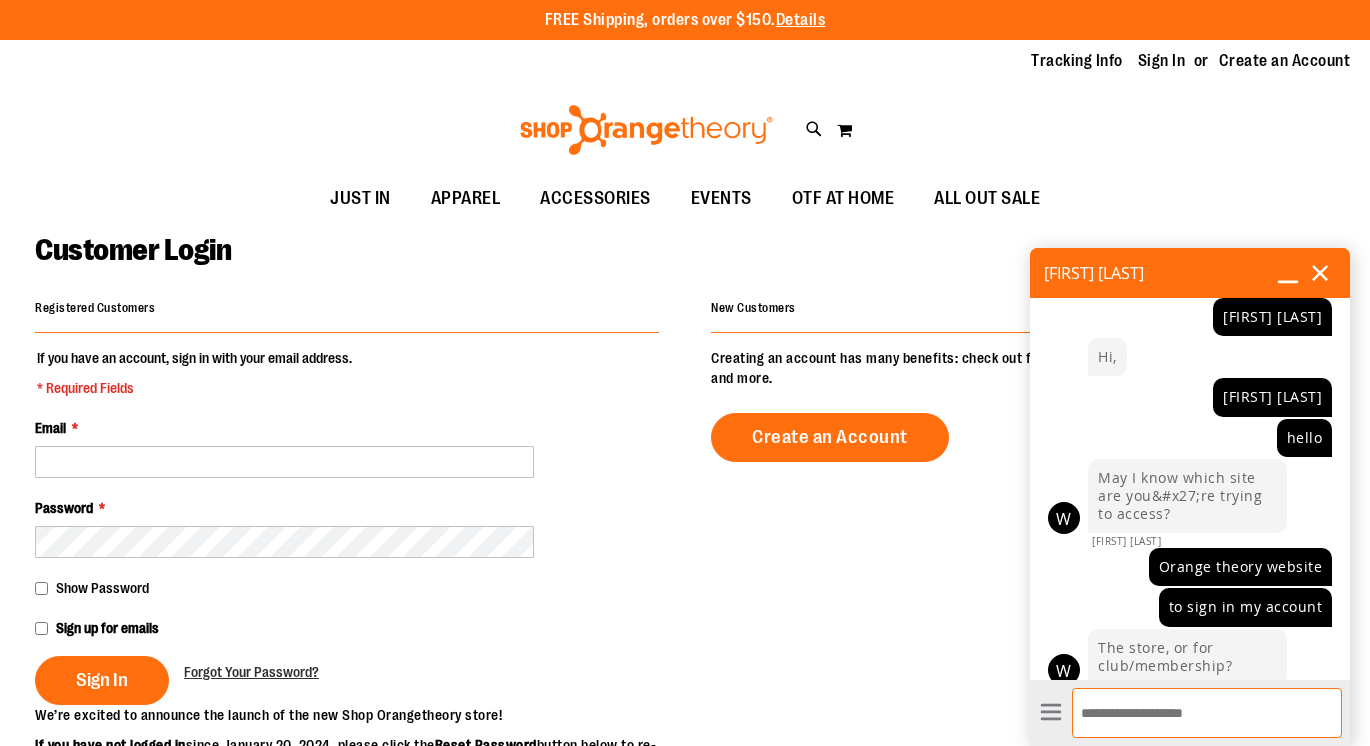 scroll, scrollTop: 178, scrollLeft: 0, axis: vertical 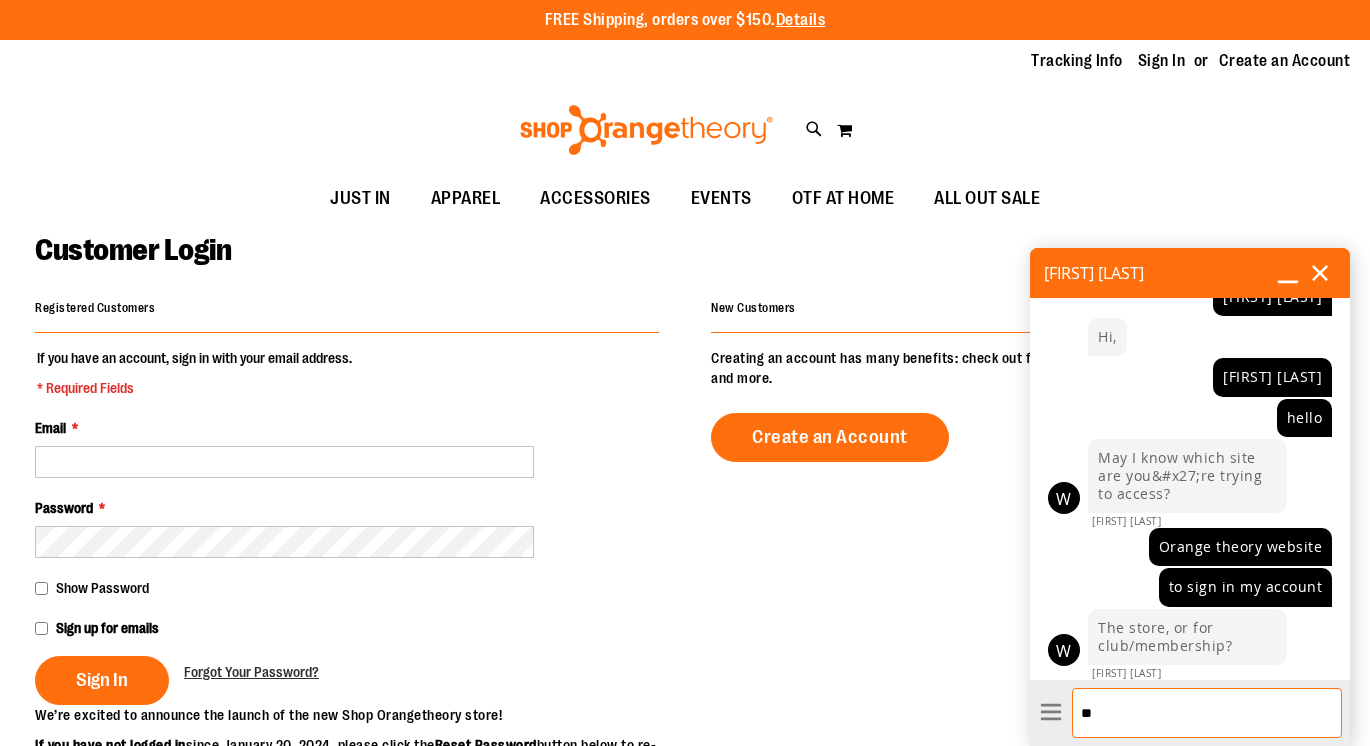 type on "*" 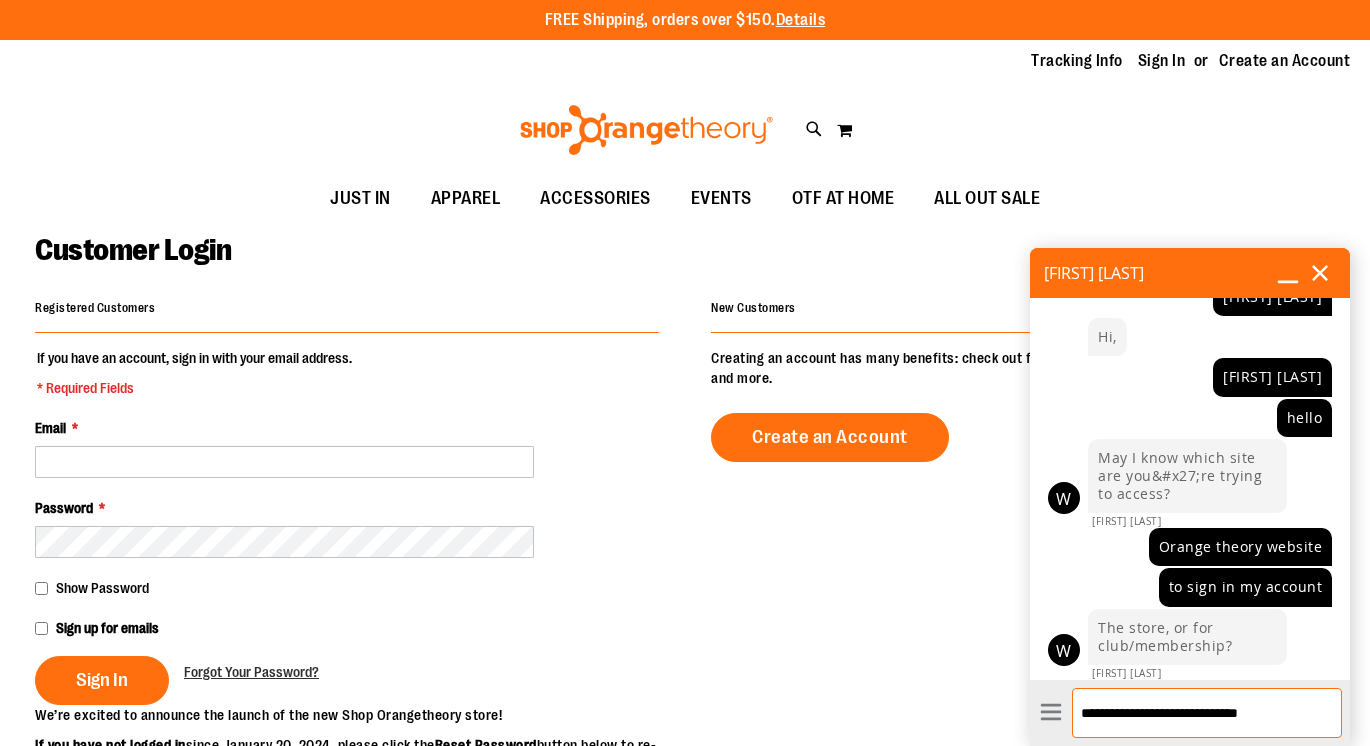 type on "**********" 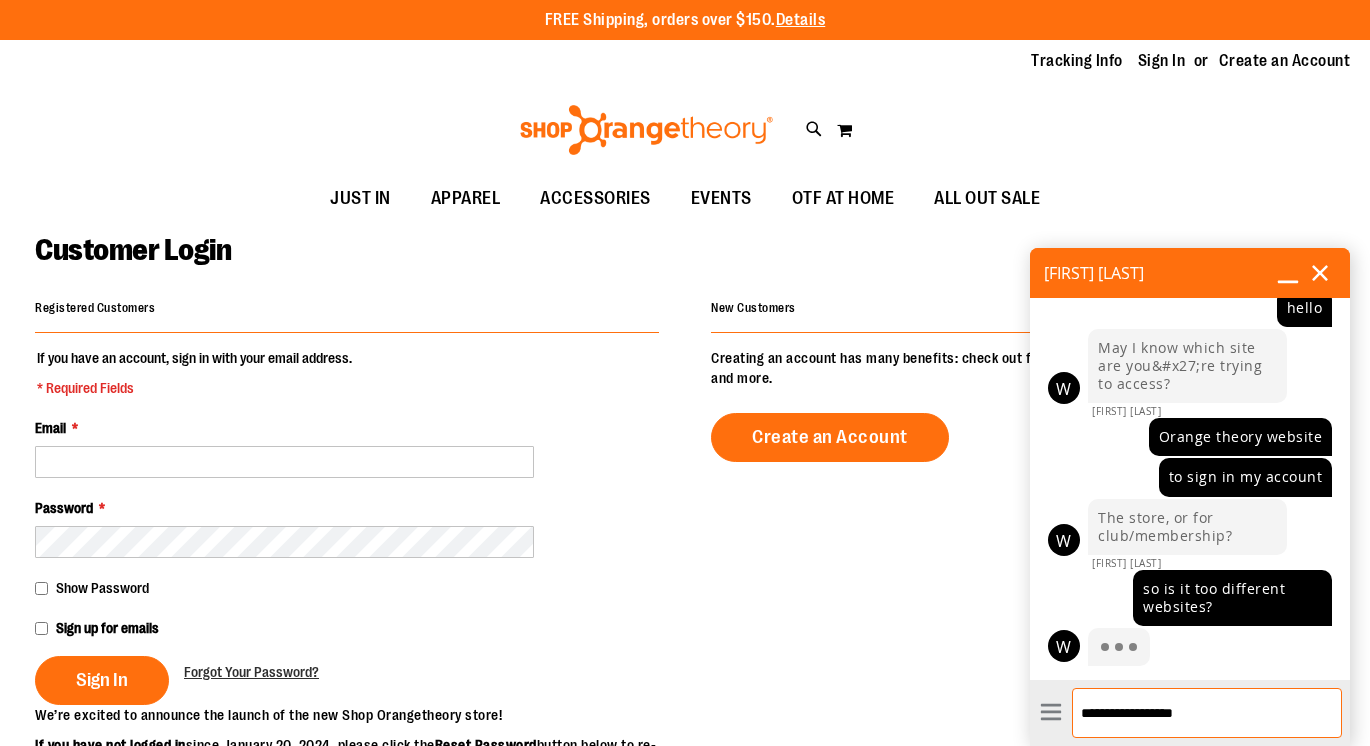 scroll, scrollTop: 308, scrollLeft: 0, axis: vertical 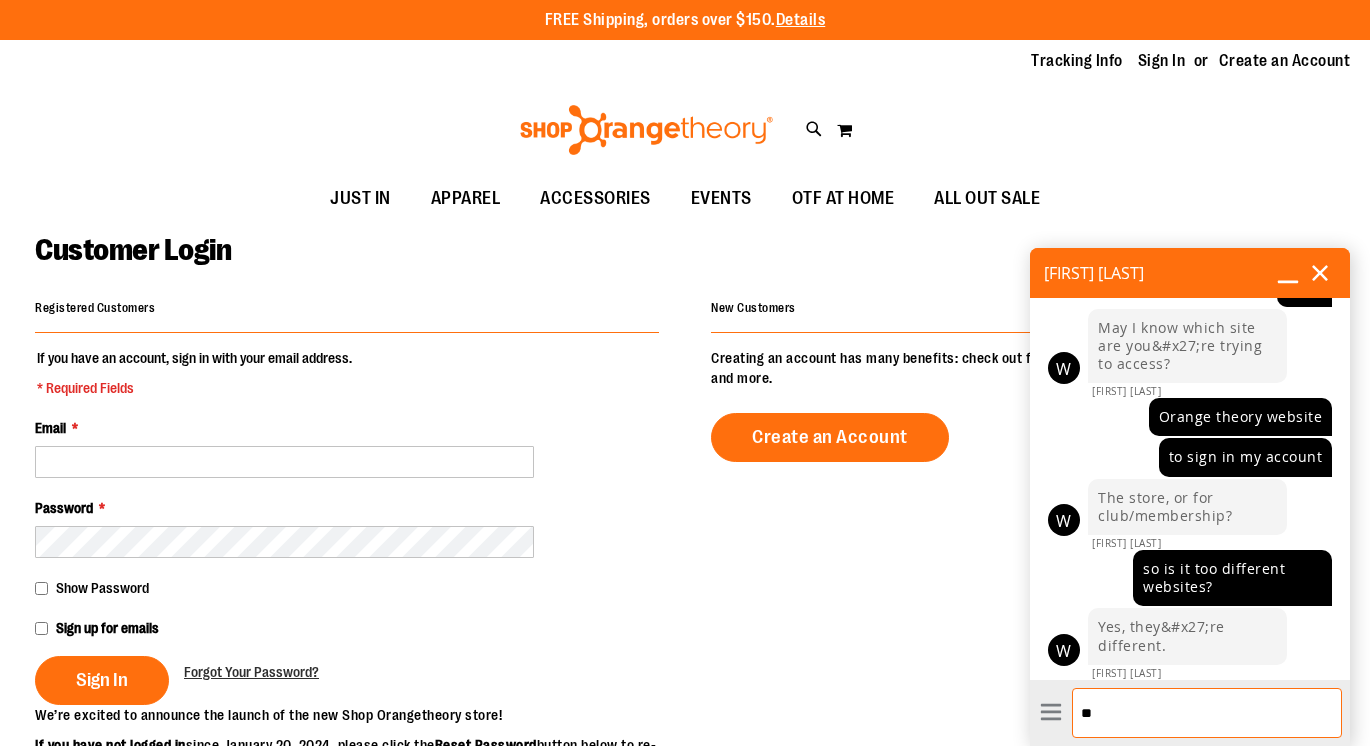 type on "*" 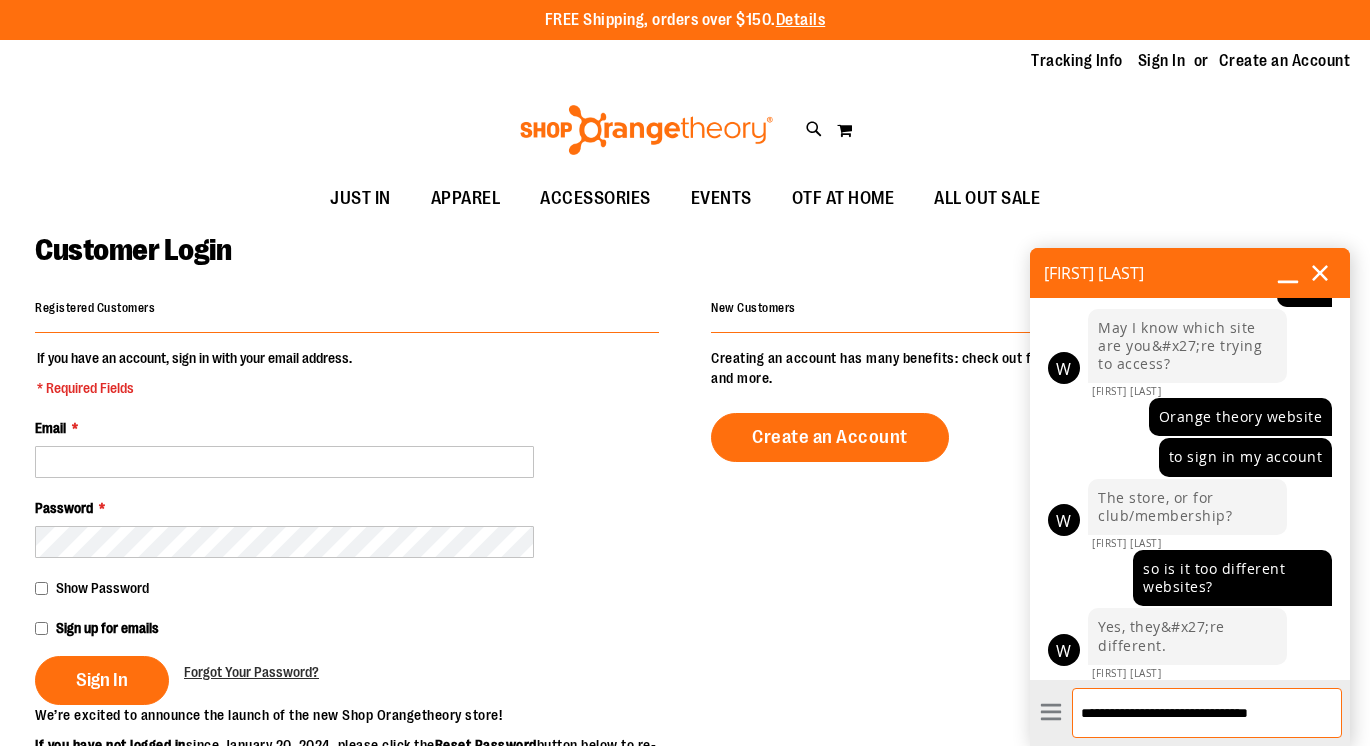 type on "**********" 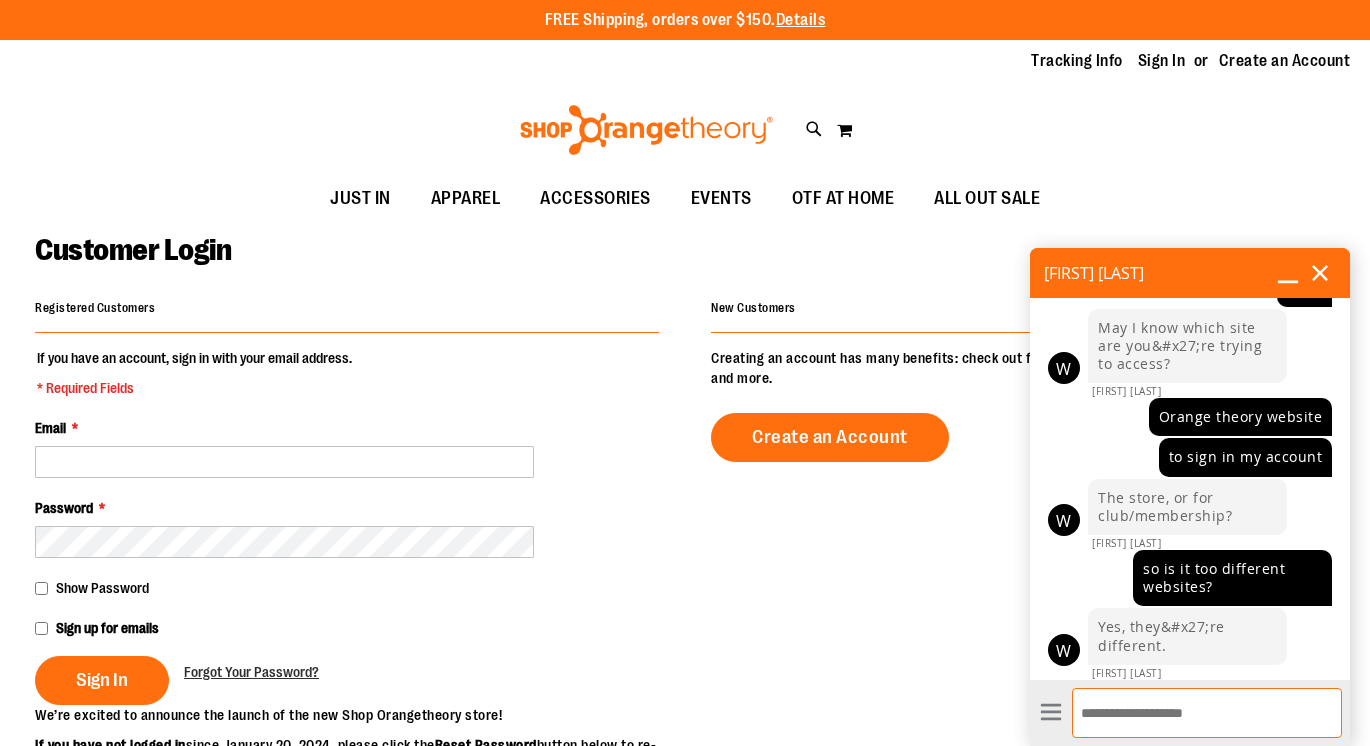 scroll, scrollTop: 366, scrollLeft: 0, axis: vertical 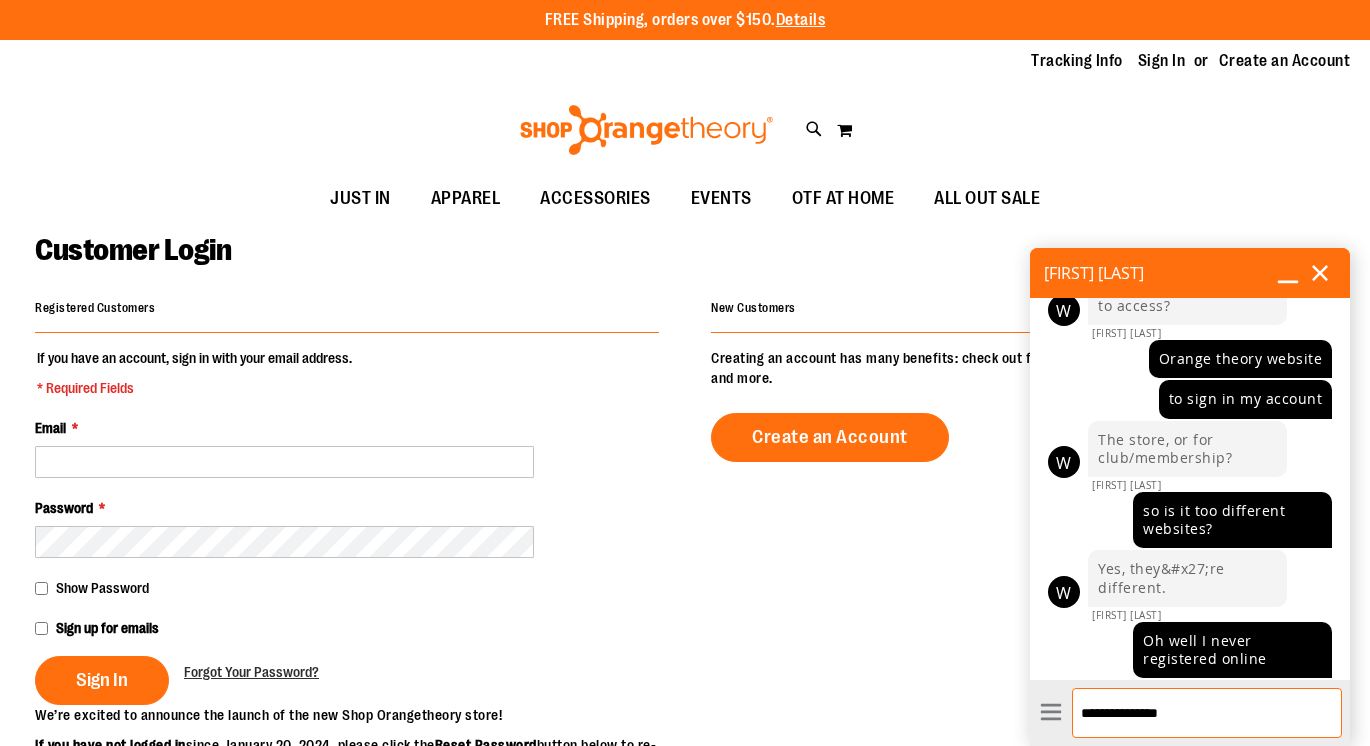 type on "**********" 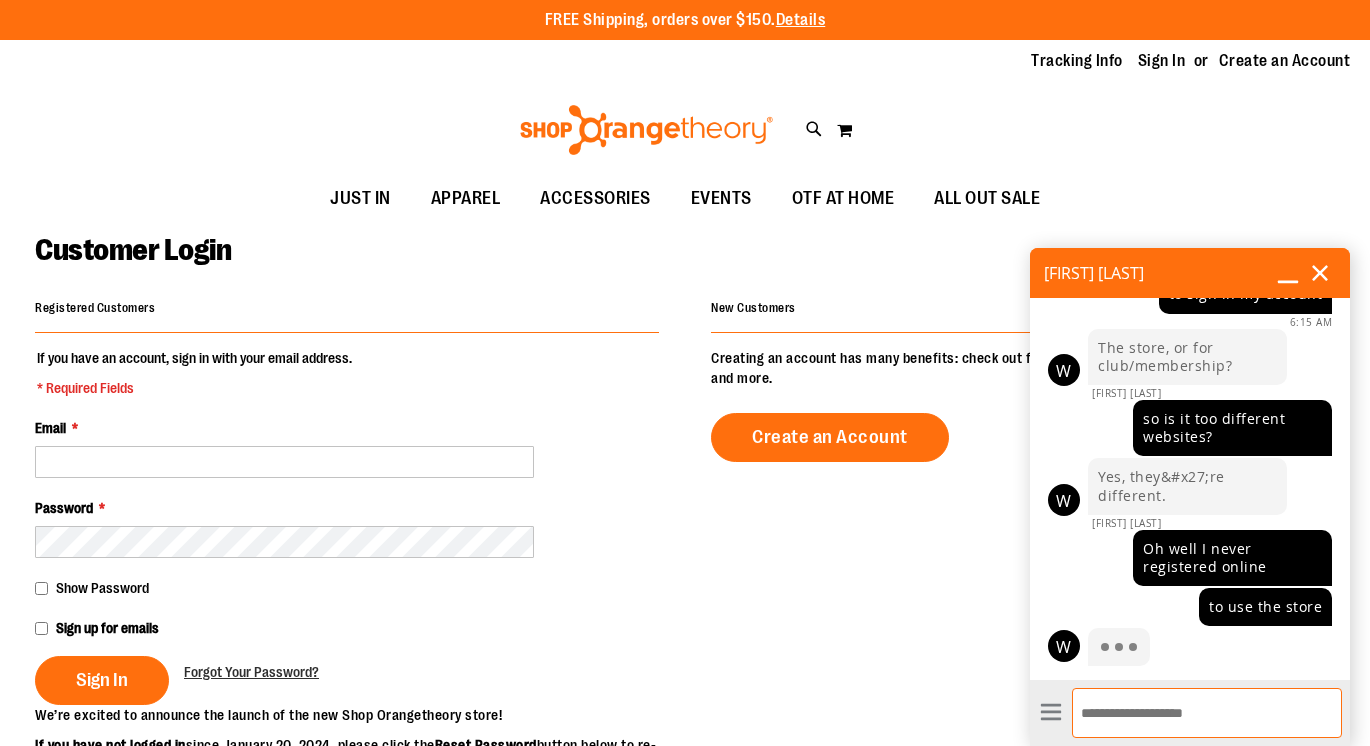 scroll, scrollTop: 563, scrollLeft: 0, axis: vertical 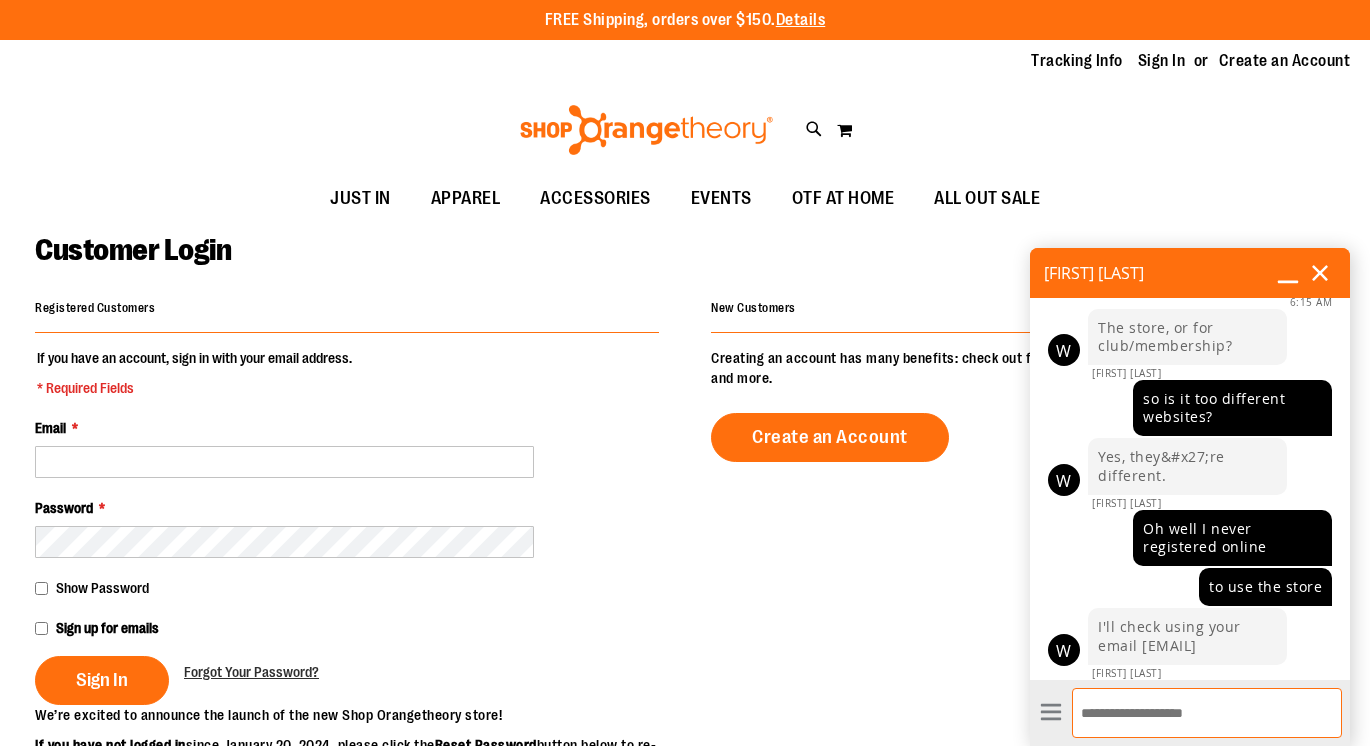 click on "Enter Message" at bounding box center [1207, 713] 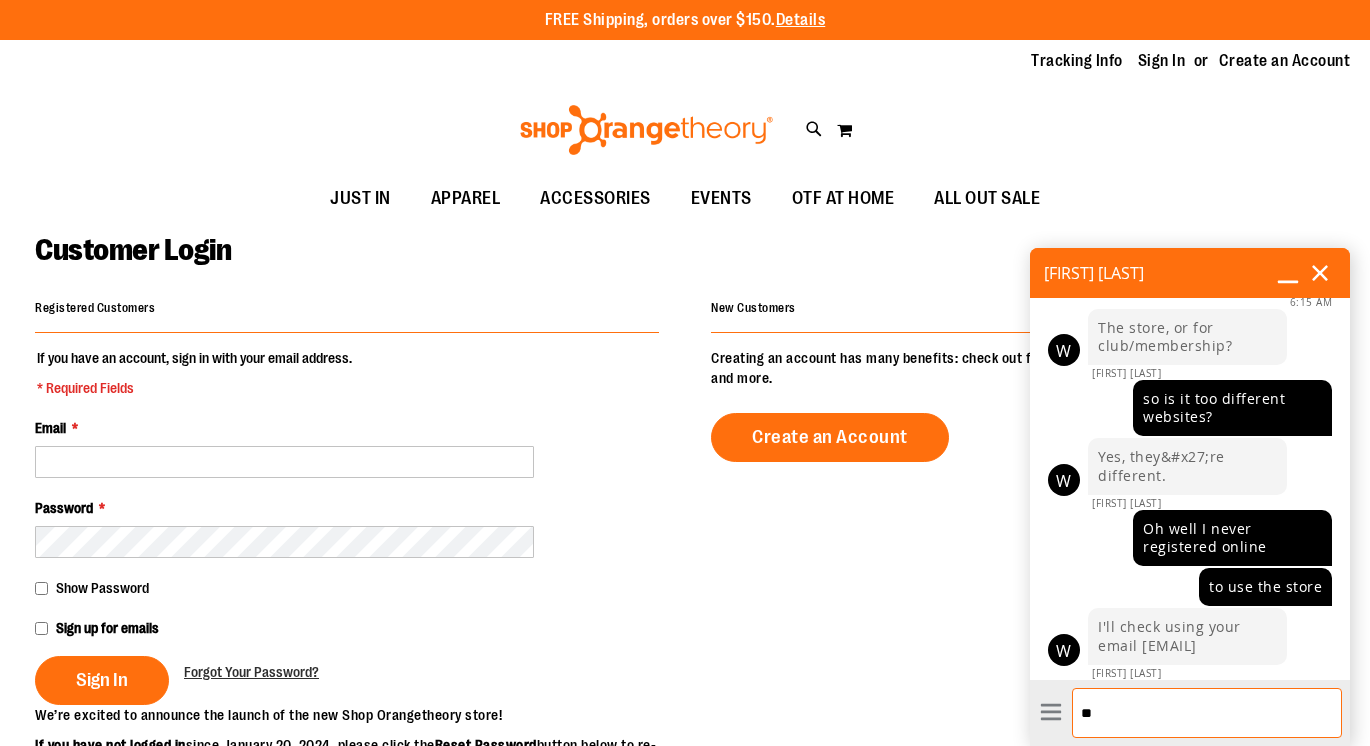 type on "***" 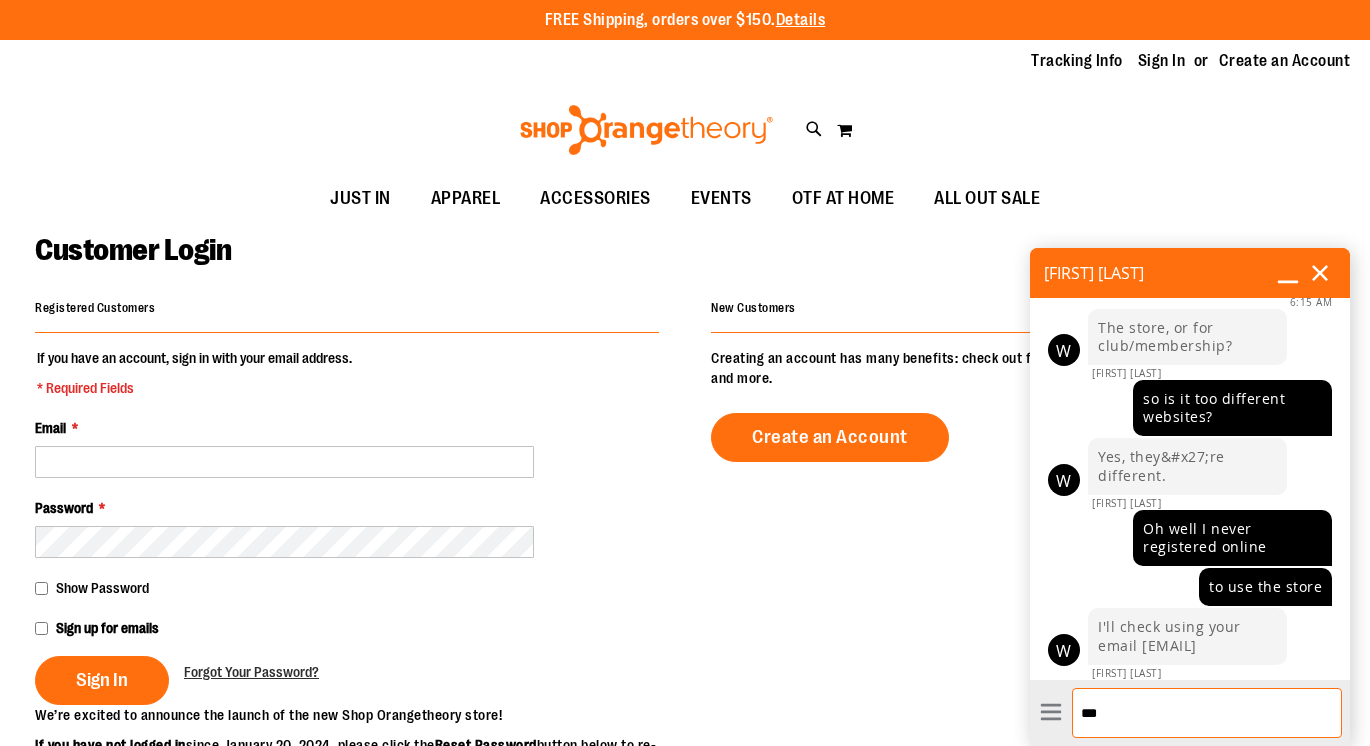 type 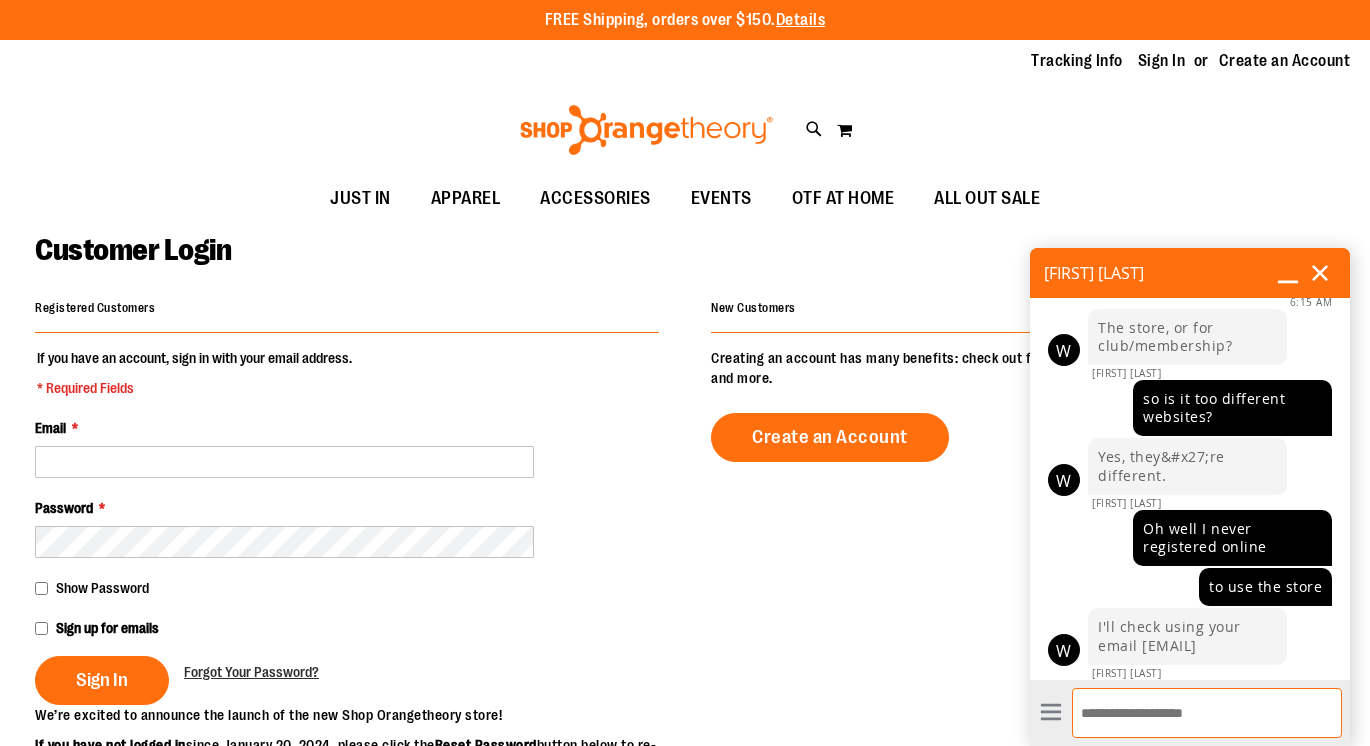 scroll, scrollTop: 604, scrollLeft: 0, axis: vertical 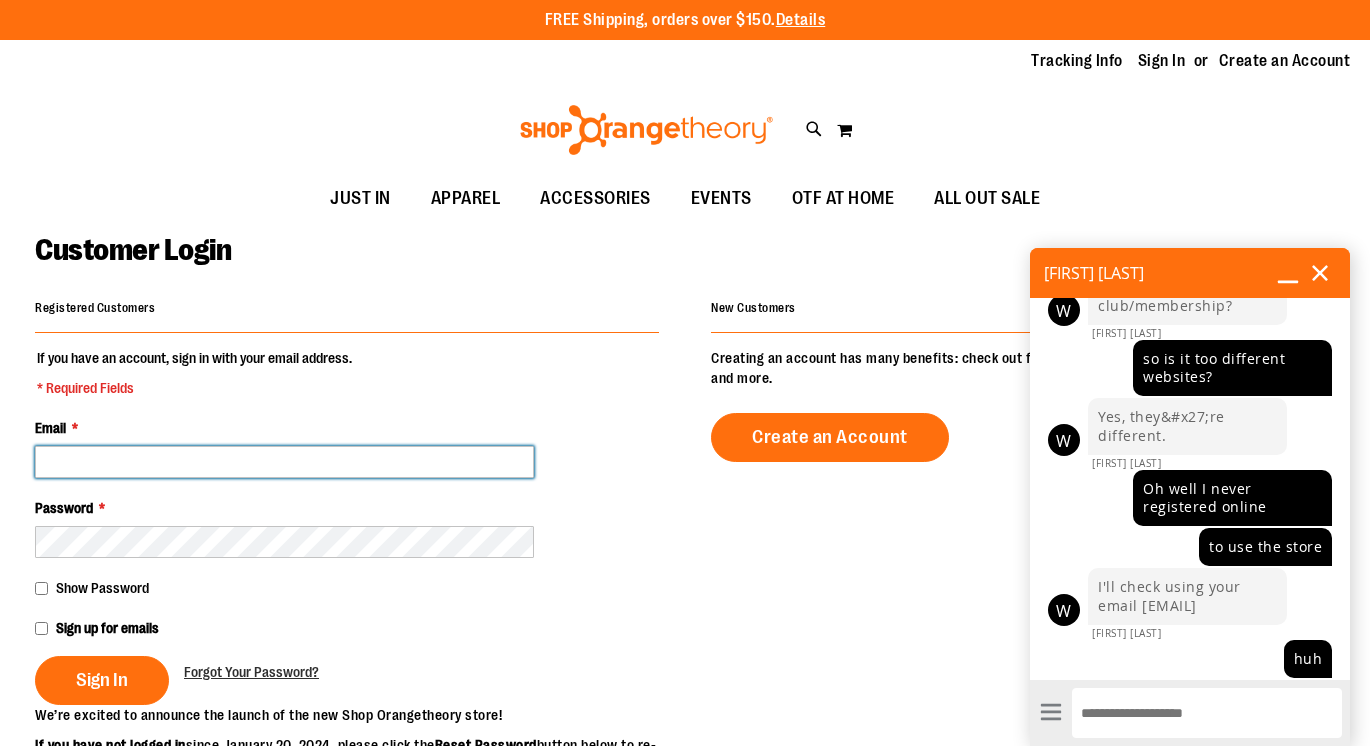 click on "Email *" at bounding box center [284, 462] 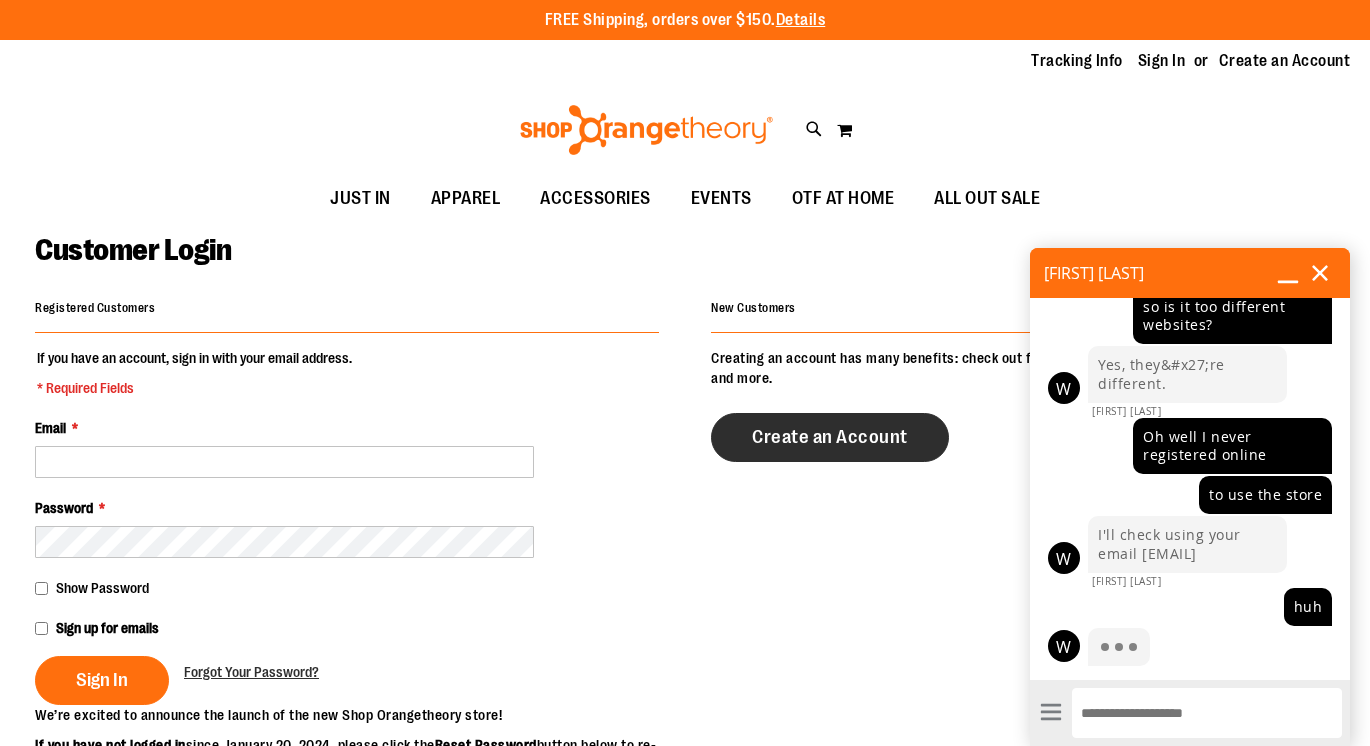 click on "Create an Account" at bounding box center (830, 437) 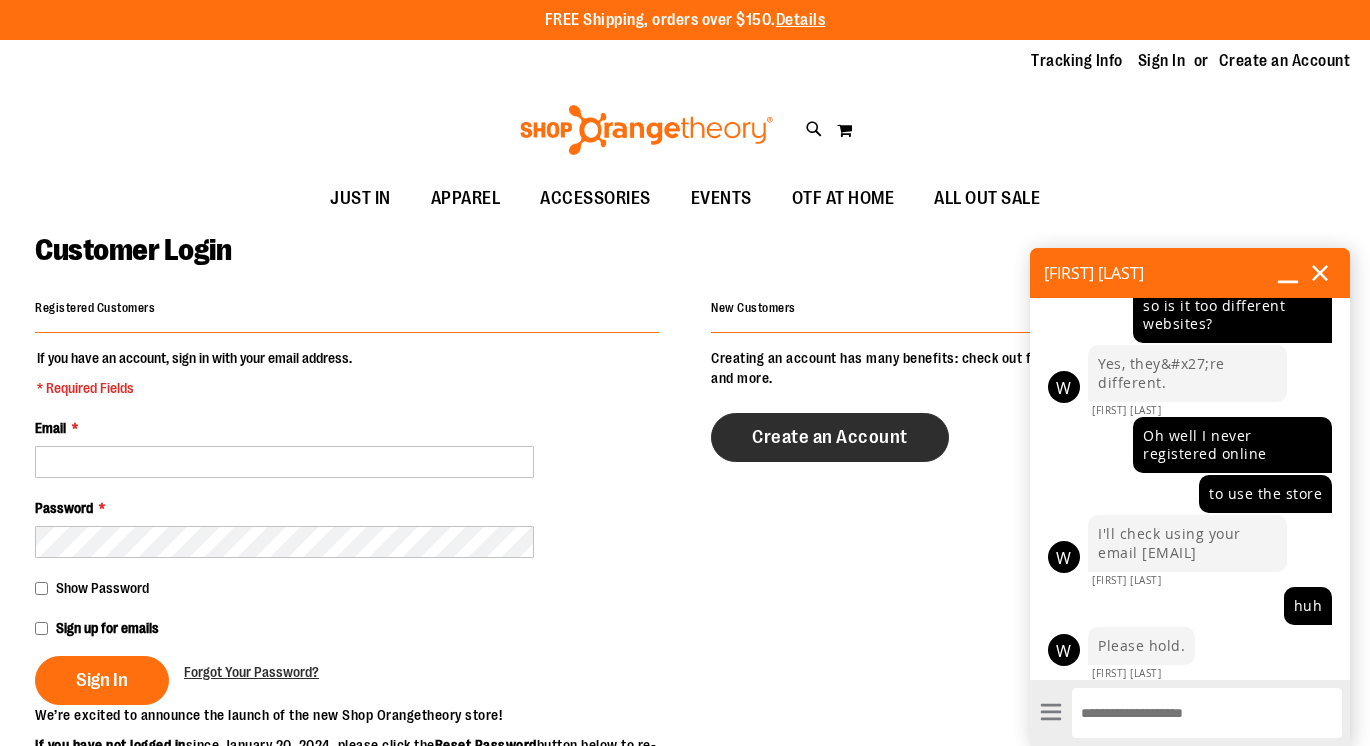 scroll, scrollTop: 657, scrollLeft: 0, axis: vertical 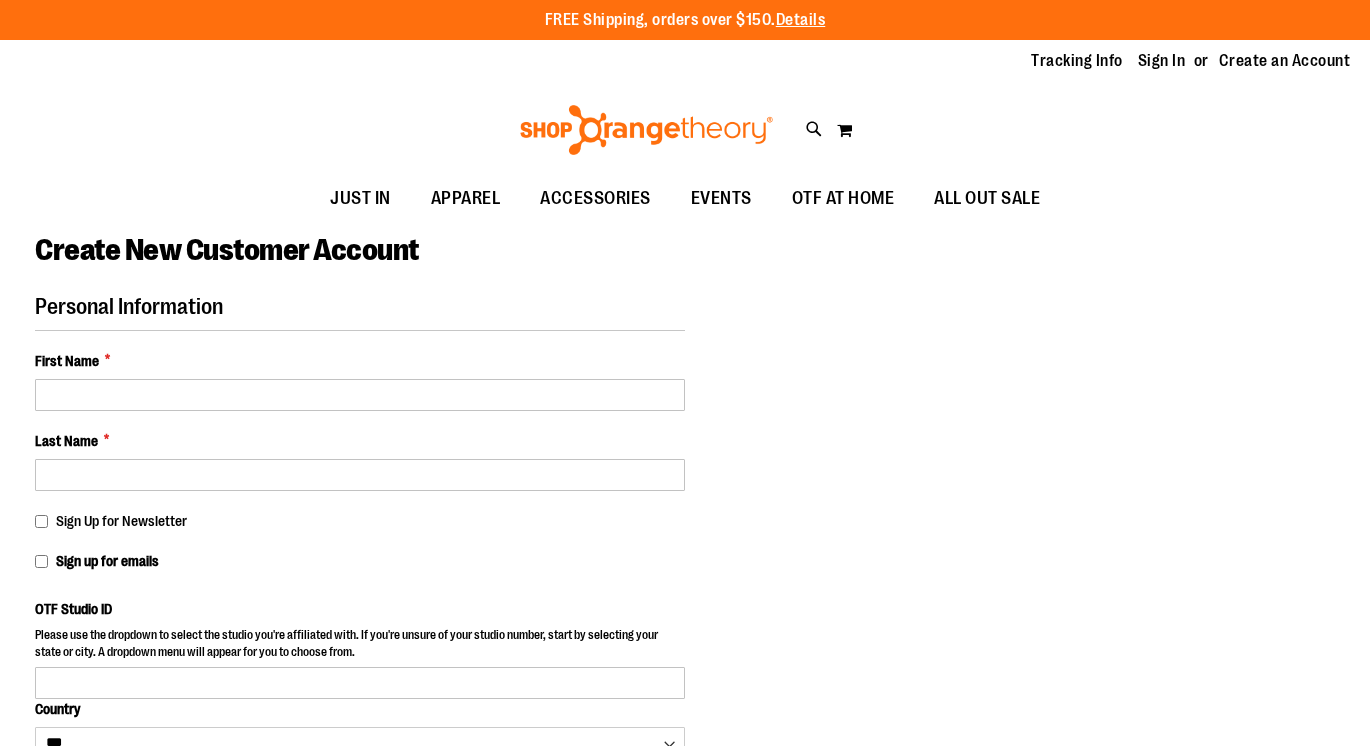 select on "***" 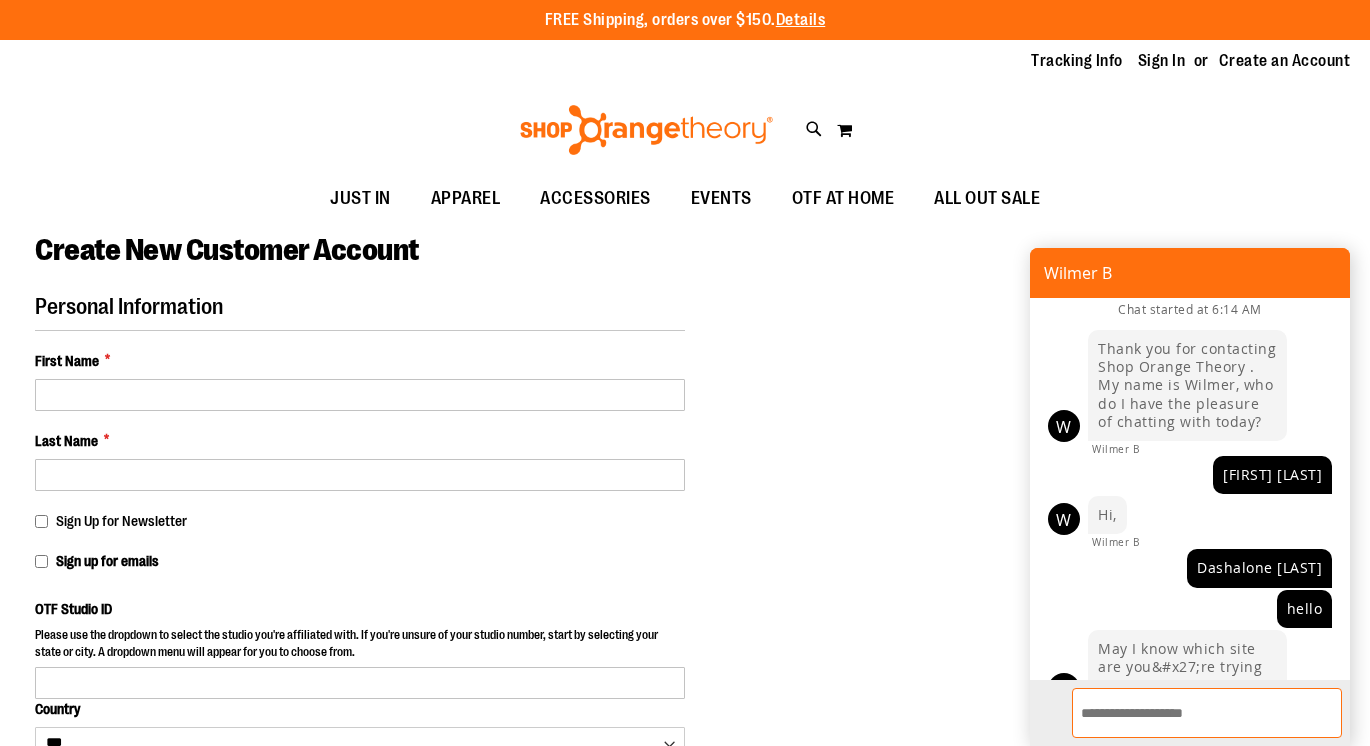 scroll, scrollTop: 657, scrollLeft: 0, axis: vertical 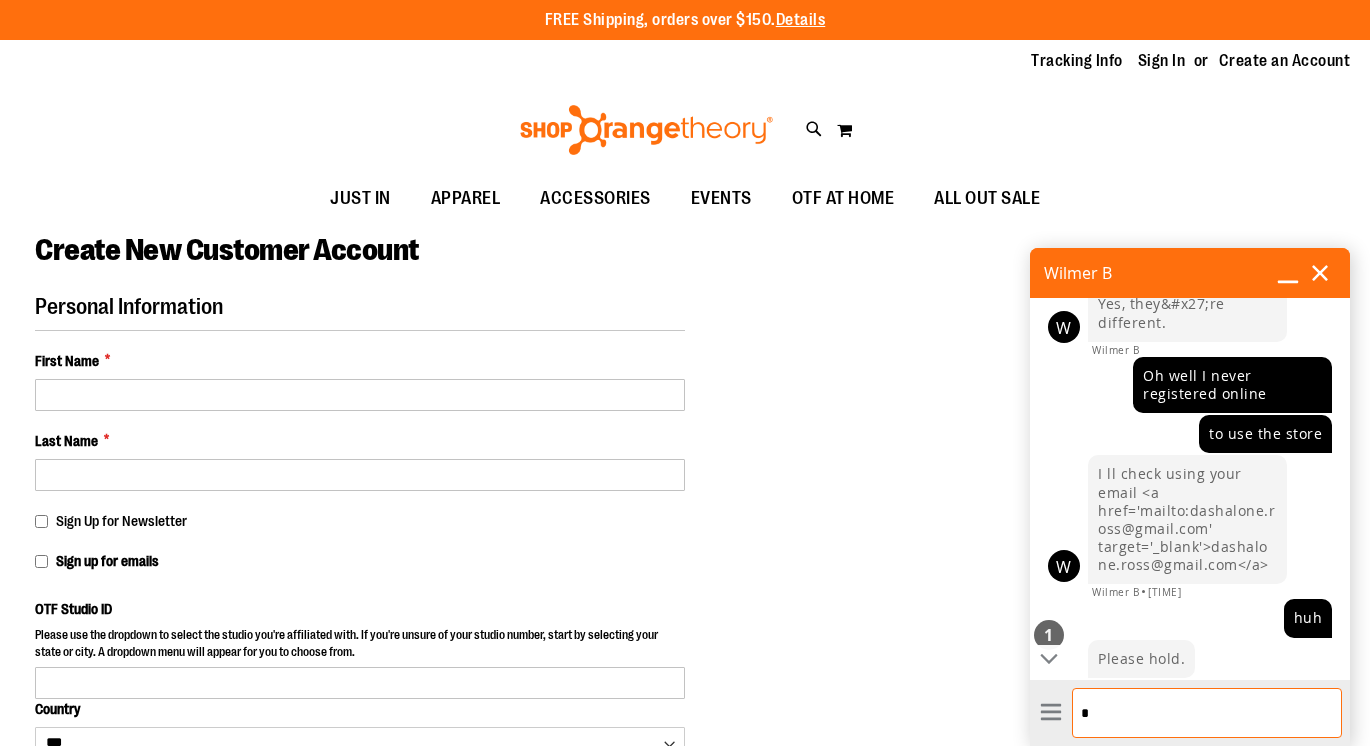 type on "**" 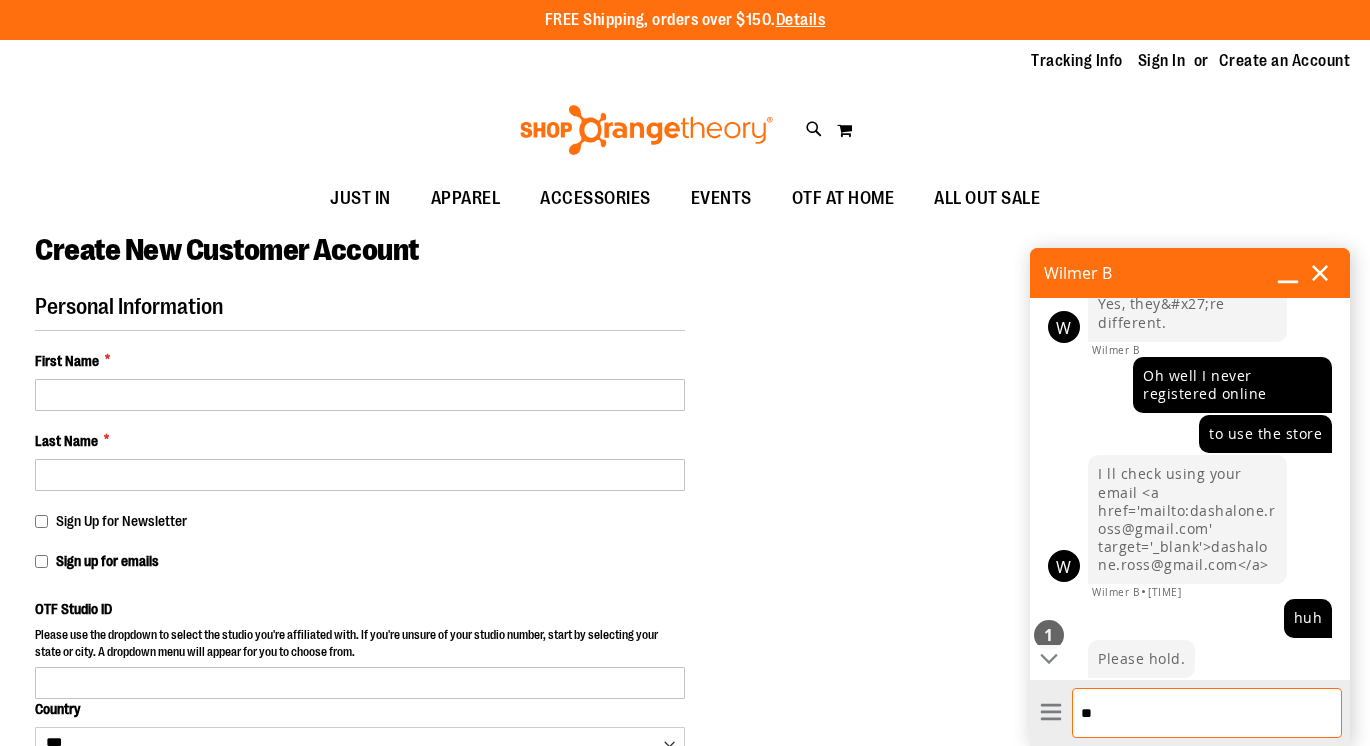 type 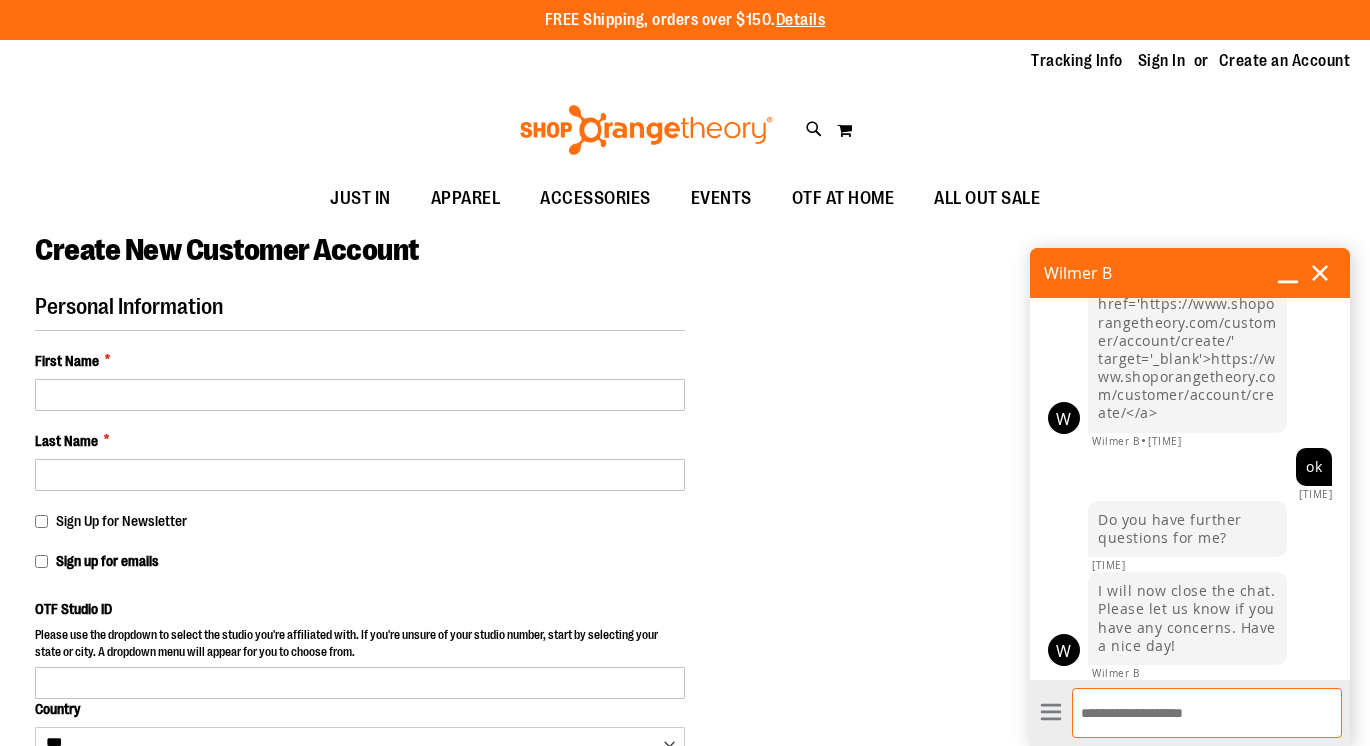 scroll, scrollTop: 1322, scrollLeft: 0, axis: vertical 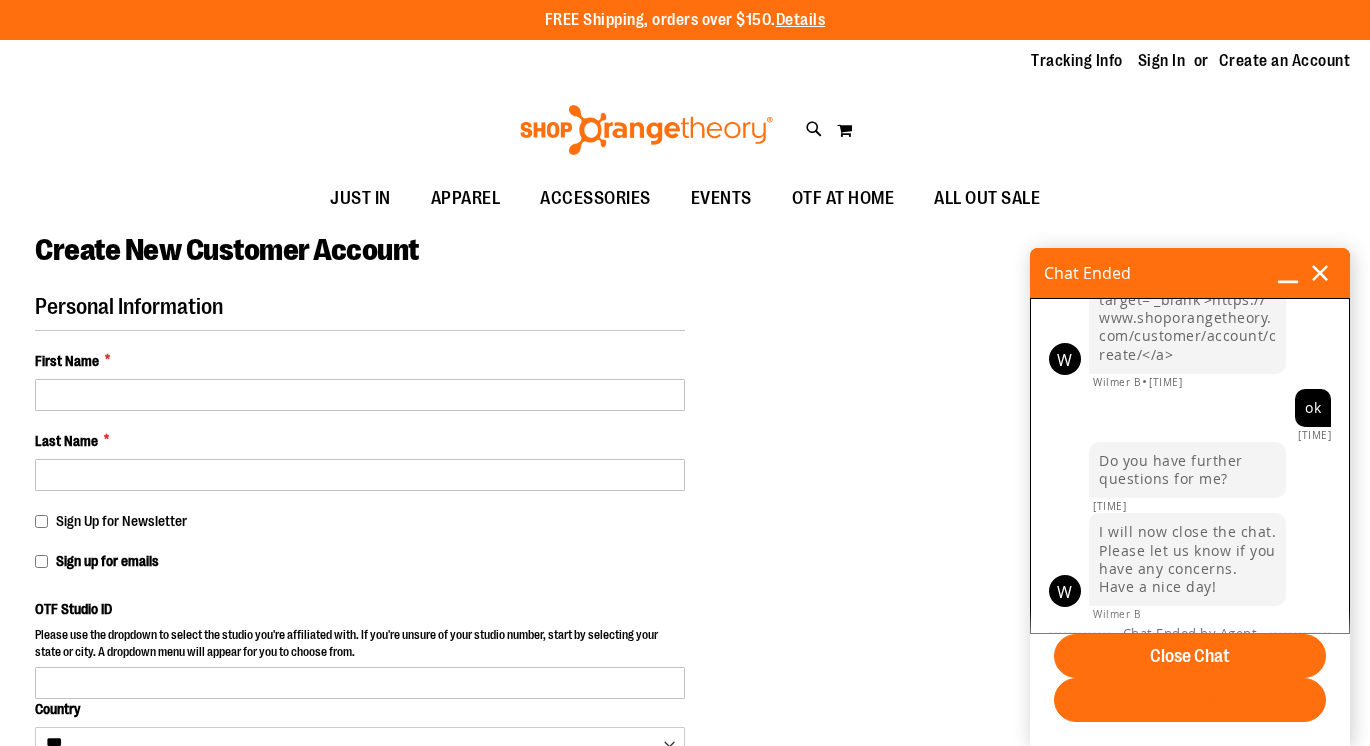click on "W I will now close the chat. Please let us know if you have any concerns. Have a nice day! Wilmer B" at bounding box center (1190, 567) 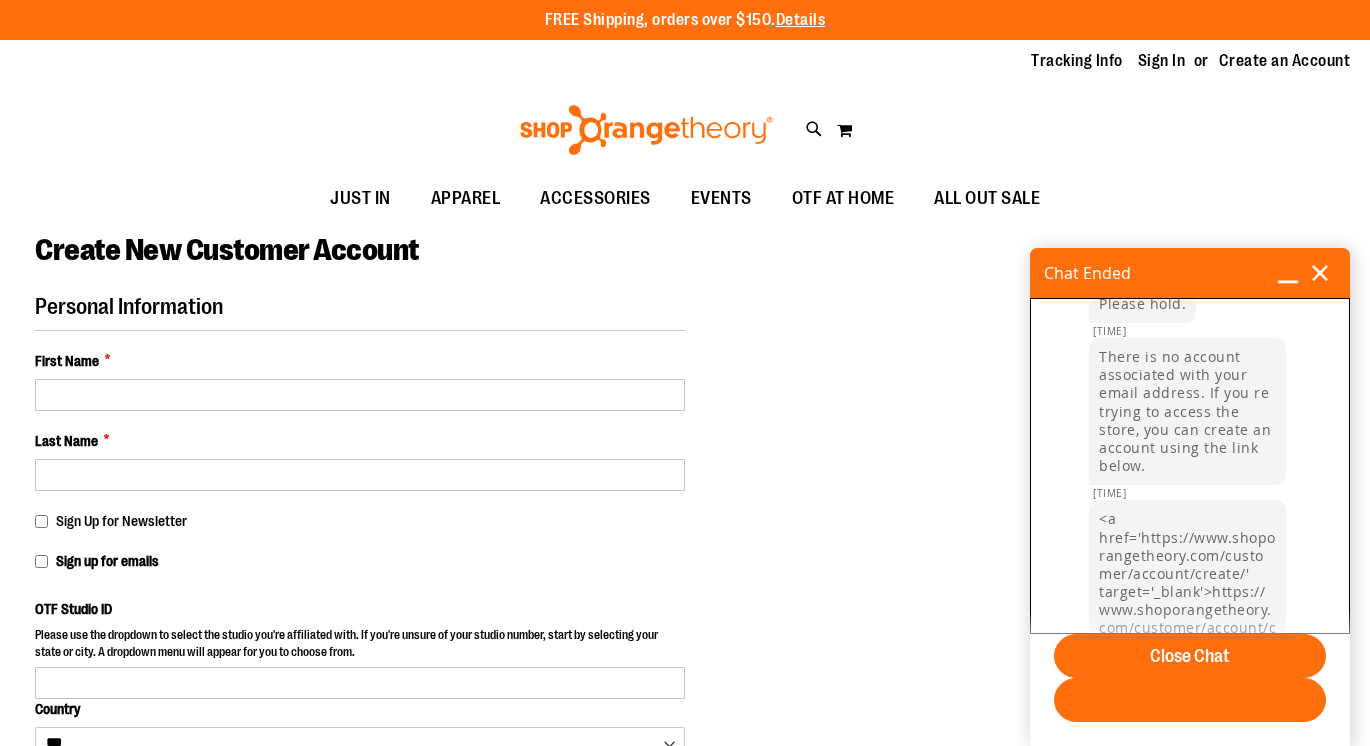 scroll, scrollTop: 1018, scrollLeft: 0, axis: vertical 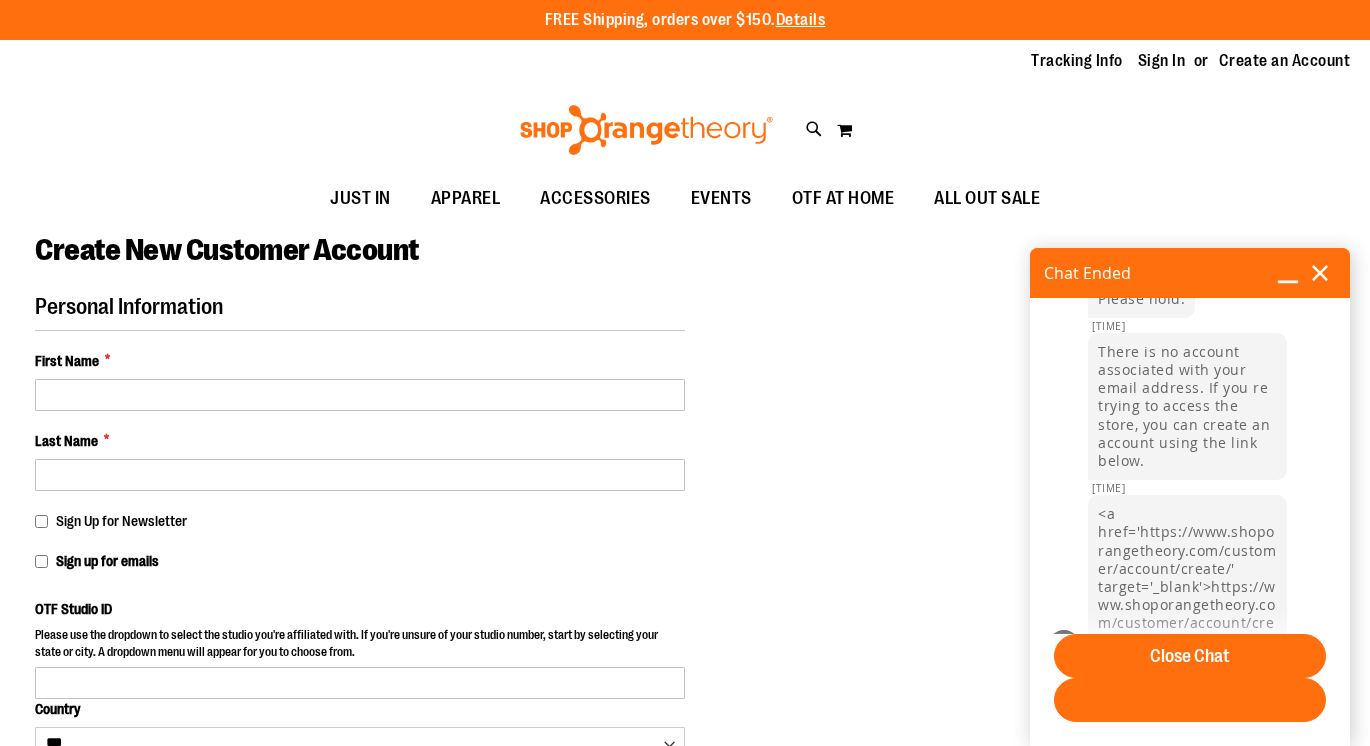click 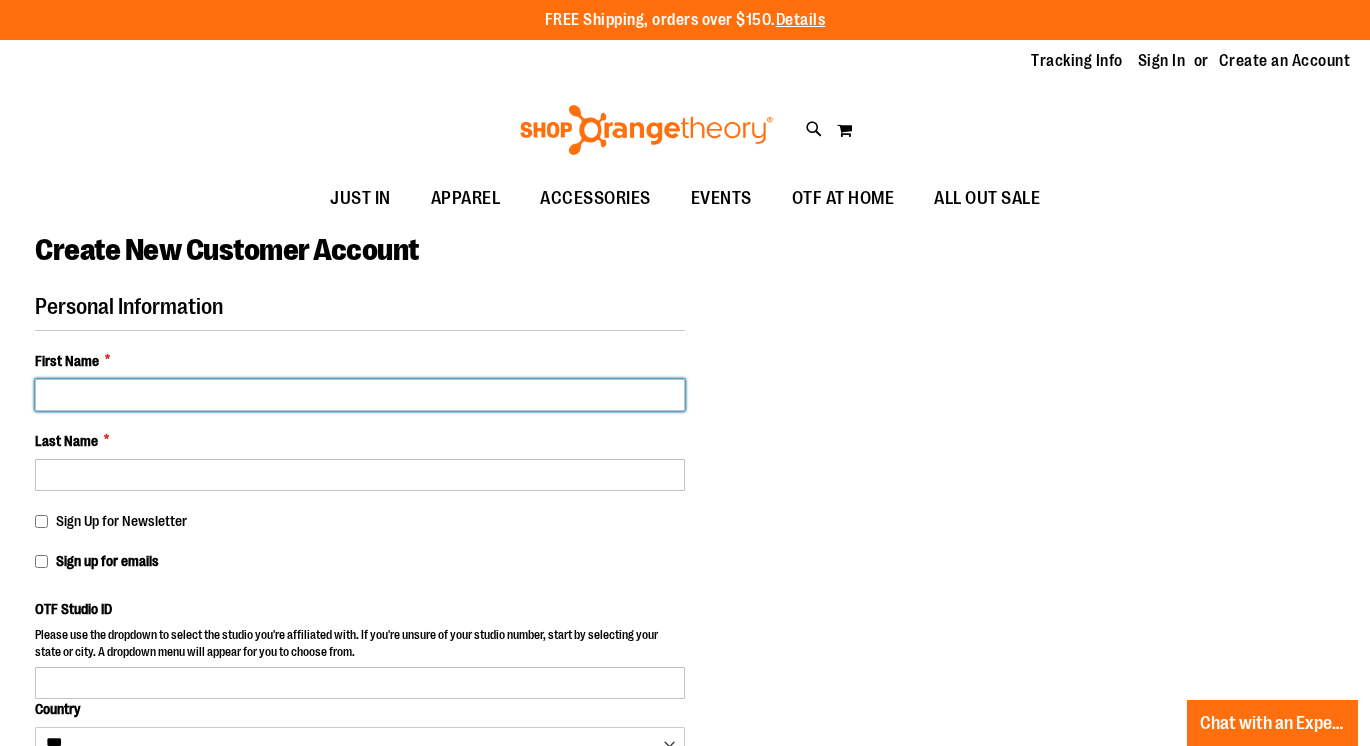 click on "First Name *" at bounding box center [360, 395] 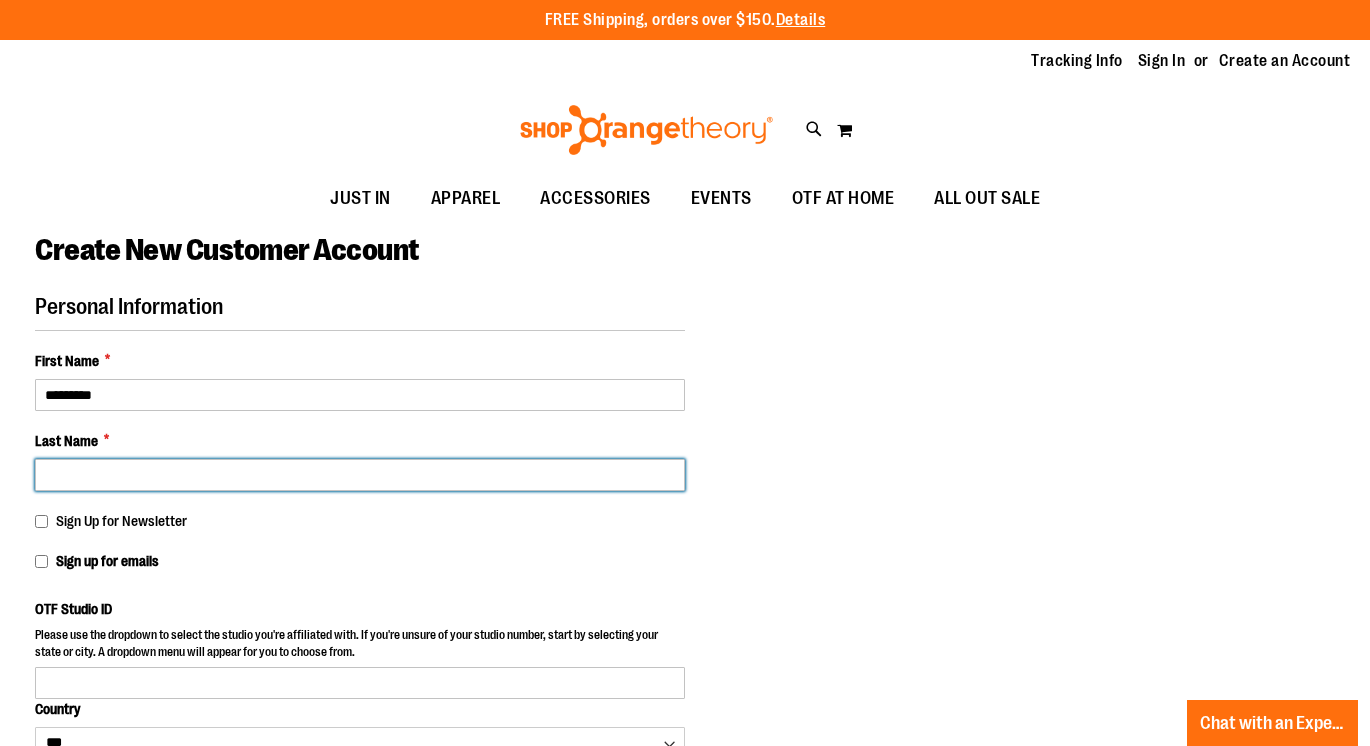 type on "****" 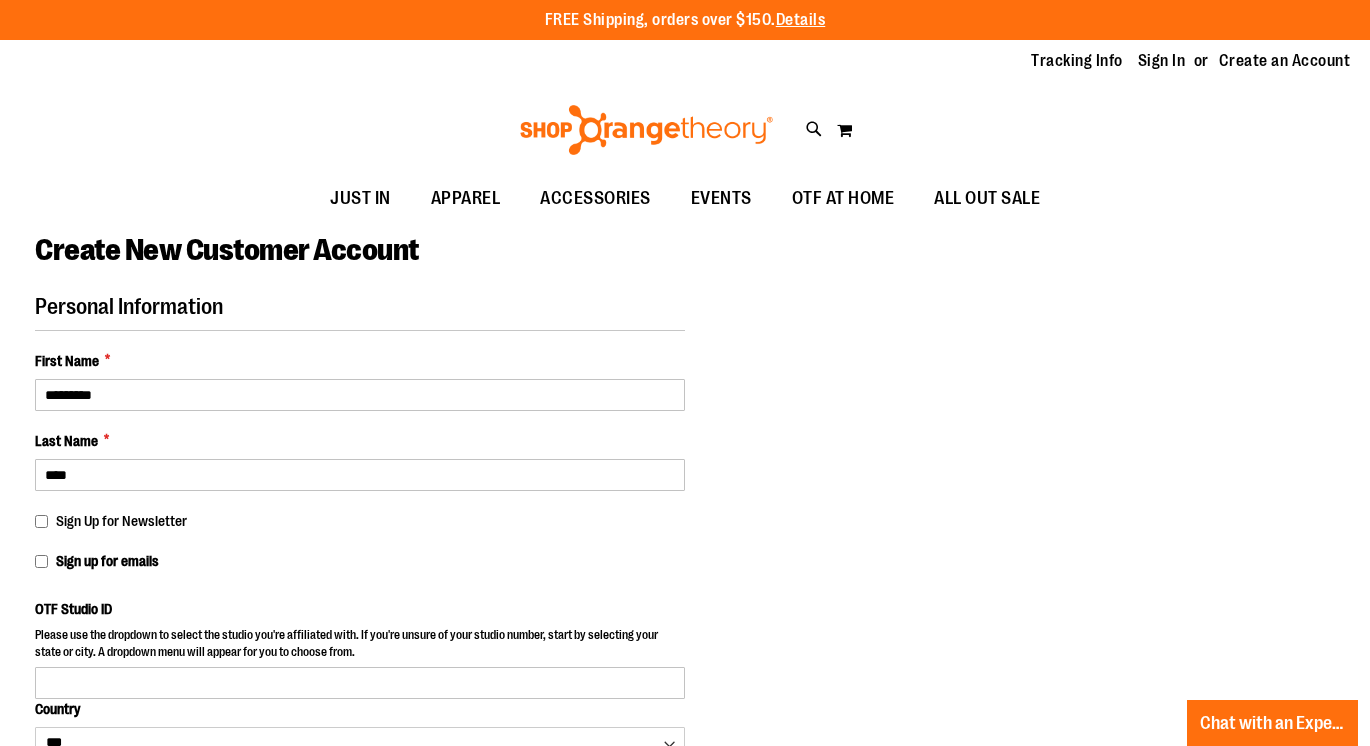 select on "*******" 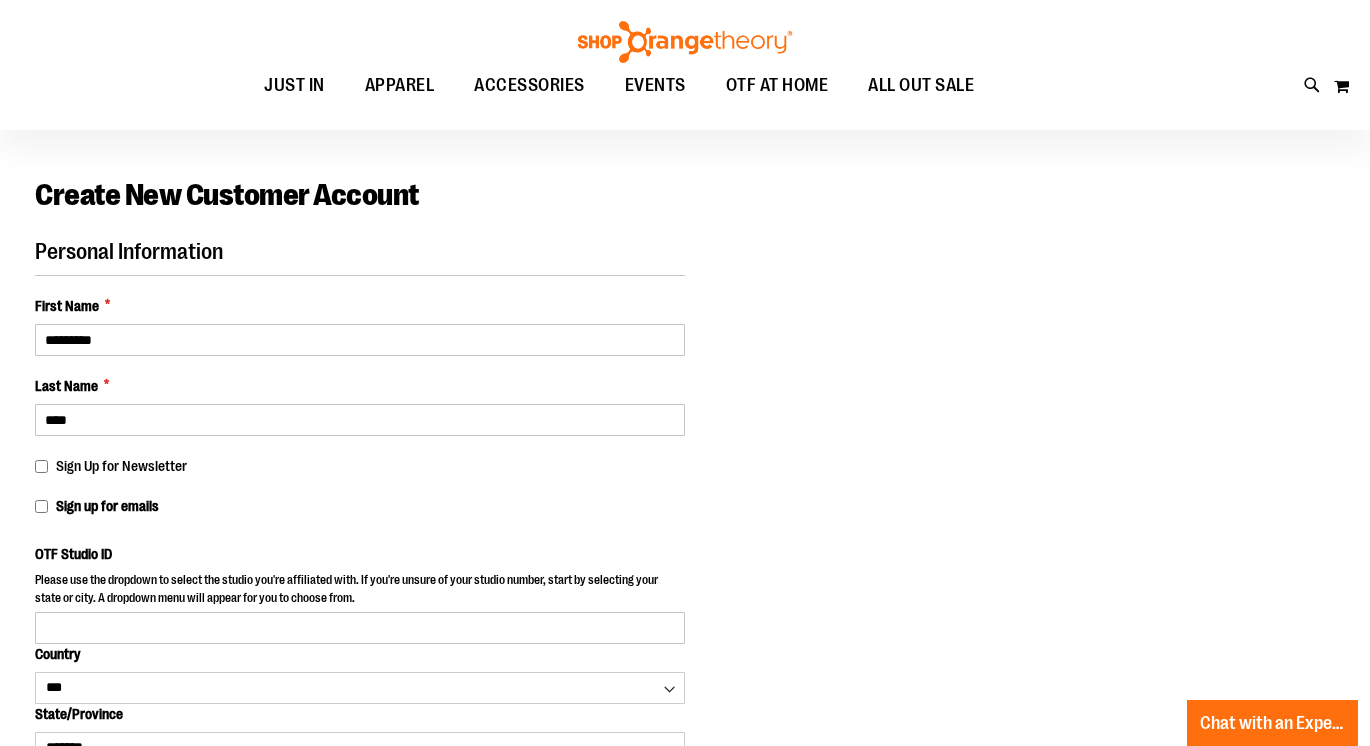 scroll, scrollTop: 55, scrollLeft: 0, axis: vertical 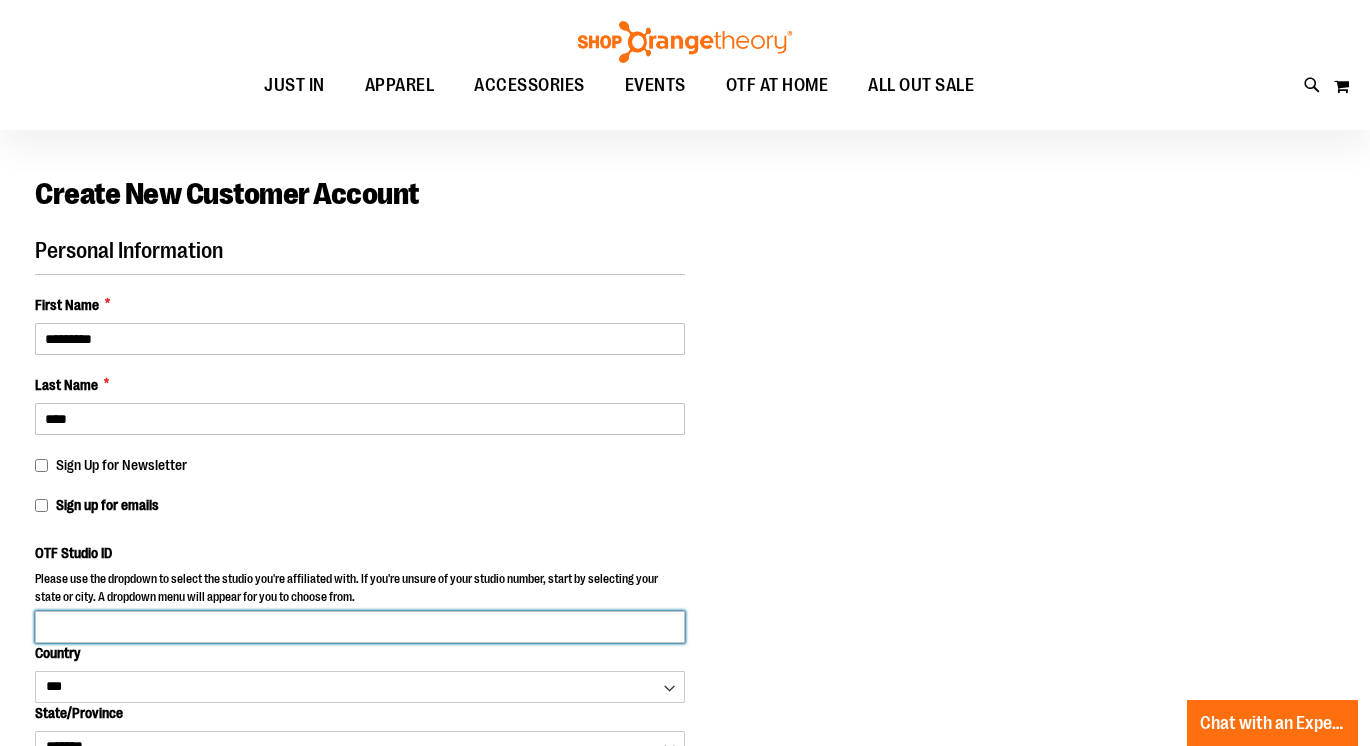 click on "OTF Studio ID" at bounding box center (360, 627) 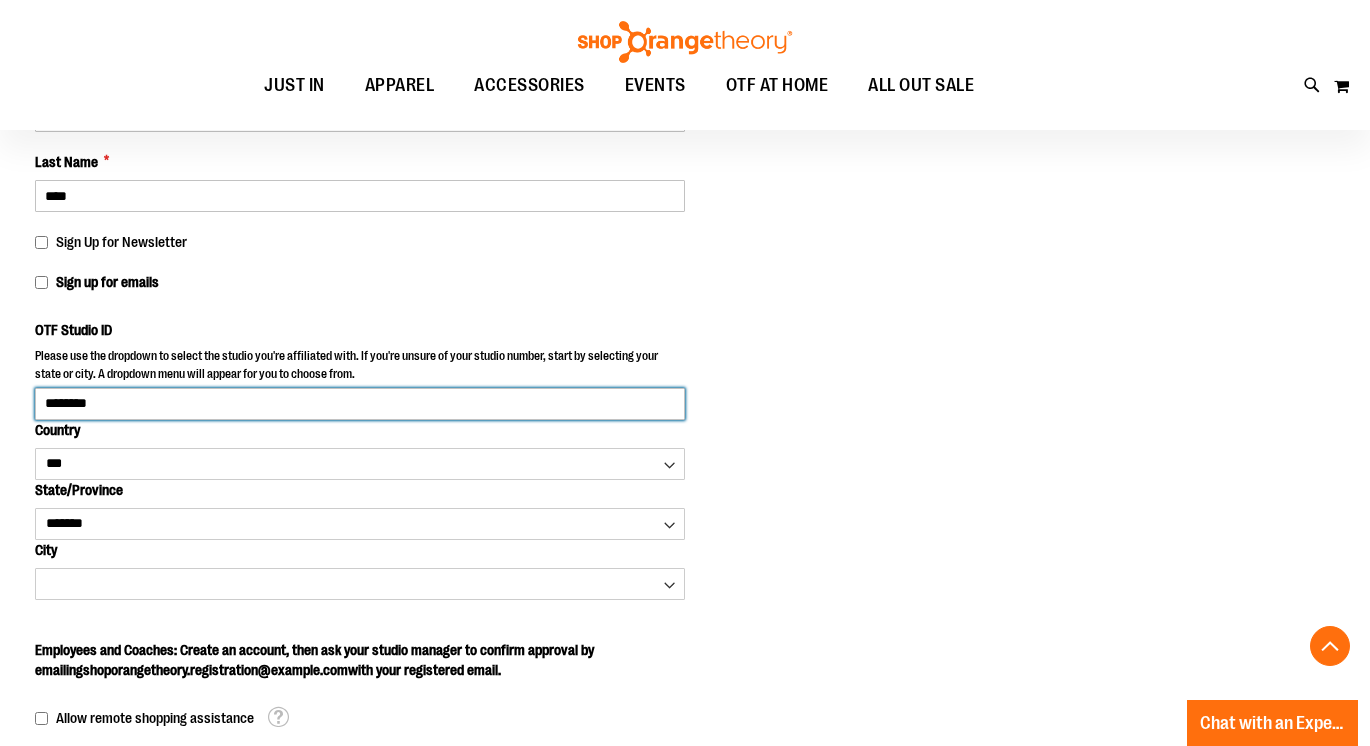 scroll, scrollTop: 332, scrollLeft: 0, axis: vertical 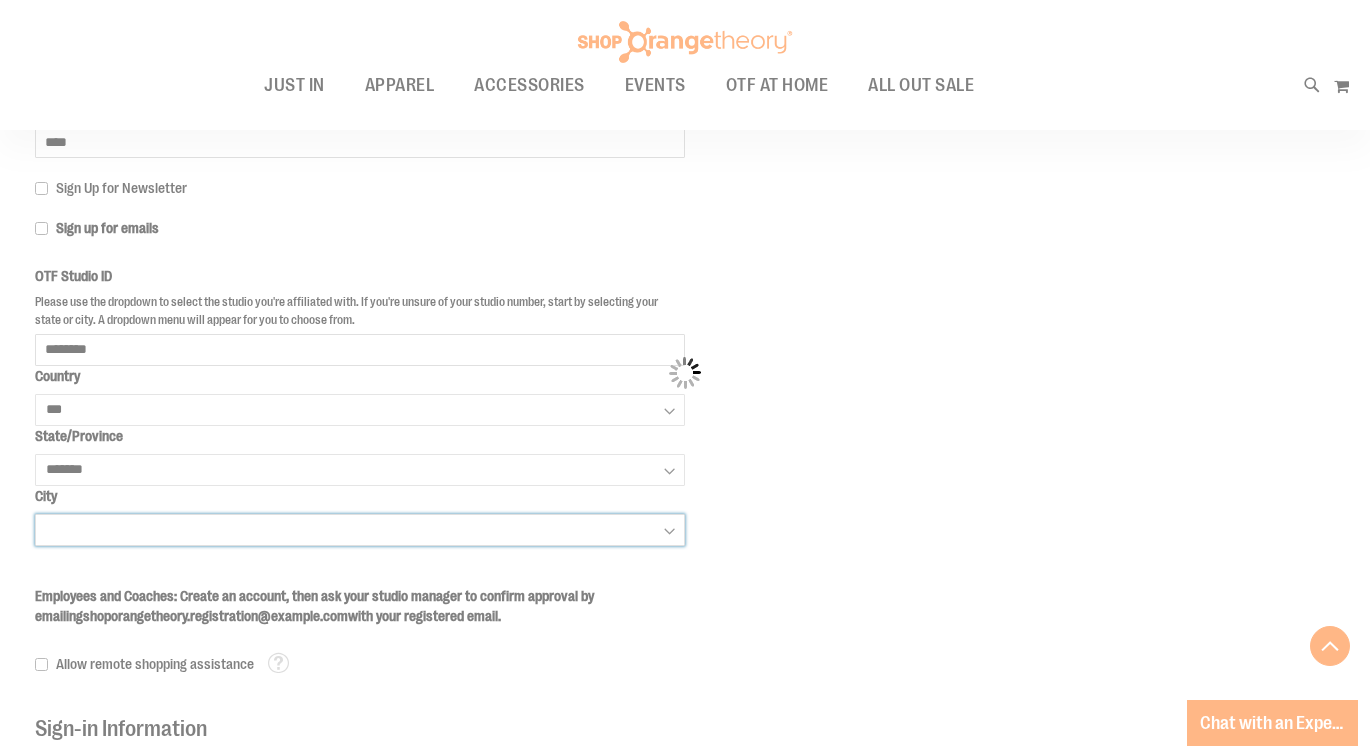 click on "Please wait...
Skip to Content
The store will not work correctly when cookies are disabled.
FREE Shipping, orders over $150.  Details
To order the Spring Dri Tri event bundle please email  shoporangetheory@bdainc.com .
Tracking Info
Sign In
Return to Procurement
Create an Account
Toggle Nav
Search" at bounding box center [685, 41] 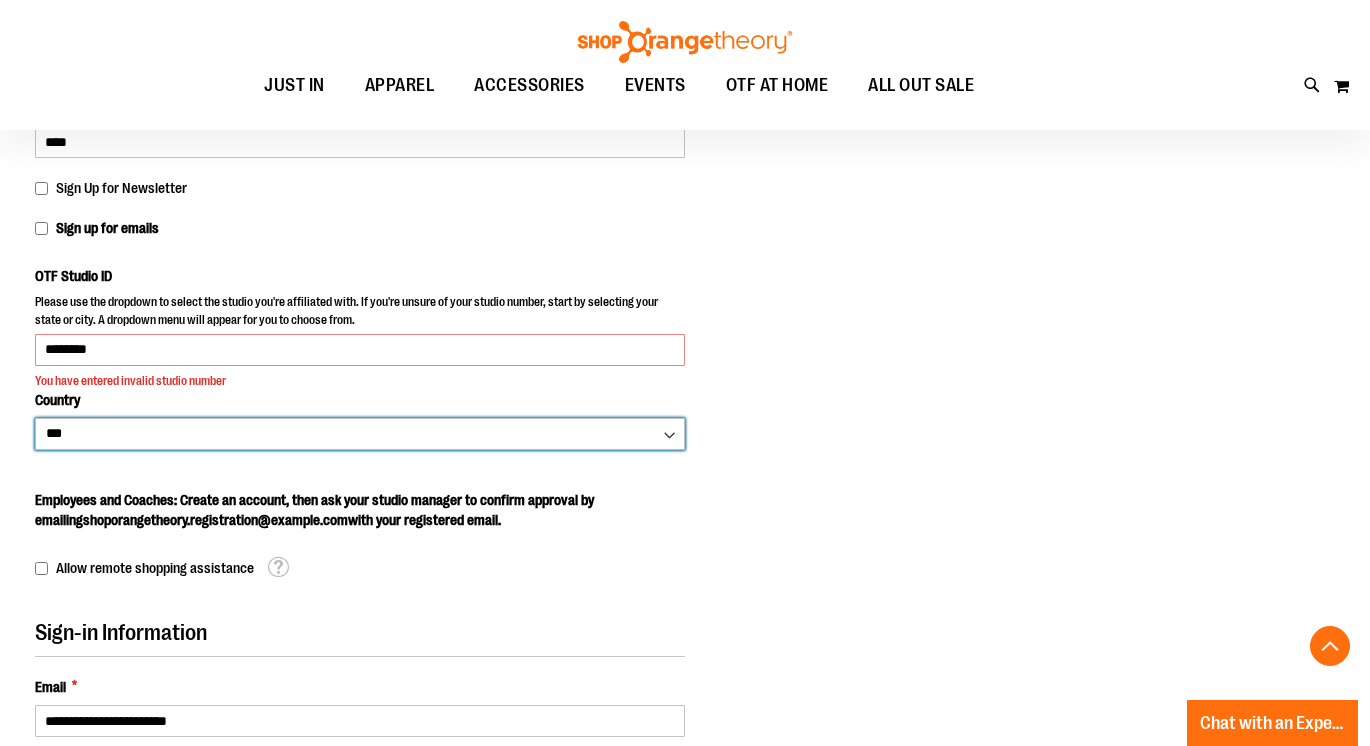 click on "***
***
*******
***
***
***
**
***
***
***
***
***
***
***
***
***
***
***
***
**
***
***
***
***" at bounding box center [360, 434] 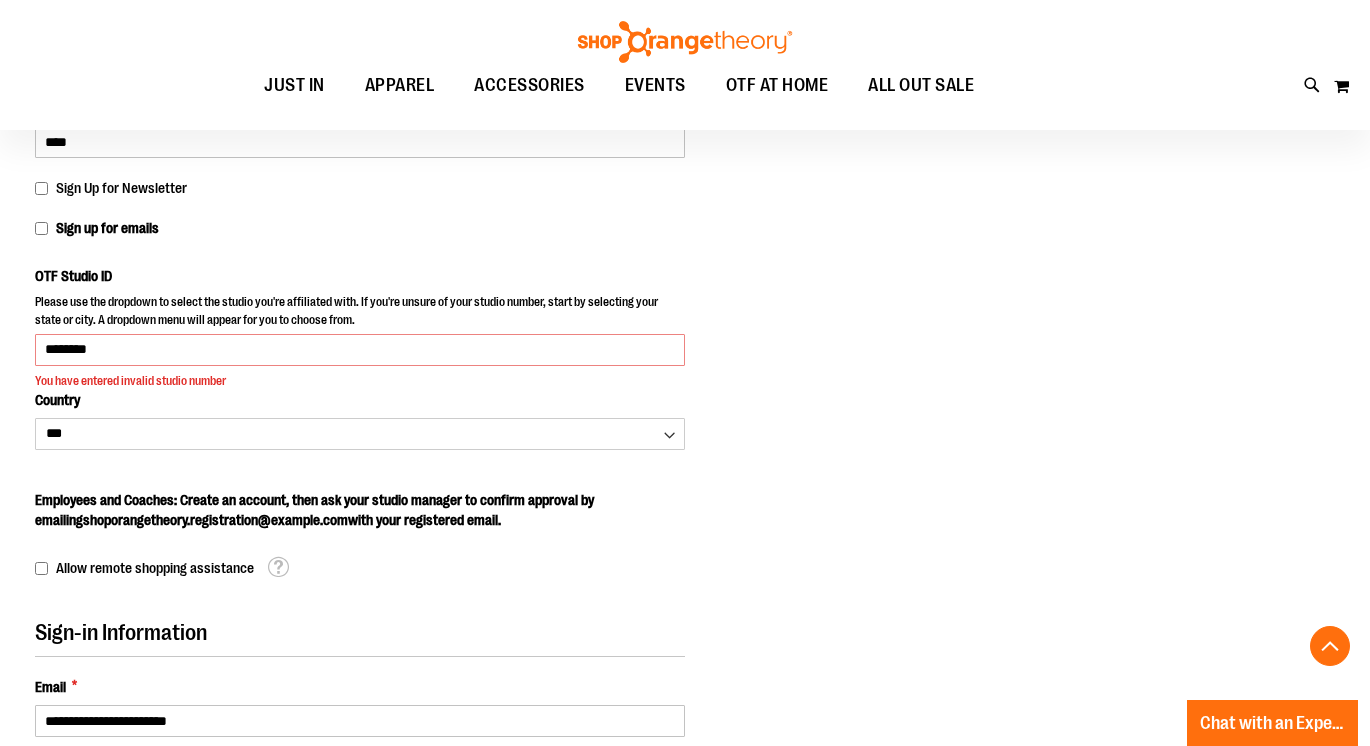 click on "Employees and Coaches: Create an account, then ask your studio manager to confirm approval by emailing  shoporangetheory.registration@bdainc.com  with your registered email." at bounding box center (360, 504) 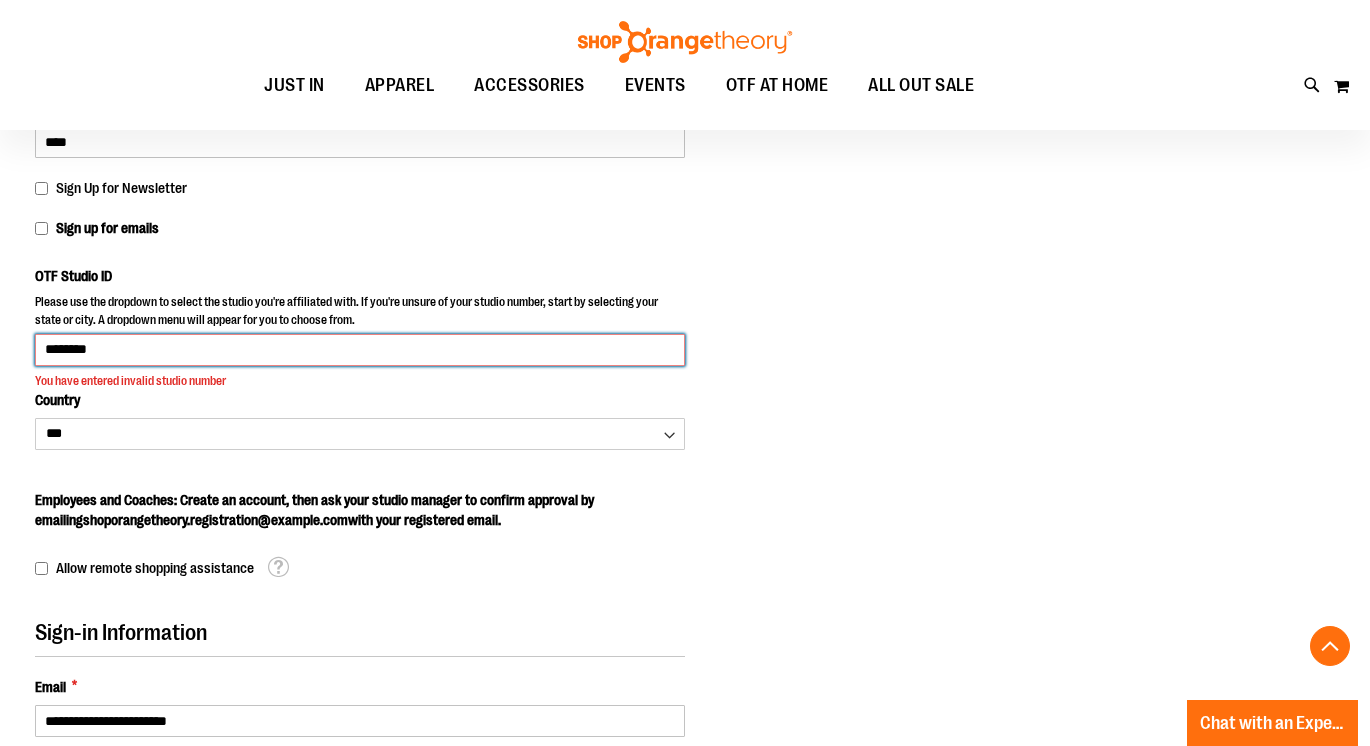 click on "********" at bounding box center [360, 350] 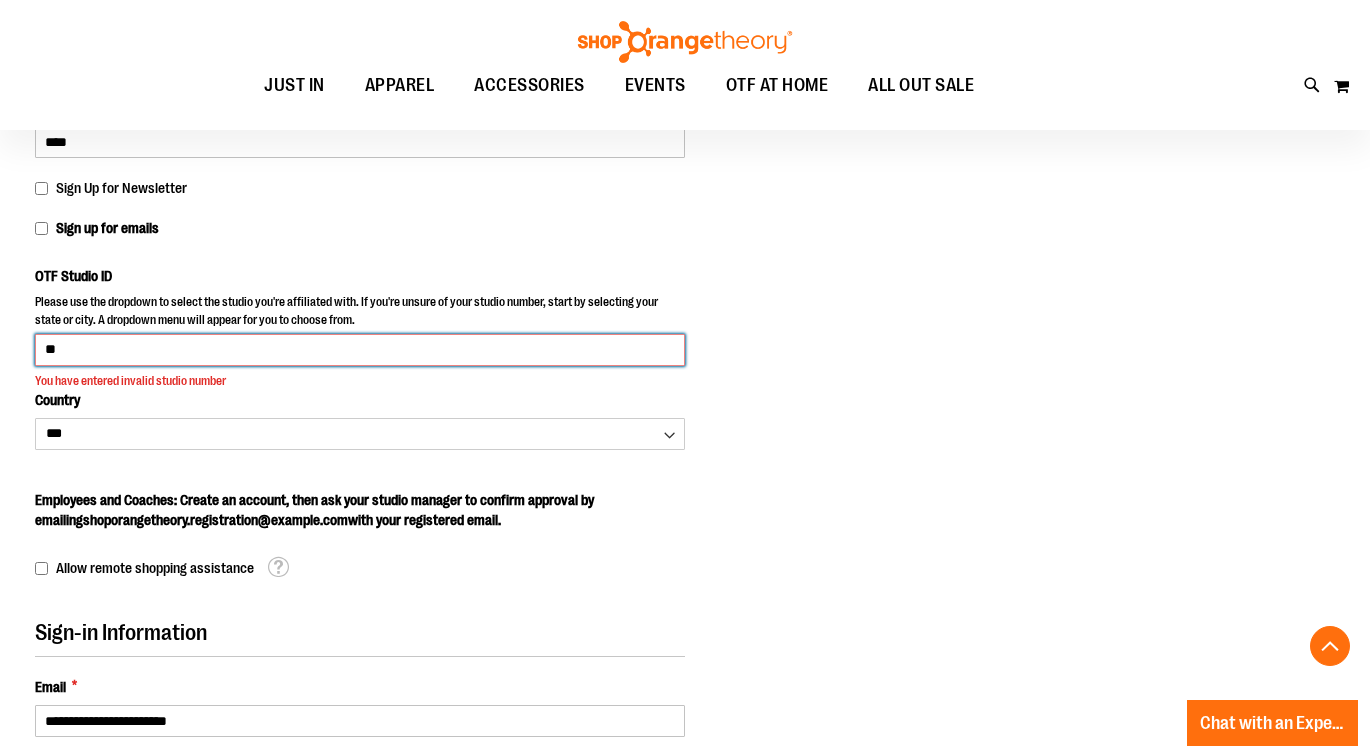 type on "*" 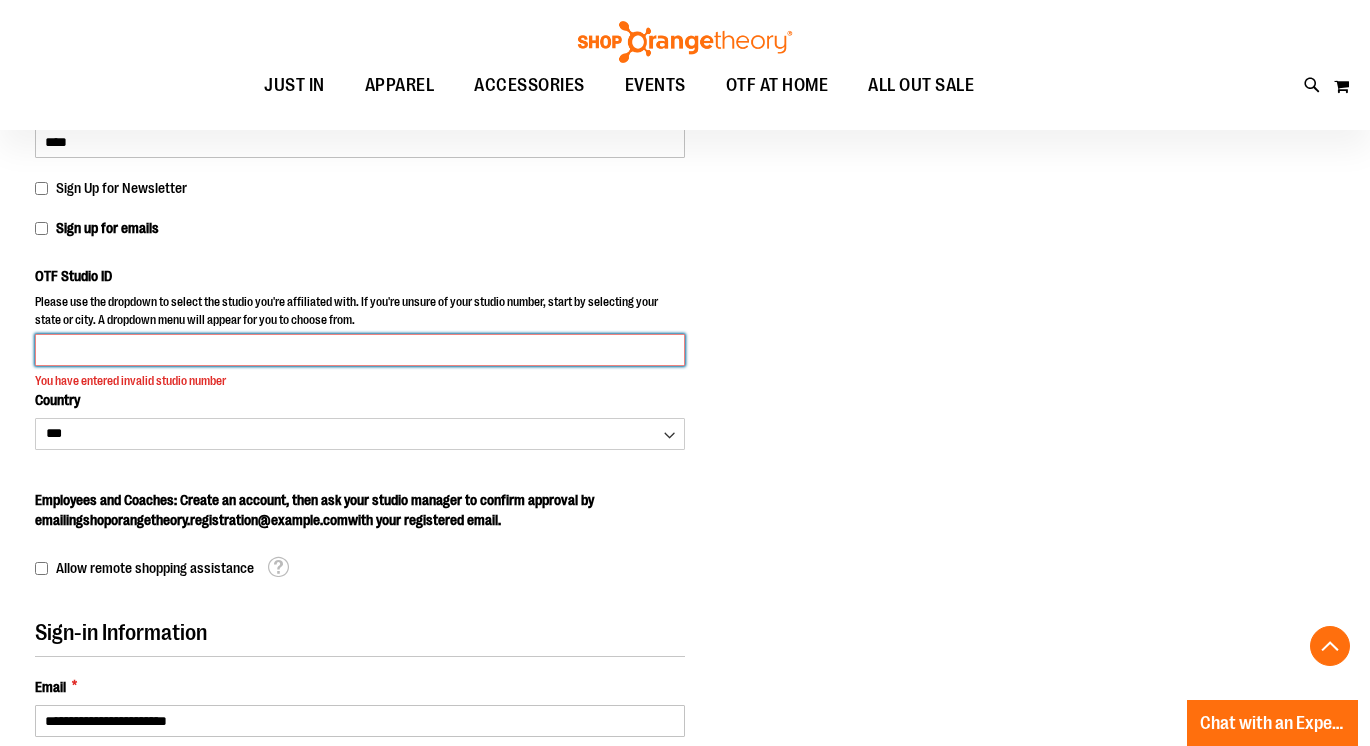 type on "*" 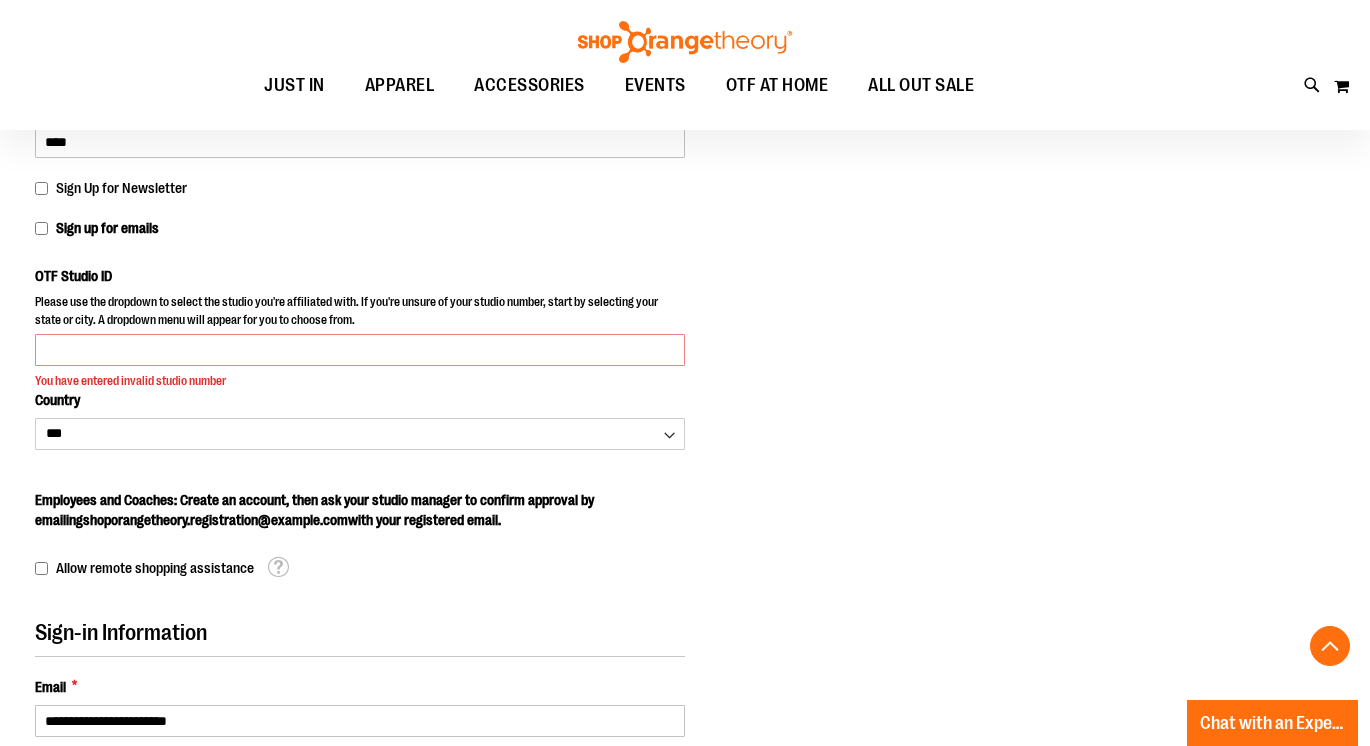 click on "Personal Information
First Name *
*********
Last Name *
****
Sign Up for Newsletter
Sign up for emails
OTF Studio ID" at bounding box center [685, 608] 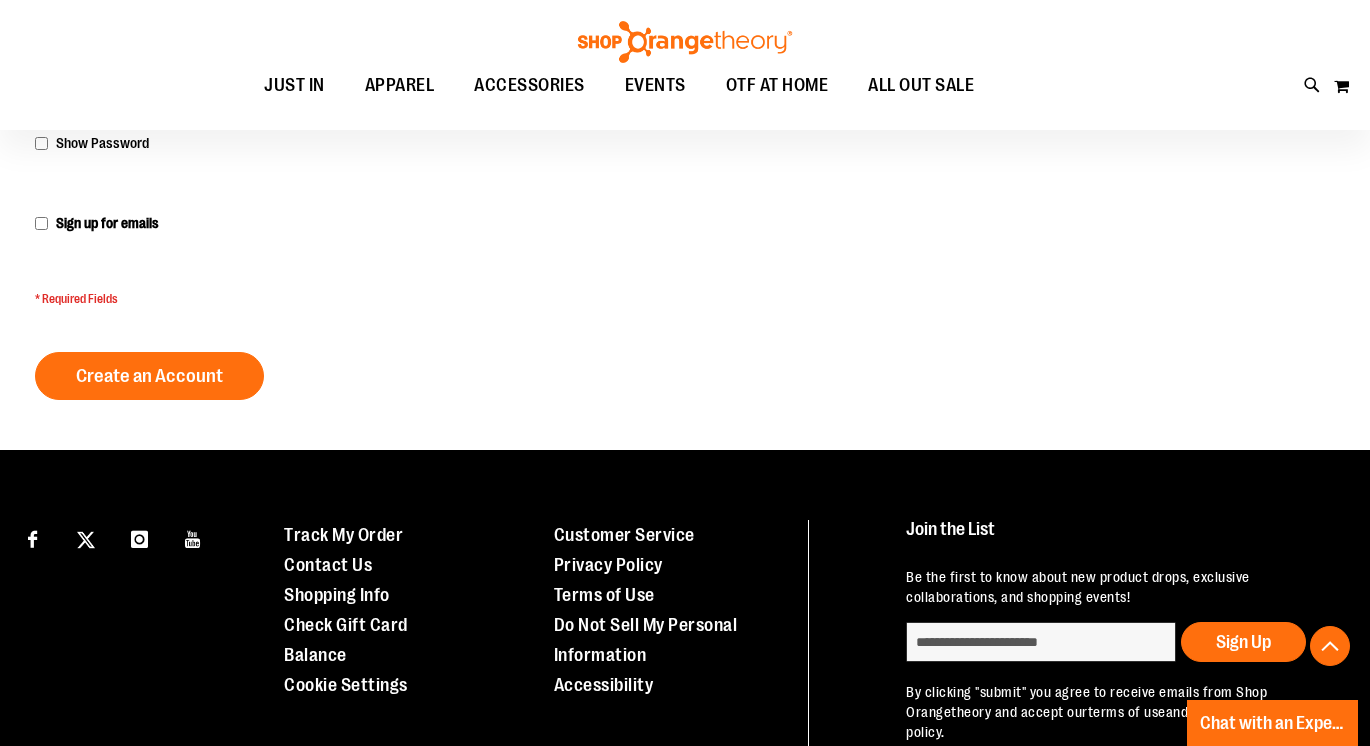 scroll, scrollTop: 1268, scrollLeft: 0, axis: vertical 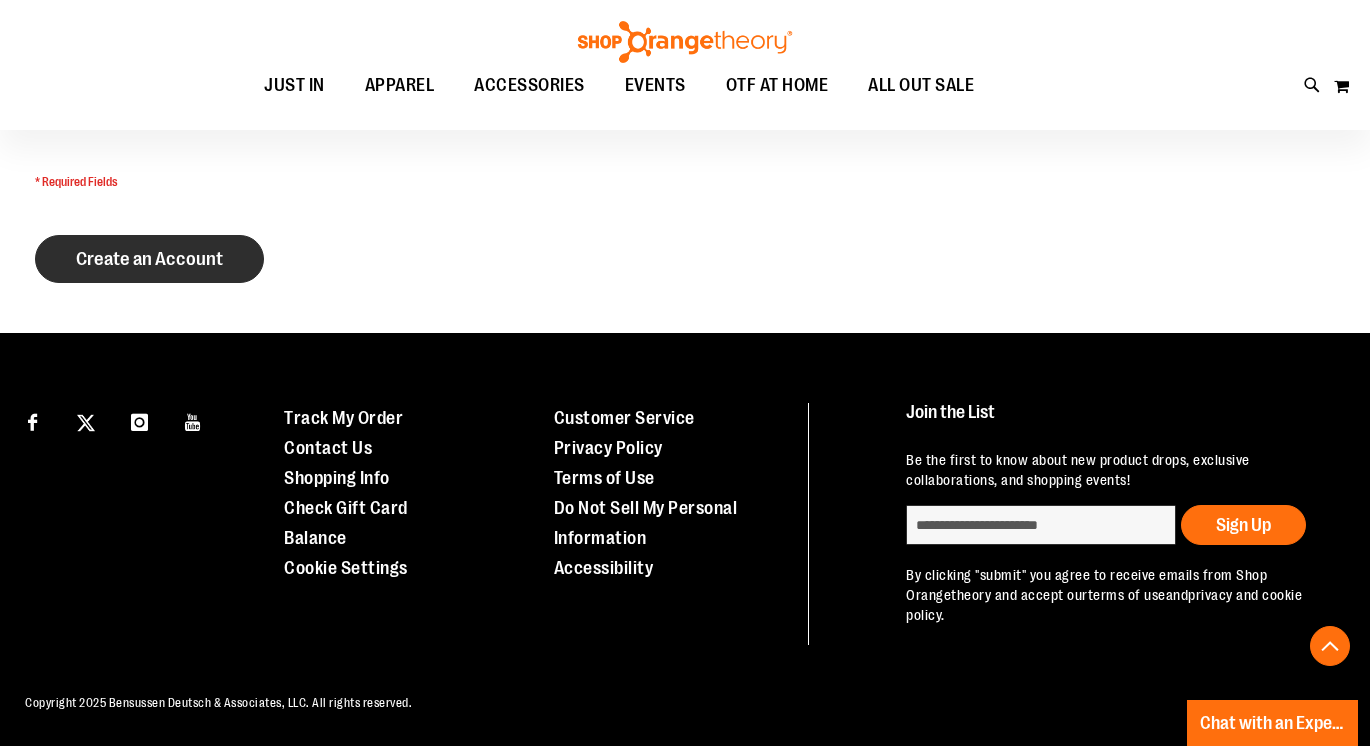 click on "Create an Account" at bounding box center (149, 259) 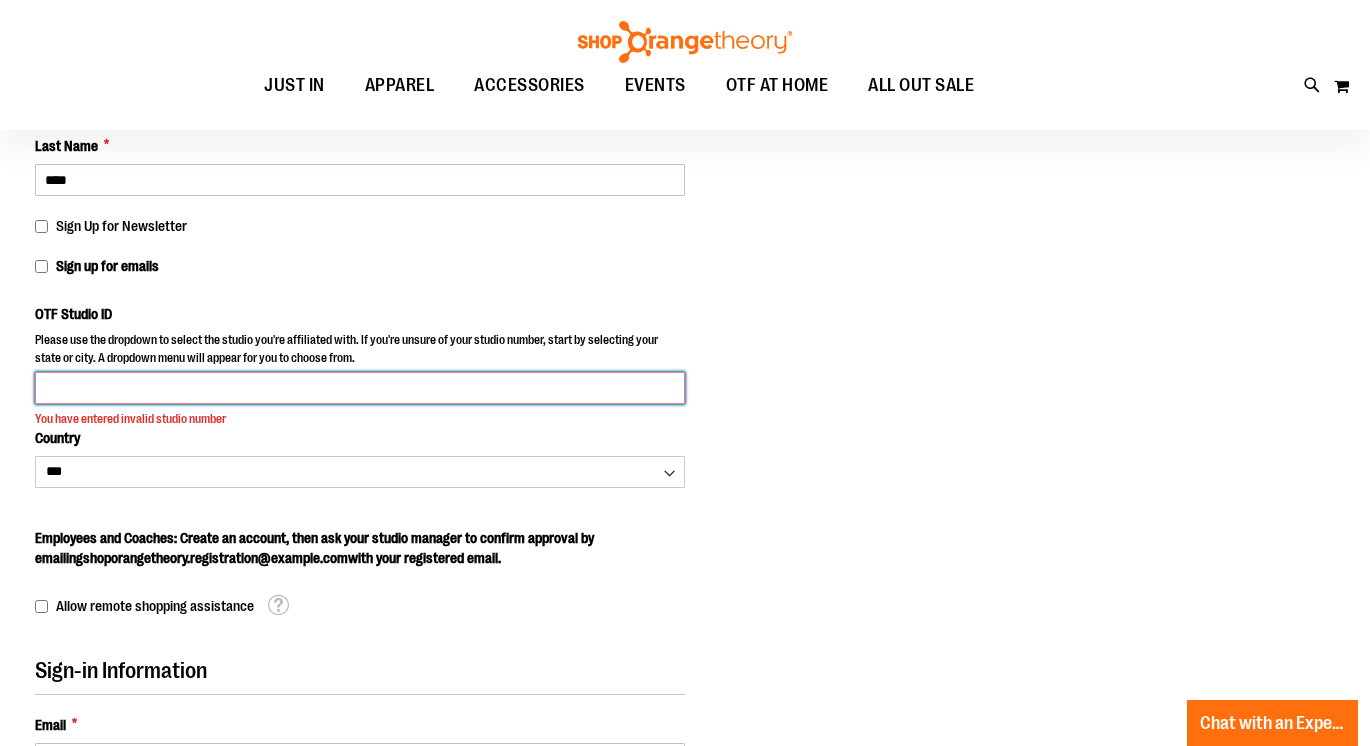 scroll, scrollTop: 293, scrollLeft: 0, axis: vertical 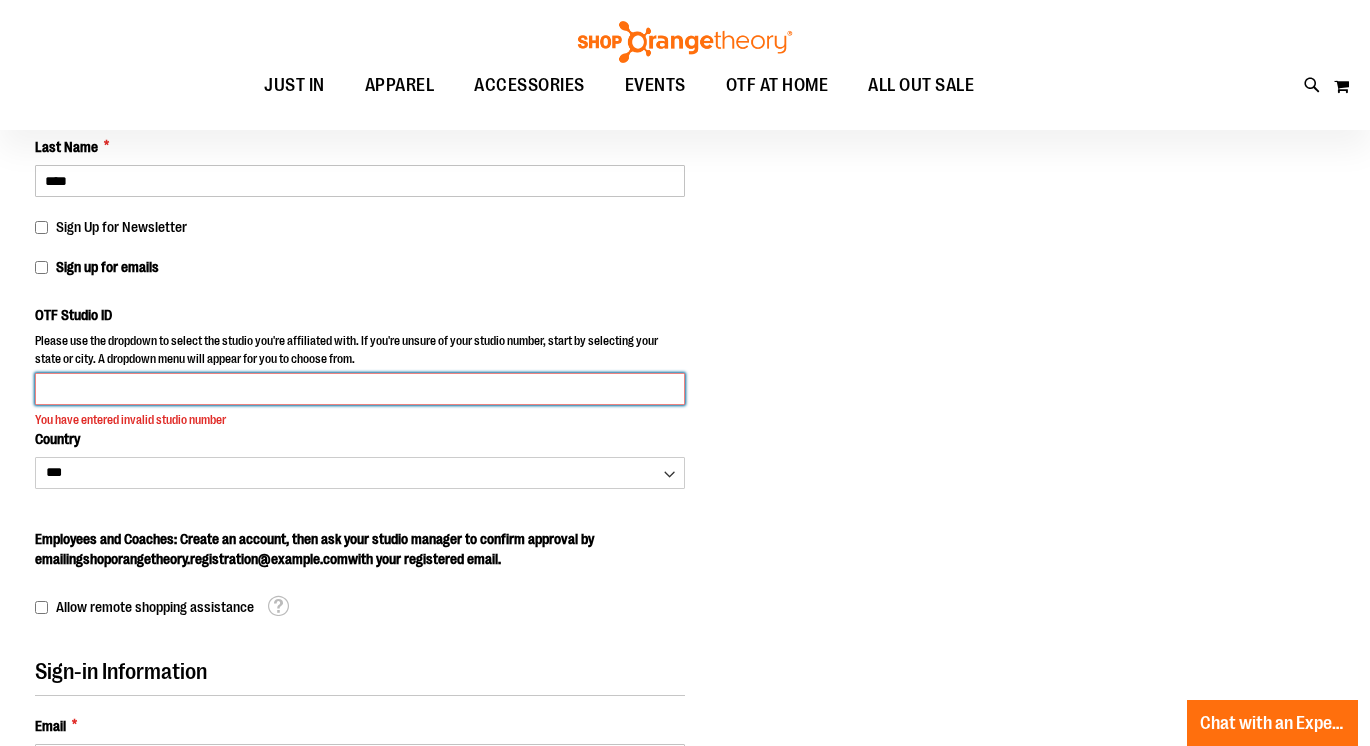 click on "OTF Studio ID" at bounding box center (360, 389) 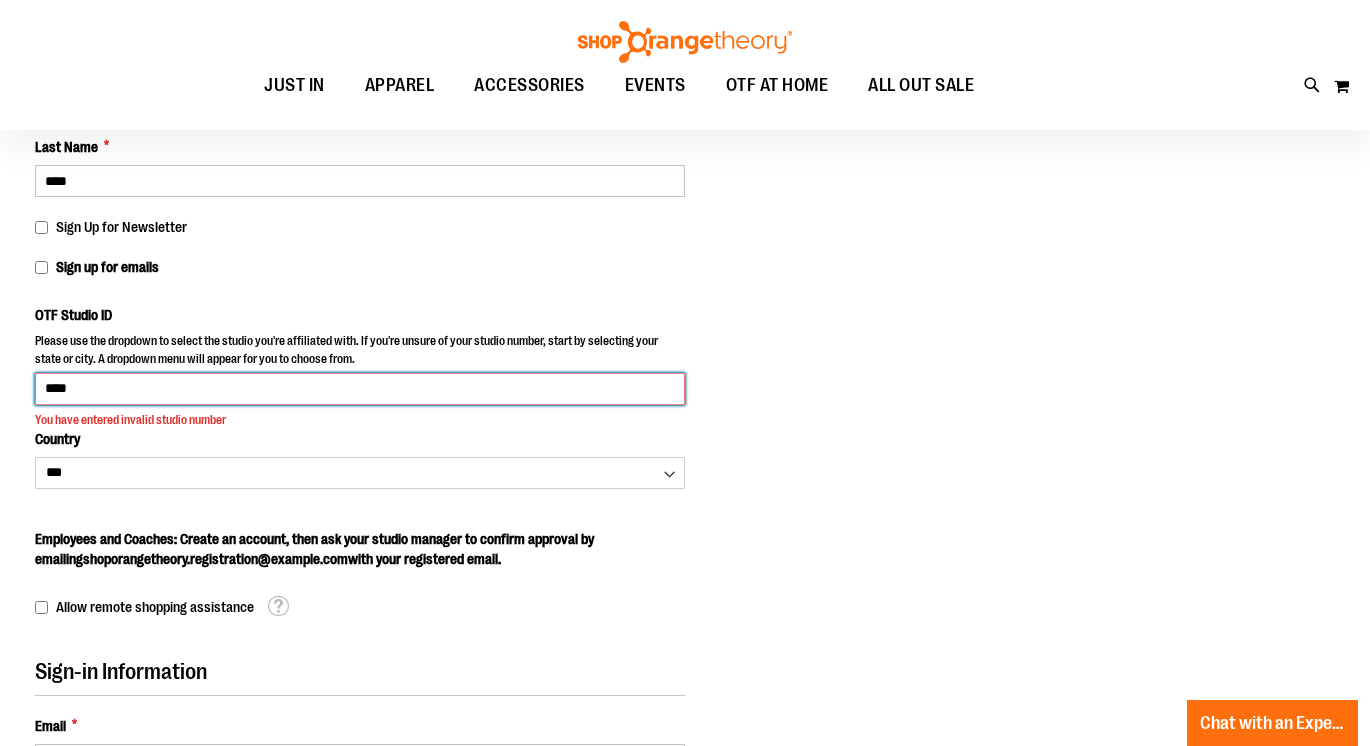 scroll, scrollTop: 1316, scrollLeft: 0, axis: vertical 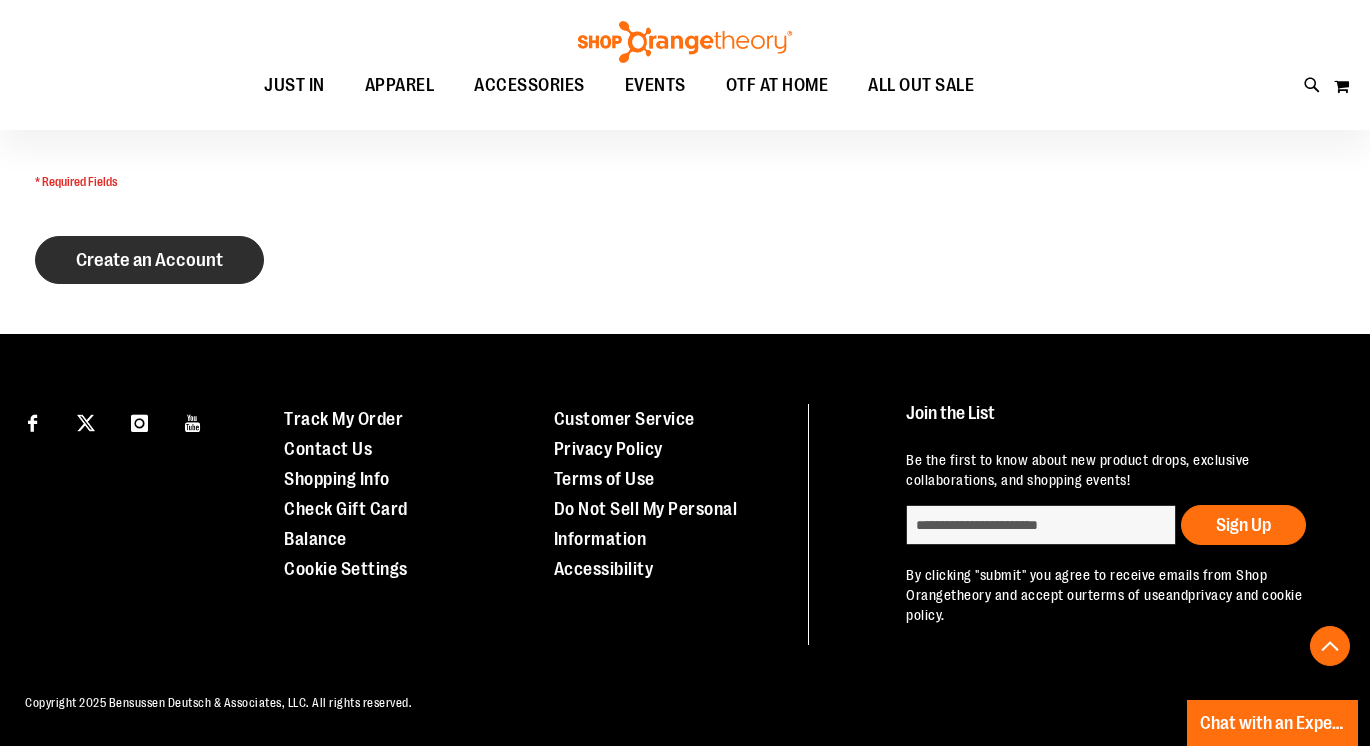 type on "****" 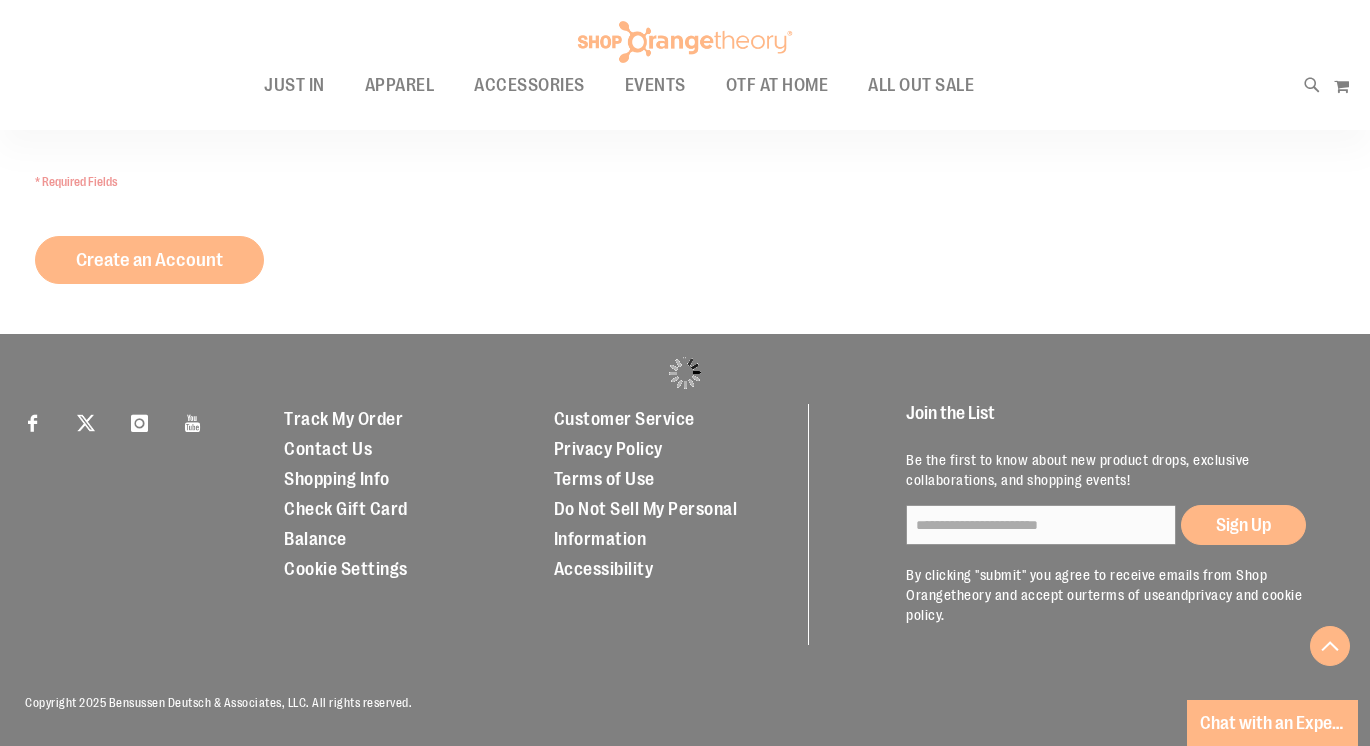click on "Please wait...
Skip to Content
The store will not work correctly when cookies are disabled.
FREE Shipping, orders over $150.  Details
To order the Spring Dri Tri event bundle please email  shoporangetheory@bdainc.com .
Tracking Info
Sign In
Return to Procurement
Create an Account
Toggle Nav
Search" at bounding box center [685, -940] 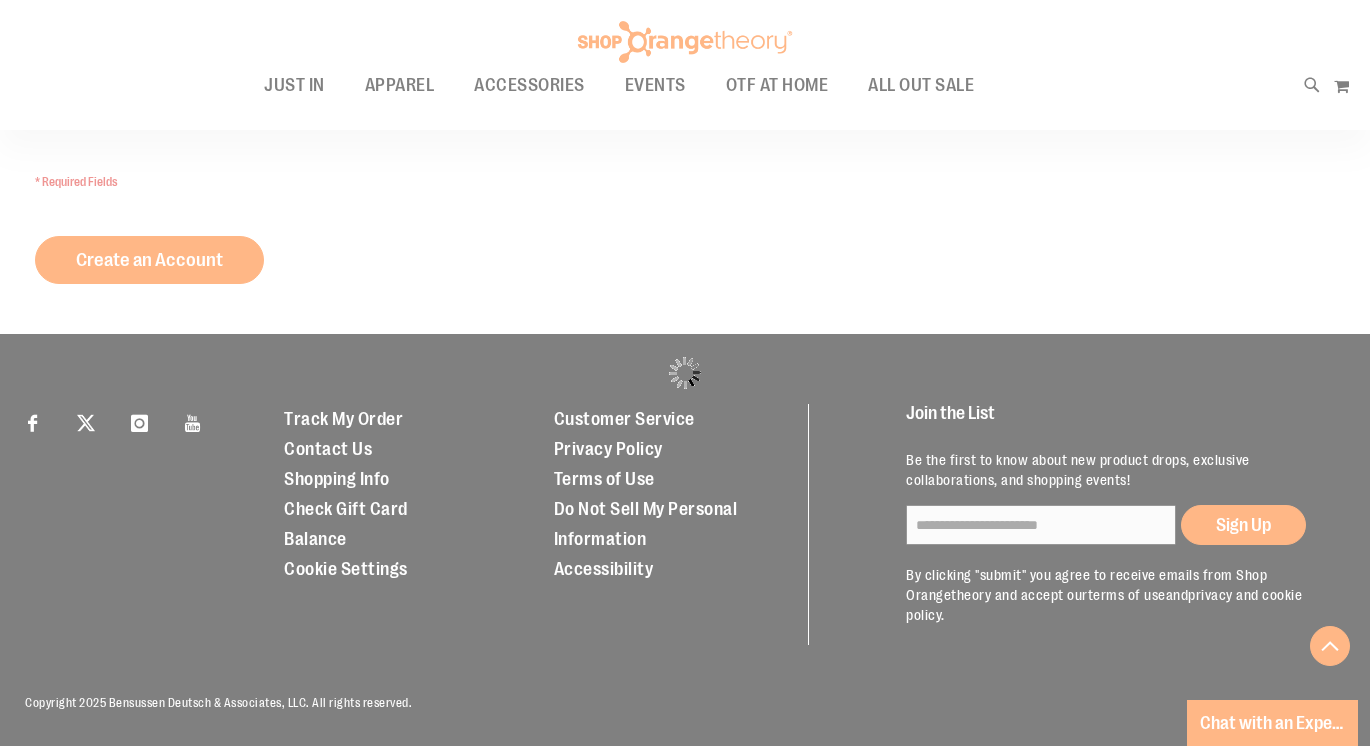 scroll, scrollTop: 1472, scrollLeft: 0, axis: vertical 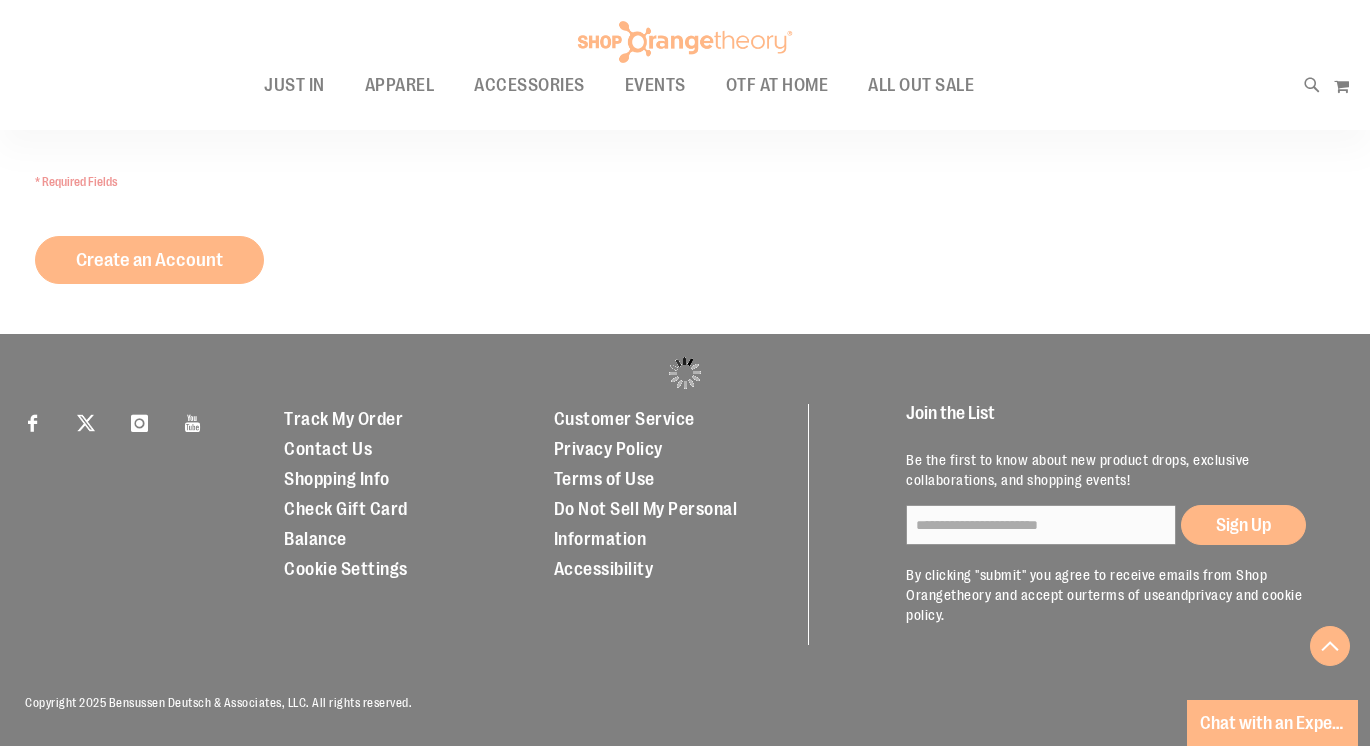 select on "*******" 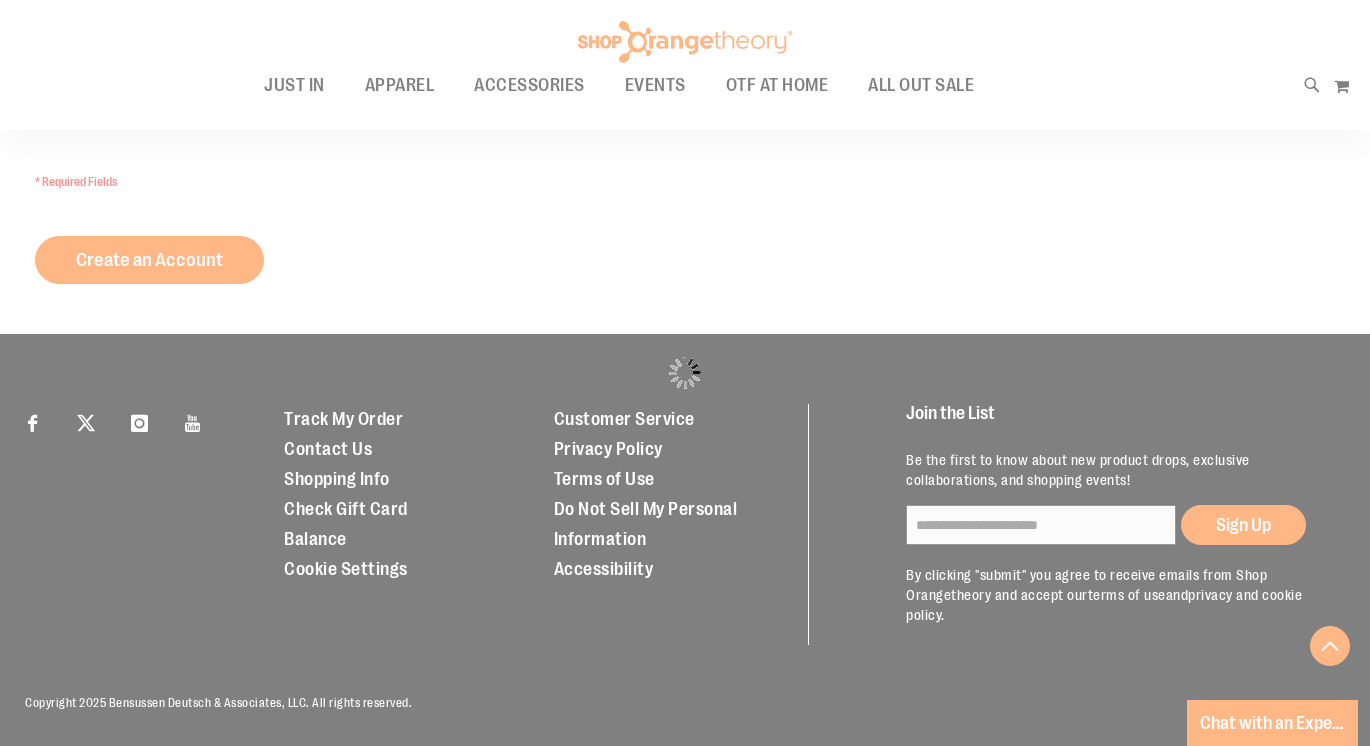 select on "*******" 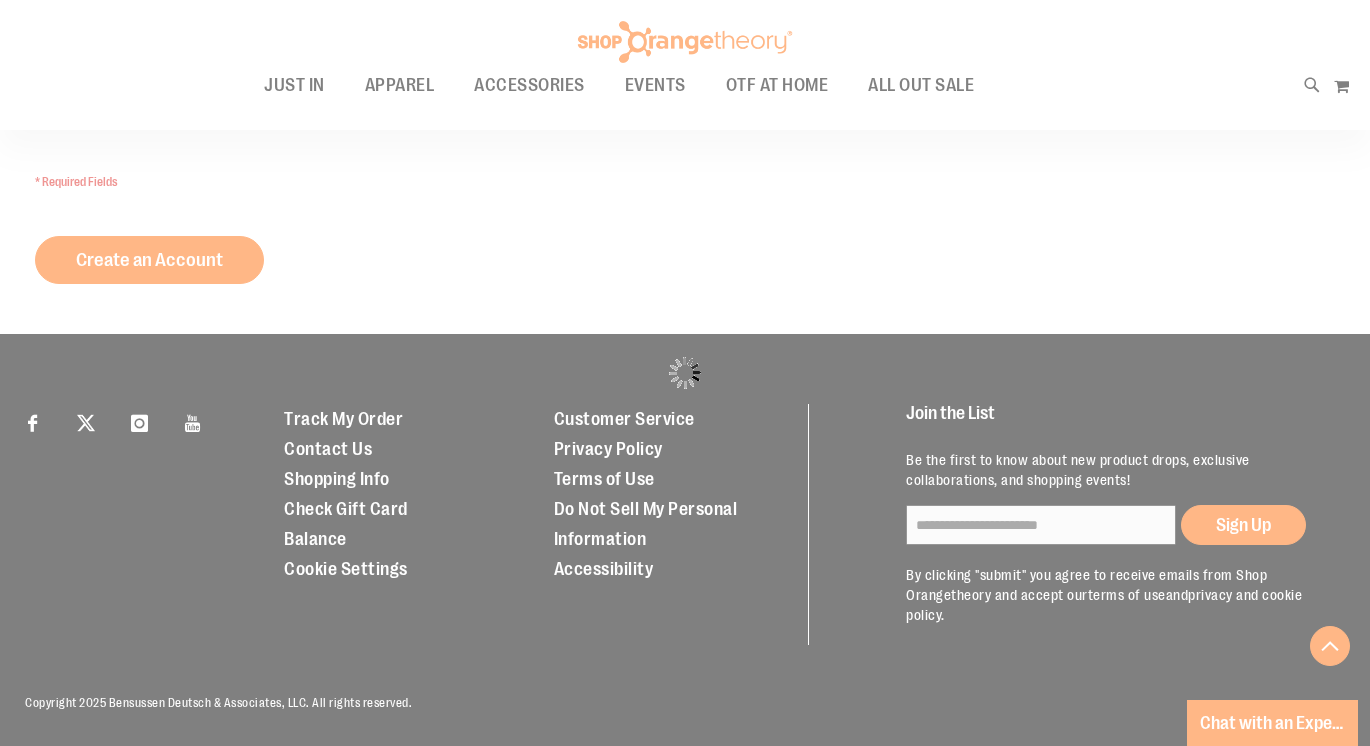 select on "****" 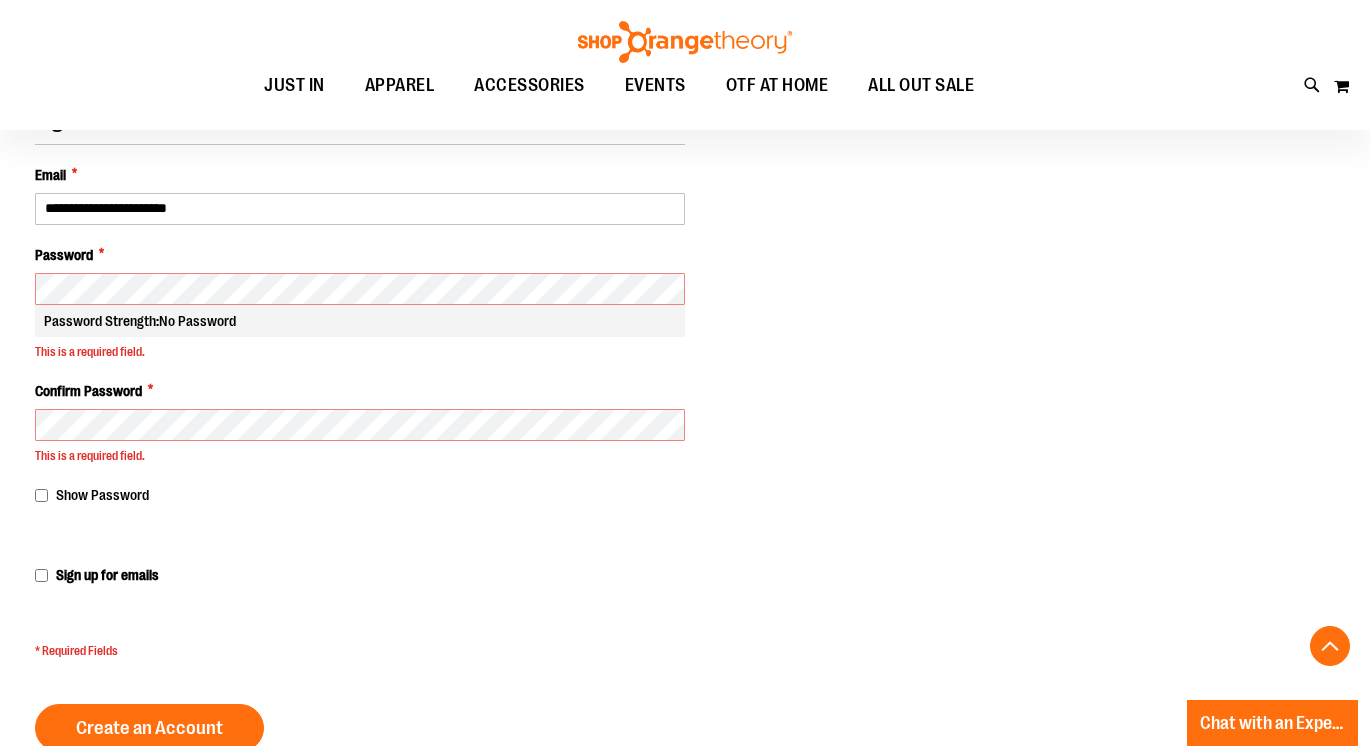 scroll, scrollTop: 1001, scrollLeft: 0, axis: vertical 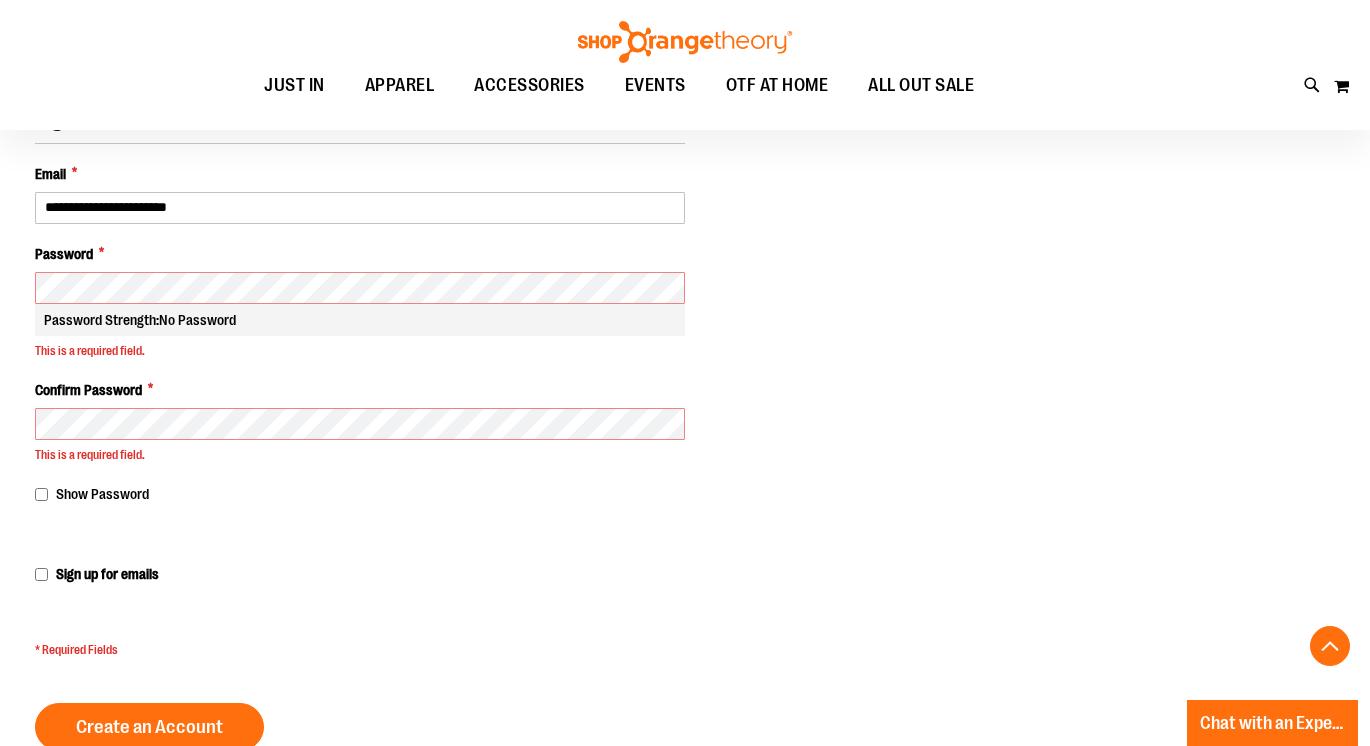 click on "Password Strength:
No Password" at bounding box center [360, 320] 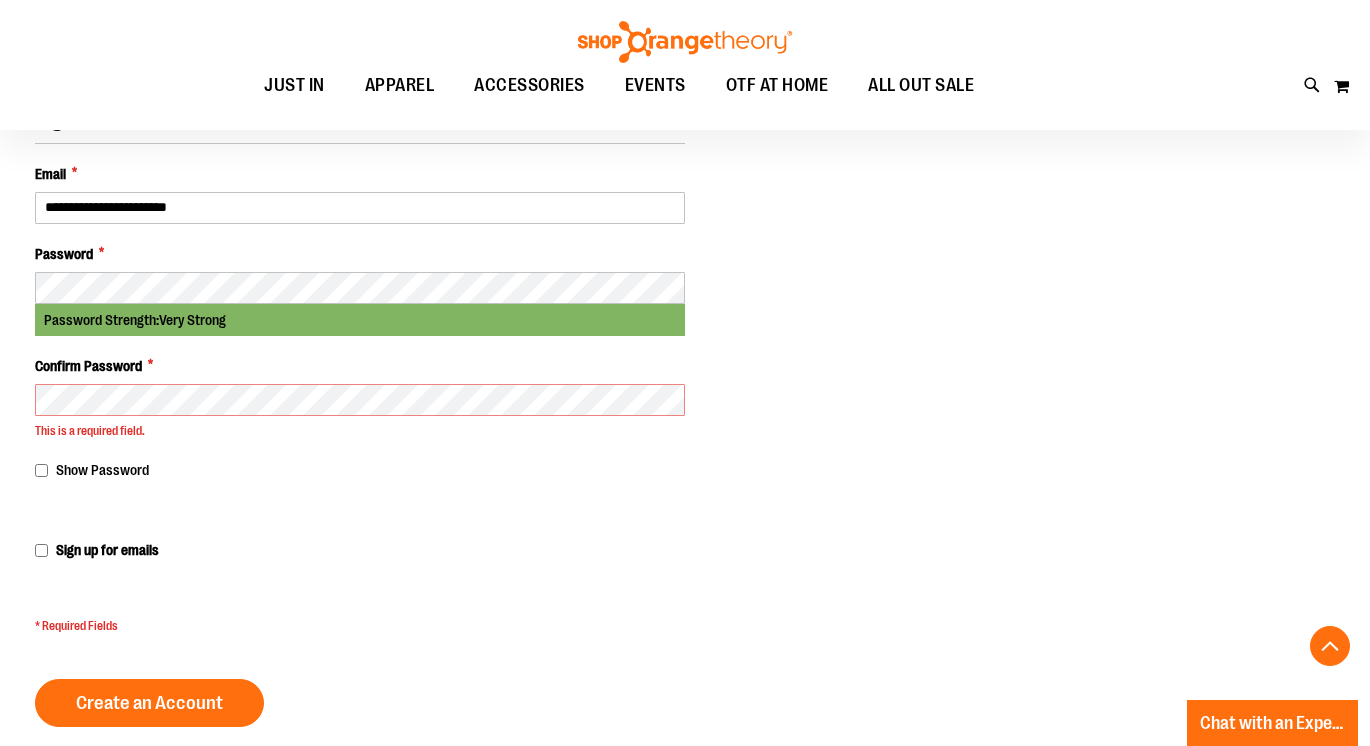 click on "Create New Customer Account
Personal Information
First Name *
*********
Last Name *
****
Sign Up for Newsletter
Sign up for emails" at bounding box center (685, -2) 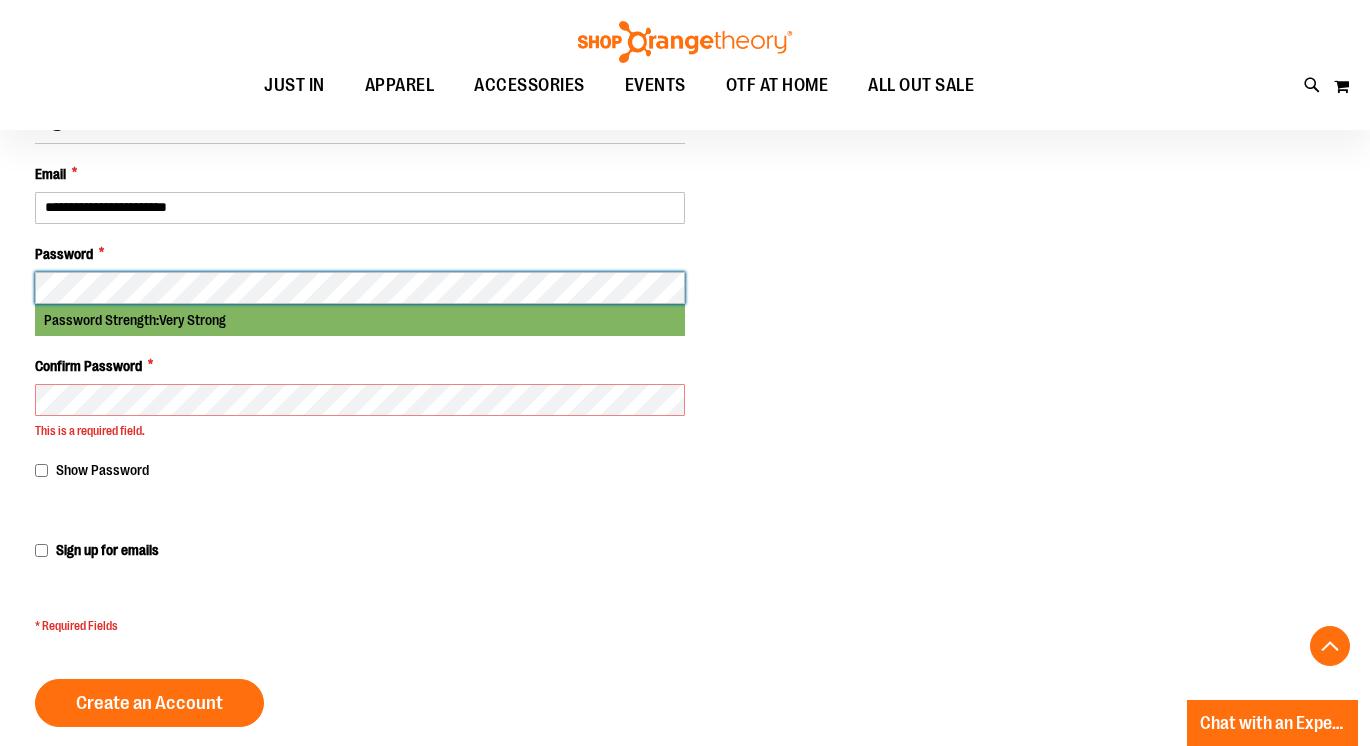 click on "Please wait...
Skip to Content
The store will not work correctly when cookies are disabled.
FREE Shipping, orders over $150.  Details
To order the Spring Dri Tri event bundle please email  shoporangetheory@bdainc.com .
Tracking Info
Sign In
Return to Procurement
Create an Account
Toggle Nav
Search" at bounding box center (685, -628) 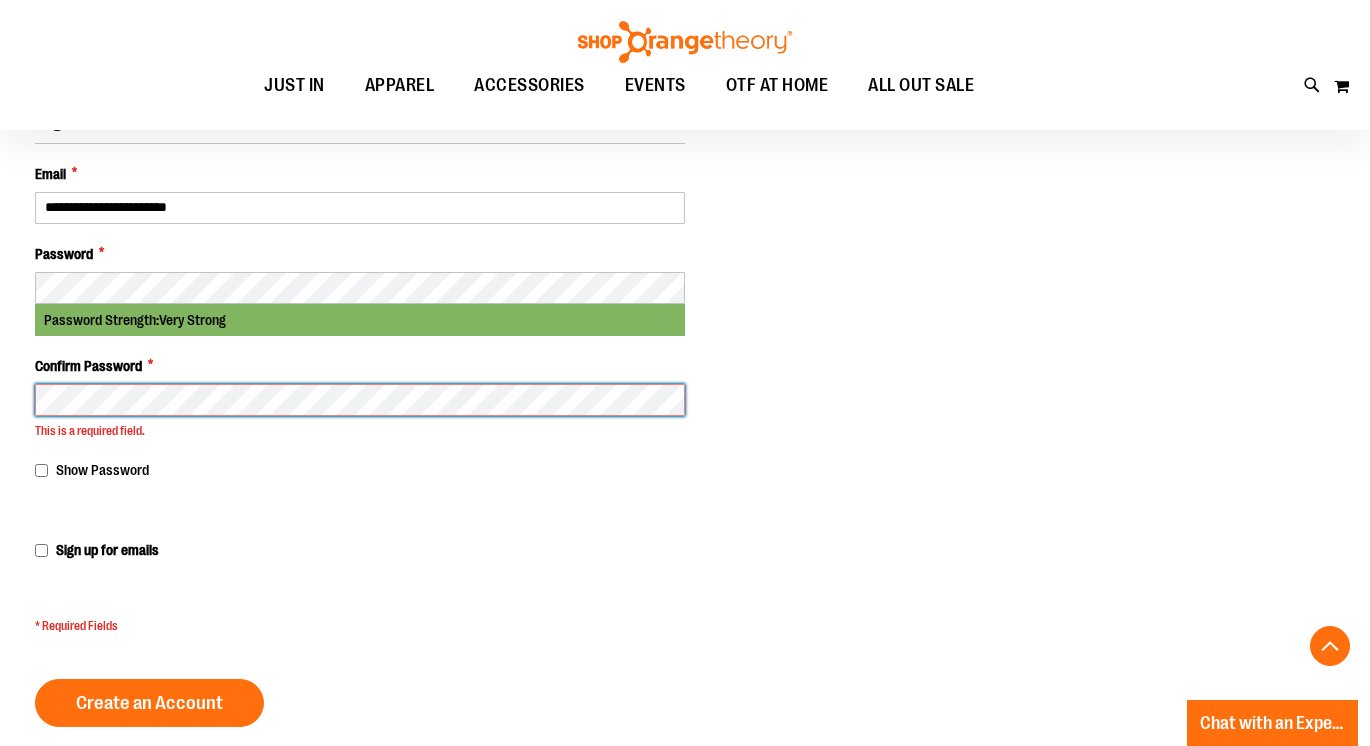 click on "Please wait...
Skip to Content
The store will not work correctly when cookies are disabled.
FREE Shipping, orders over $150.  Details
To order the Spring Dri Tri event bundle please email  shoporangetheory@bdainc.com .
Tracking Info
Sign In
Return to Procurement
Create an Account
Toggle Nav
Search" at bounding box center (685, -628) 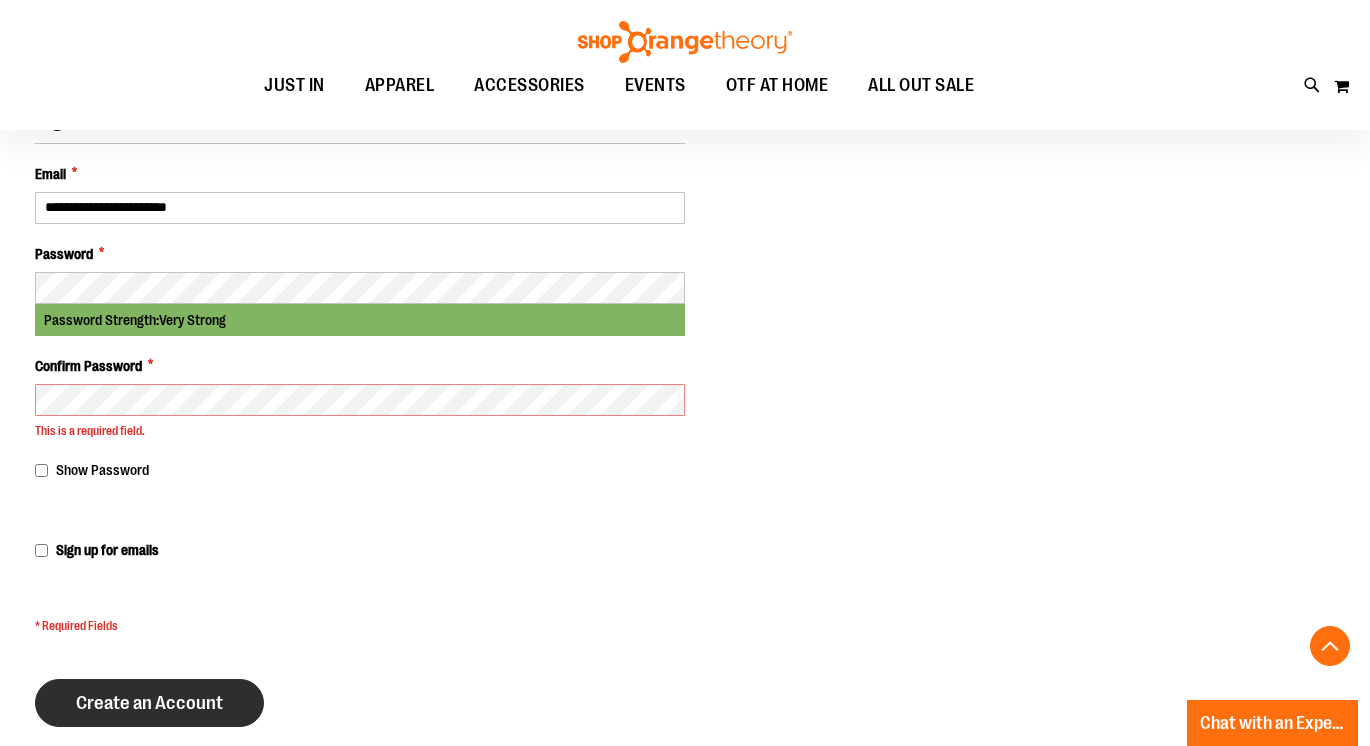 click on "Create an Account" at bounding box center (149, 703) 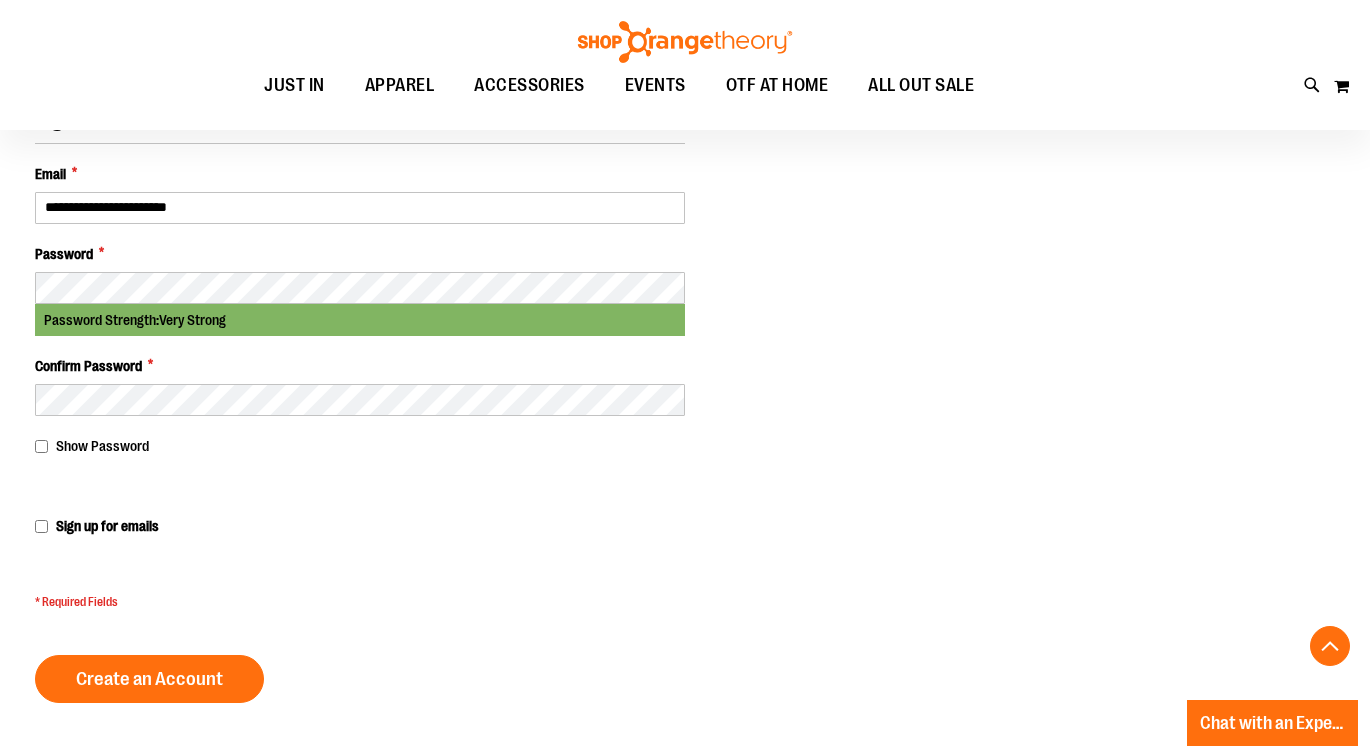 click on "Create New Customer Account
Personal Information
First Name *
*********
Last Name *
****
Sign Up for Newsletter
Sign up for emails" at bounding box center (685, -14) 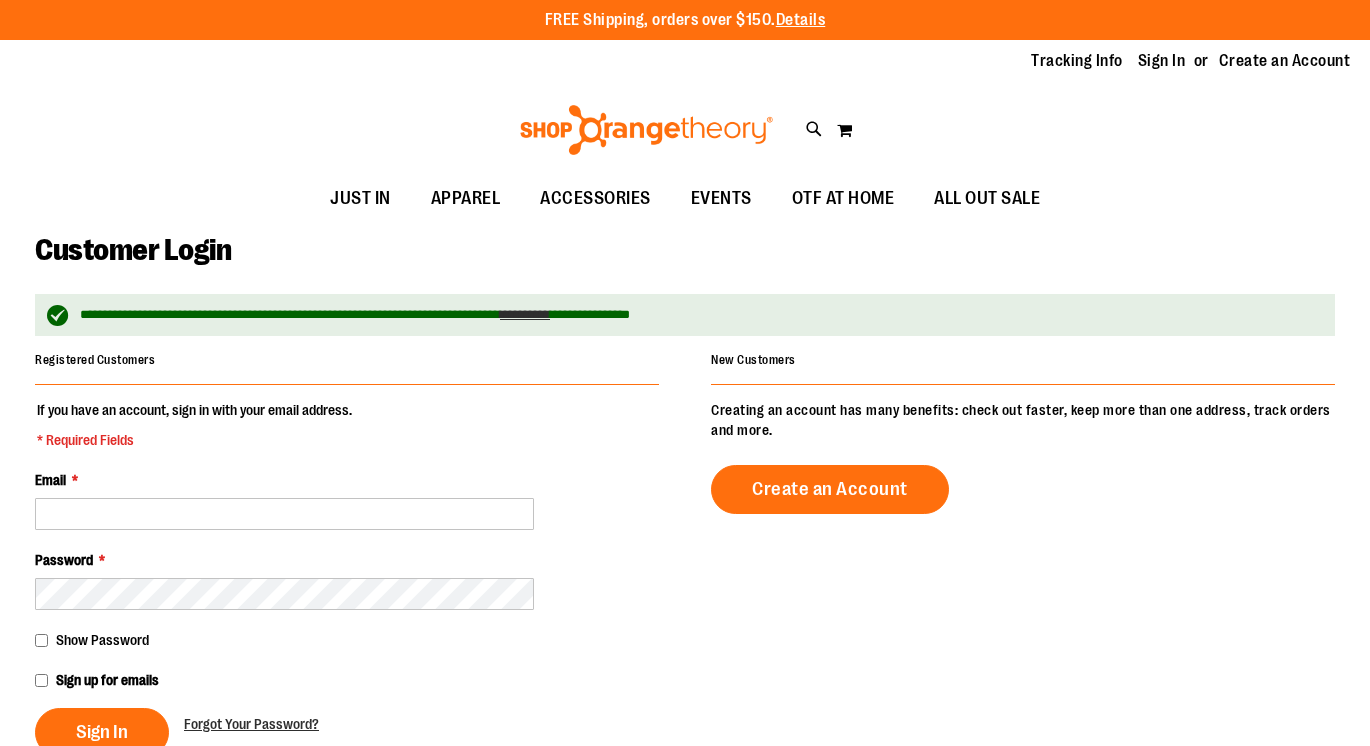 scroll, scrollTop: 0, scrollLeft: 0, axis: both 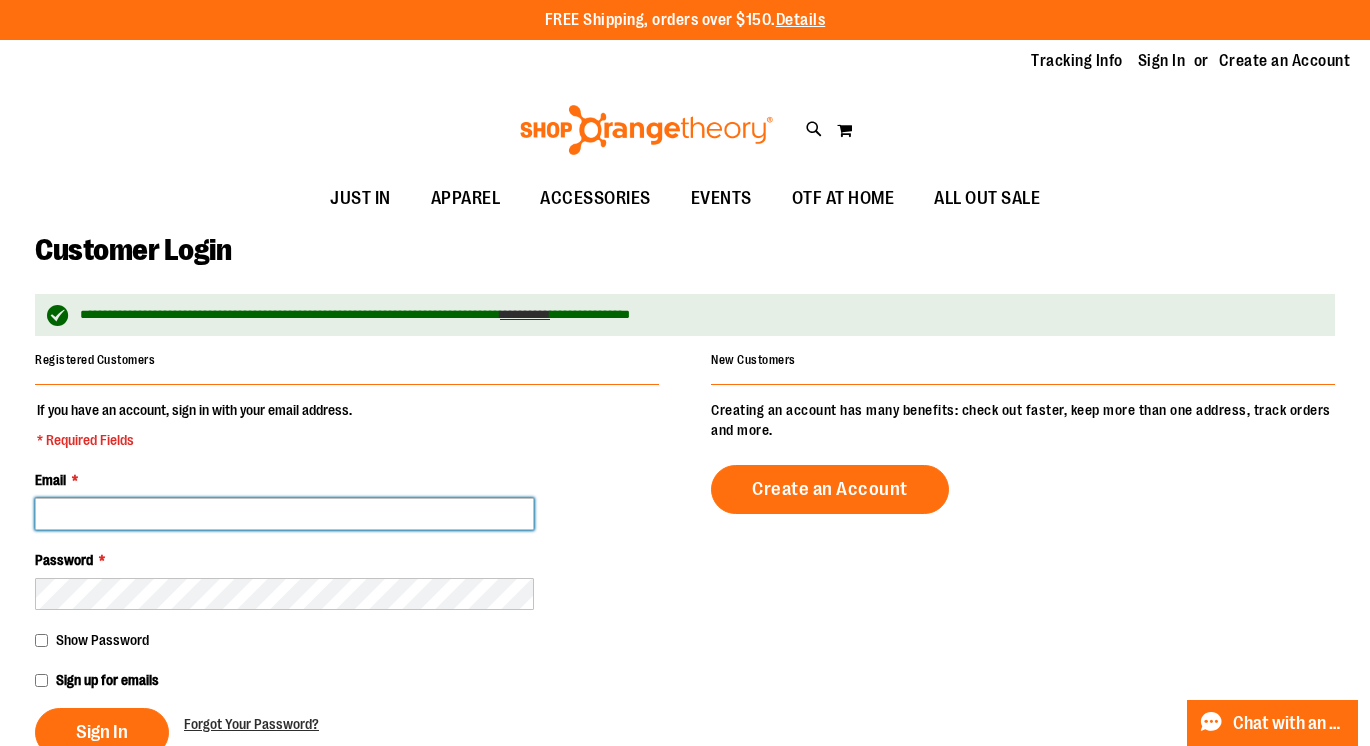 click on "Email *" at bounding box center [284, 514] 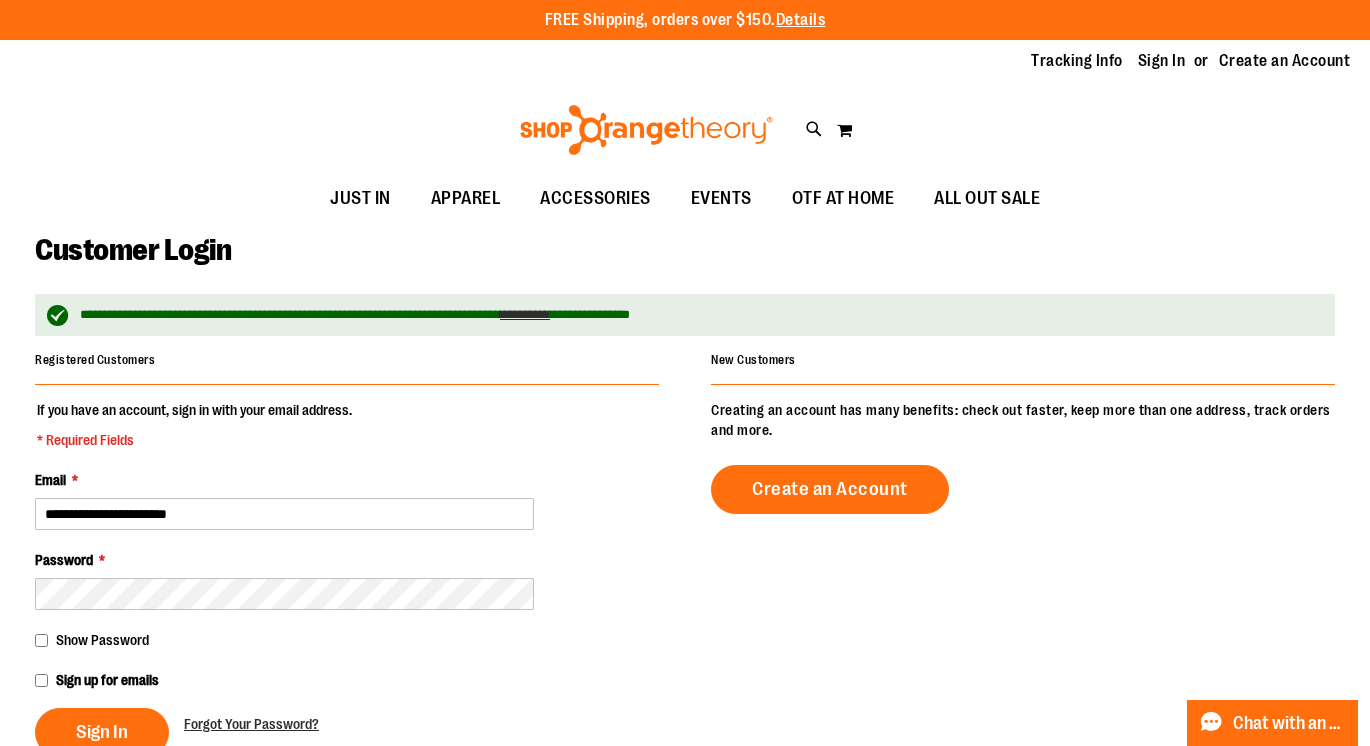type on "**********" 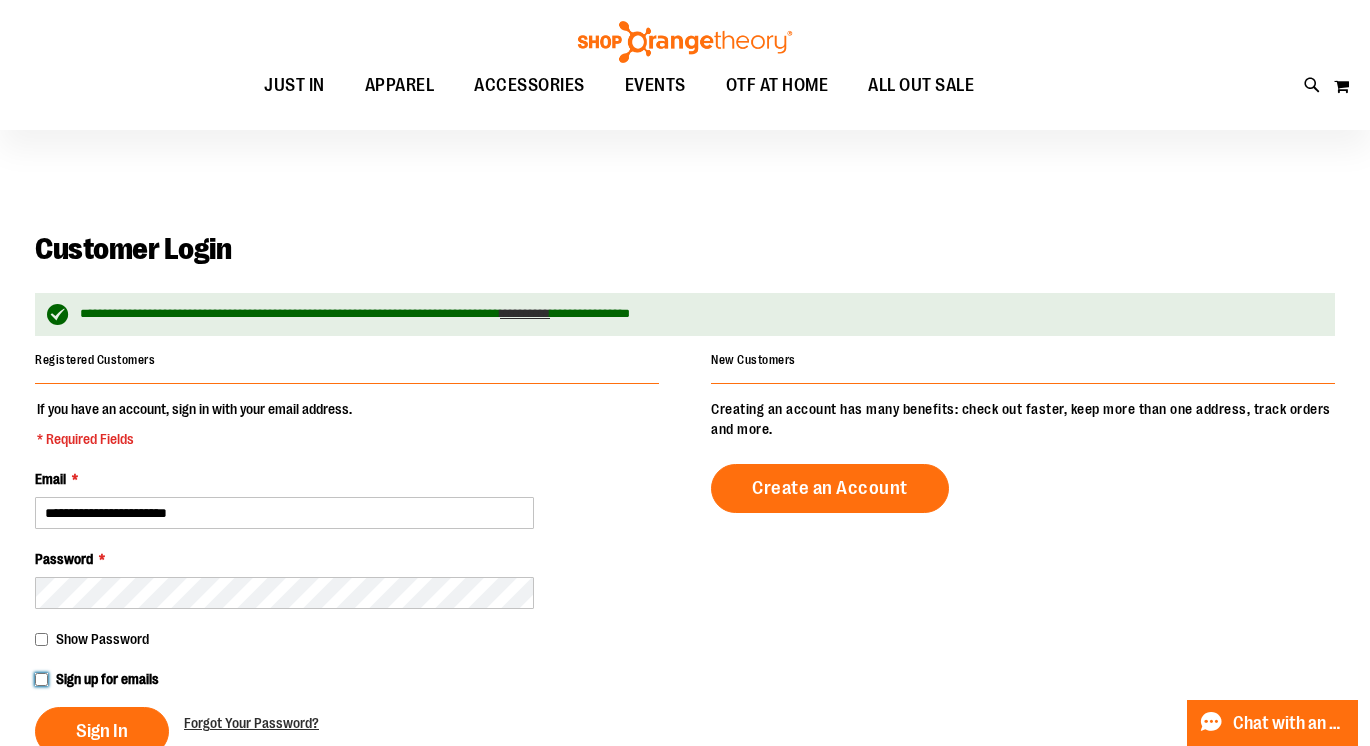 scroll, scrollTop: 192, scrollLeft: 0, axis: vertical 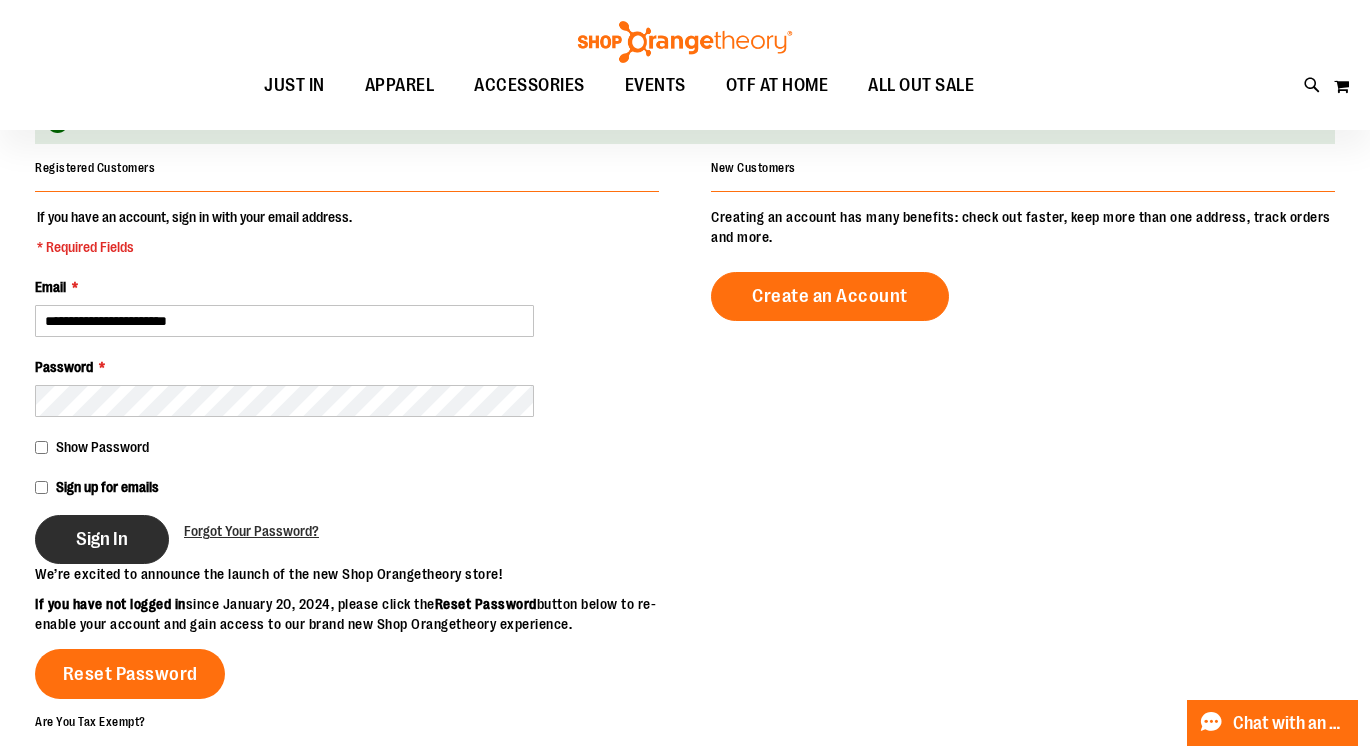 click on "Sign In" at bounding box center (102, 539) 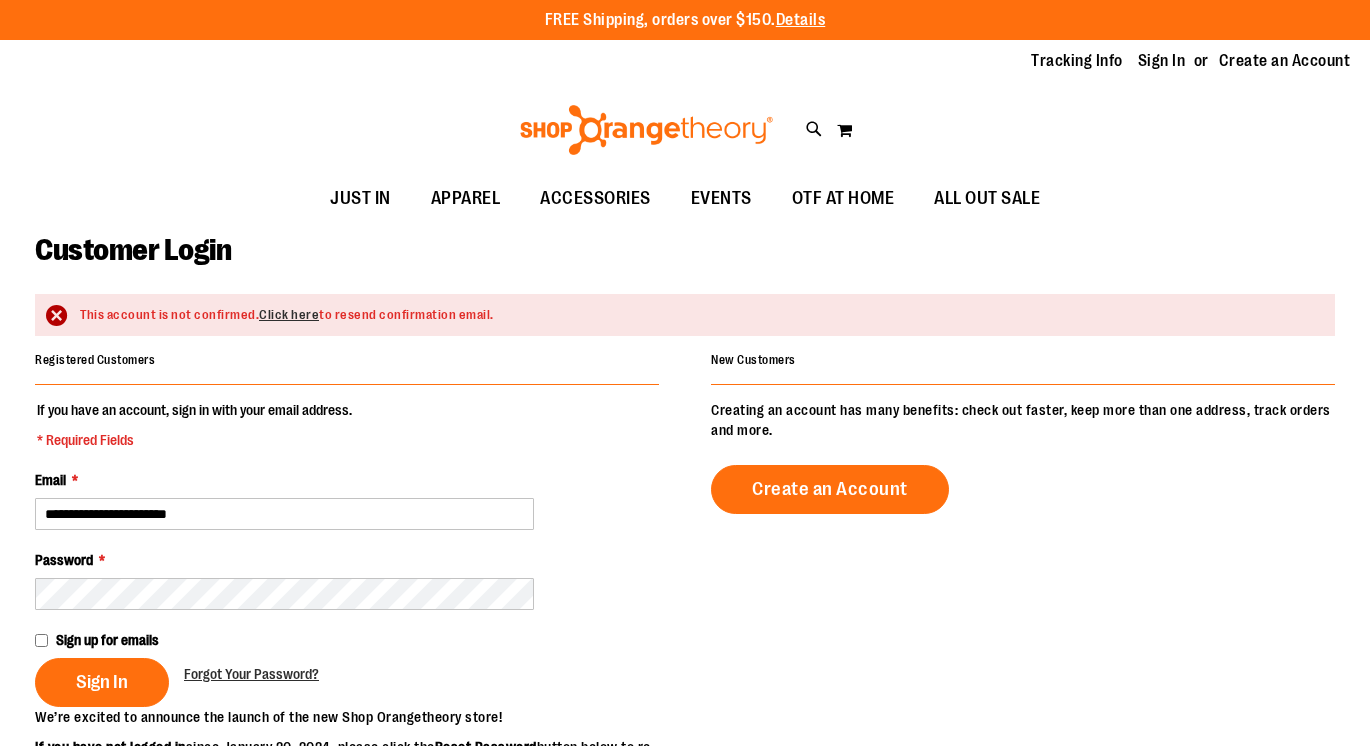 scroll, scrollTop: 0, scrollLeft: 0, axis: both 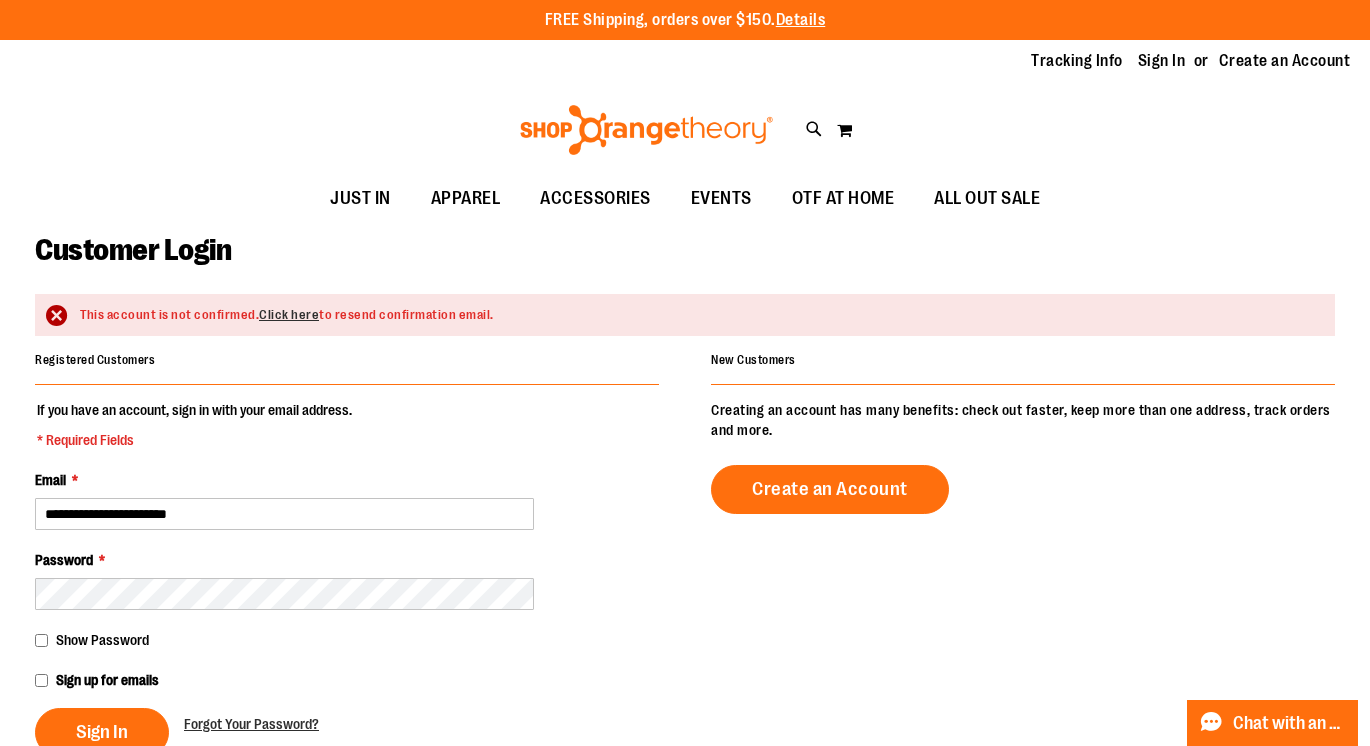 type on "**********" 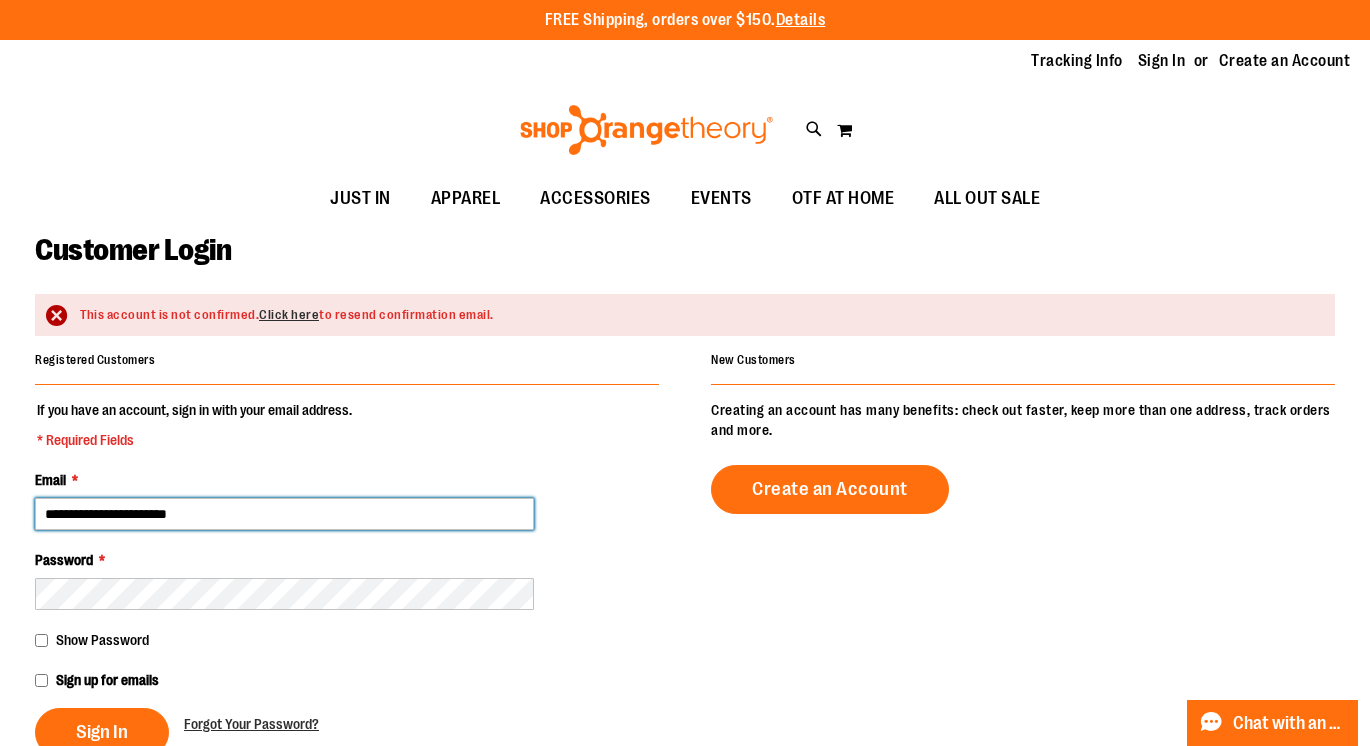 drag, startPoint x: 218, startPoint y: 520, endPoint x: -51, endPoint y: 744, distance: 350.05286 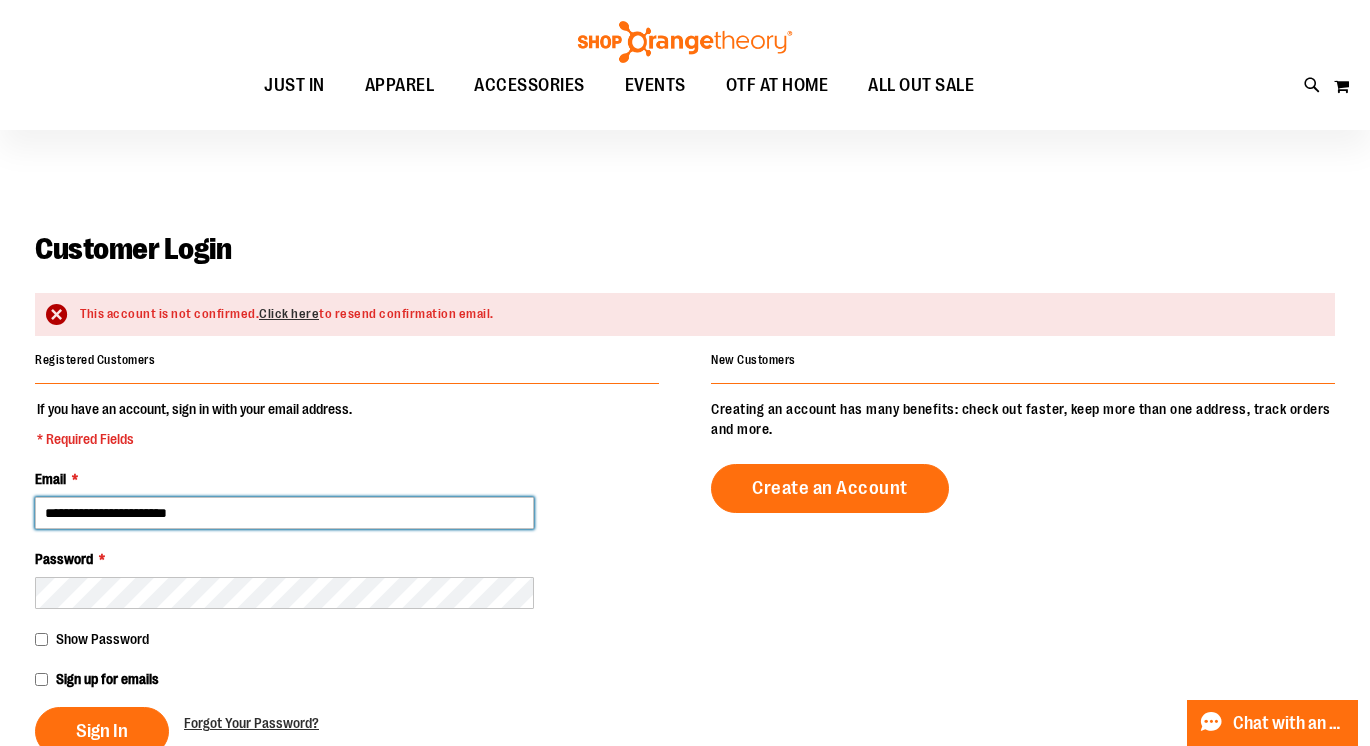 scroll, scrollTop: 5, scrollLeft: 0, axis: vertical 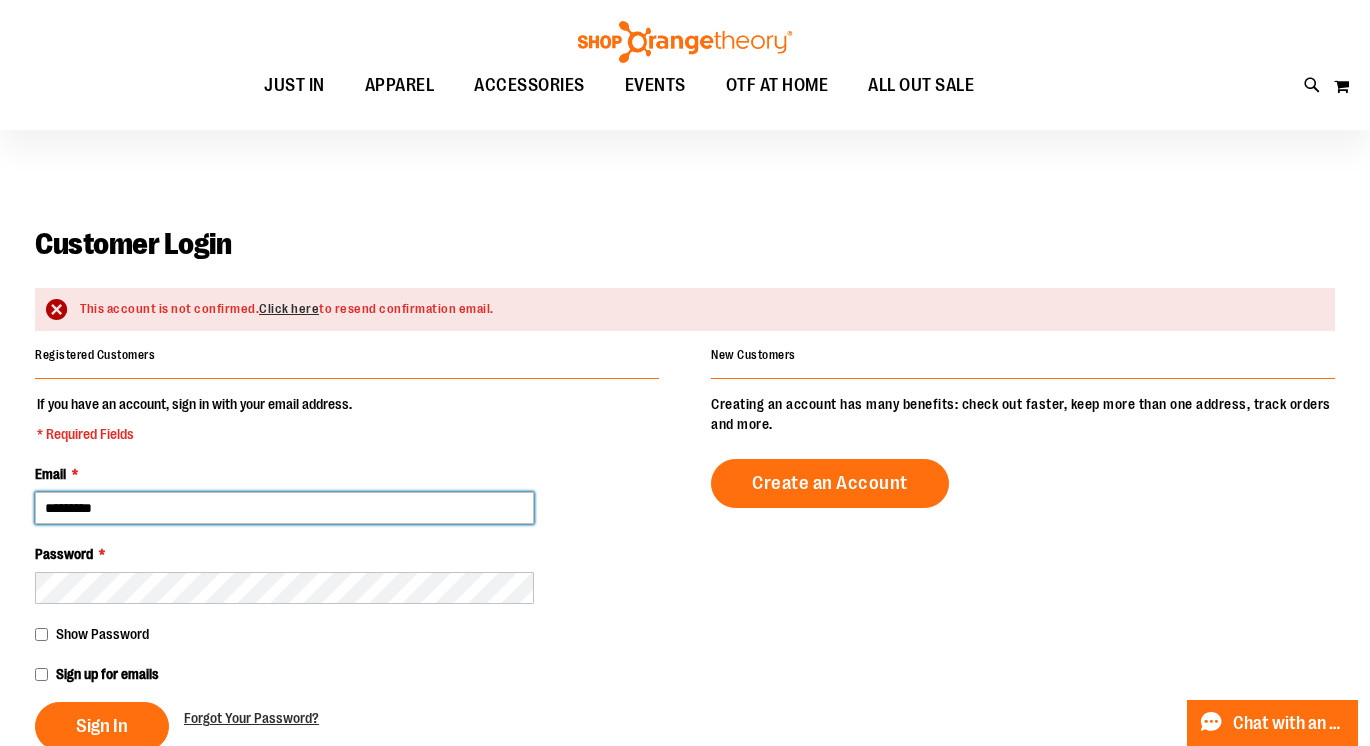 type on "*********" 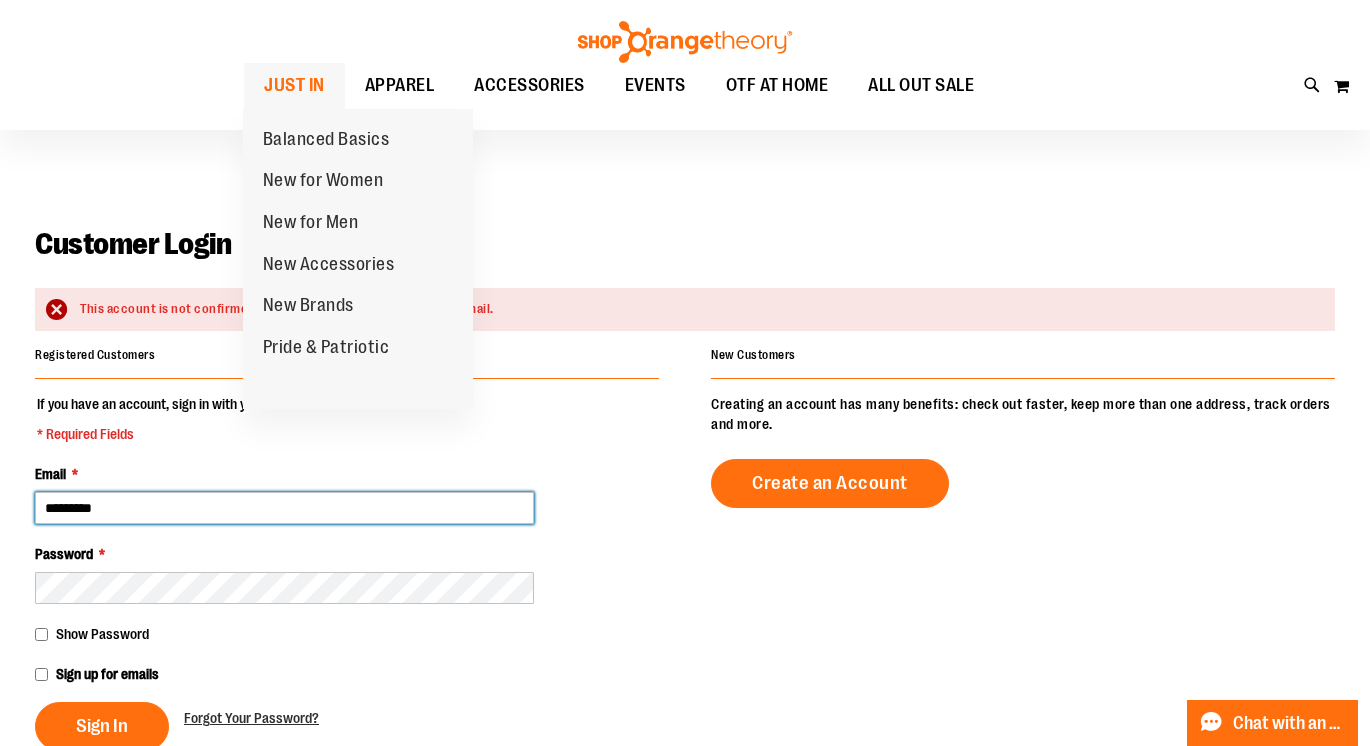 click on "JUST IN" at bounding box center [294, 85] 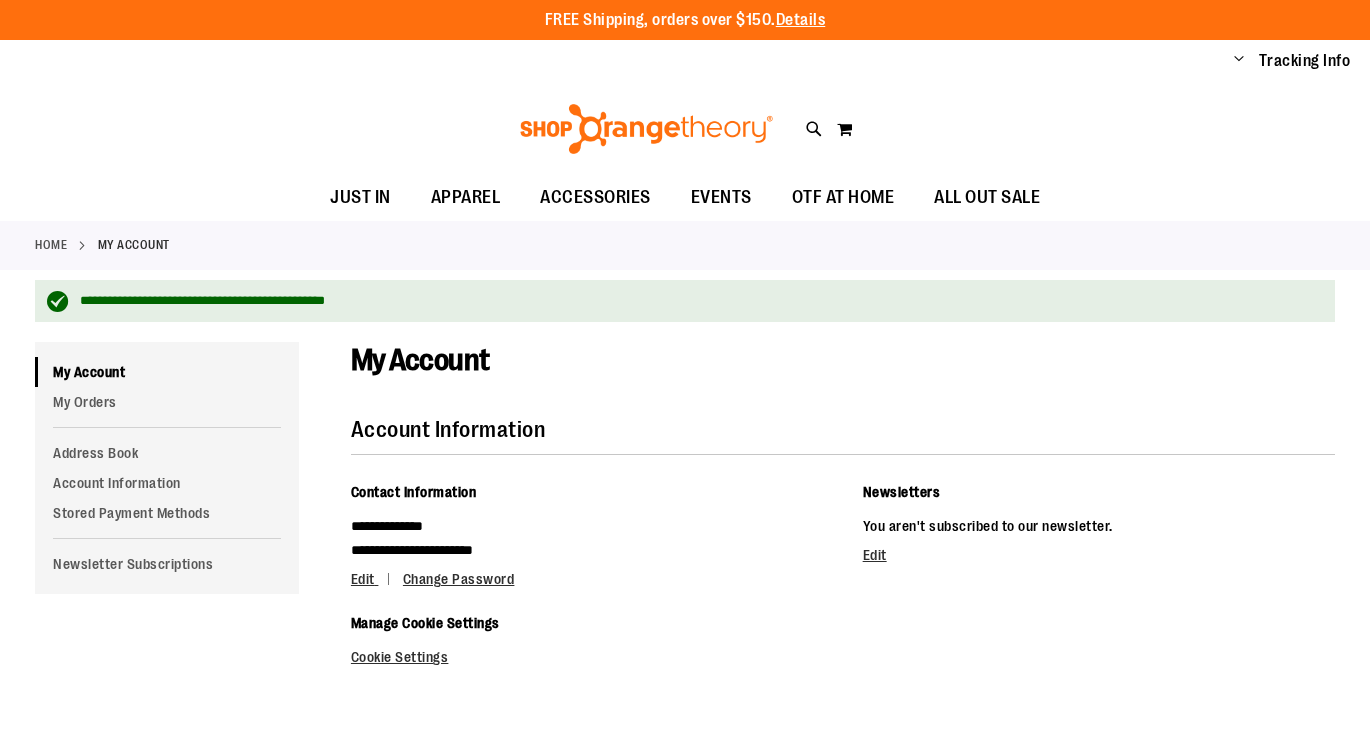 scroll, scrollTop: 0, scrollLeft: 0, axis: both 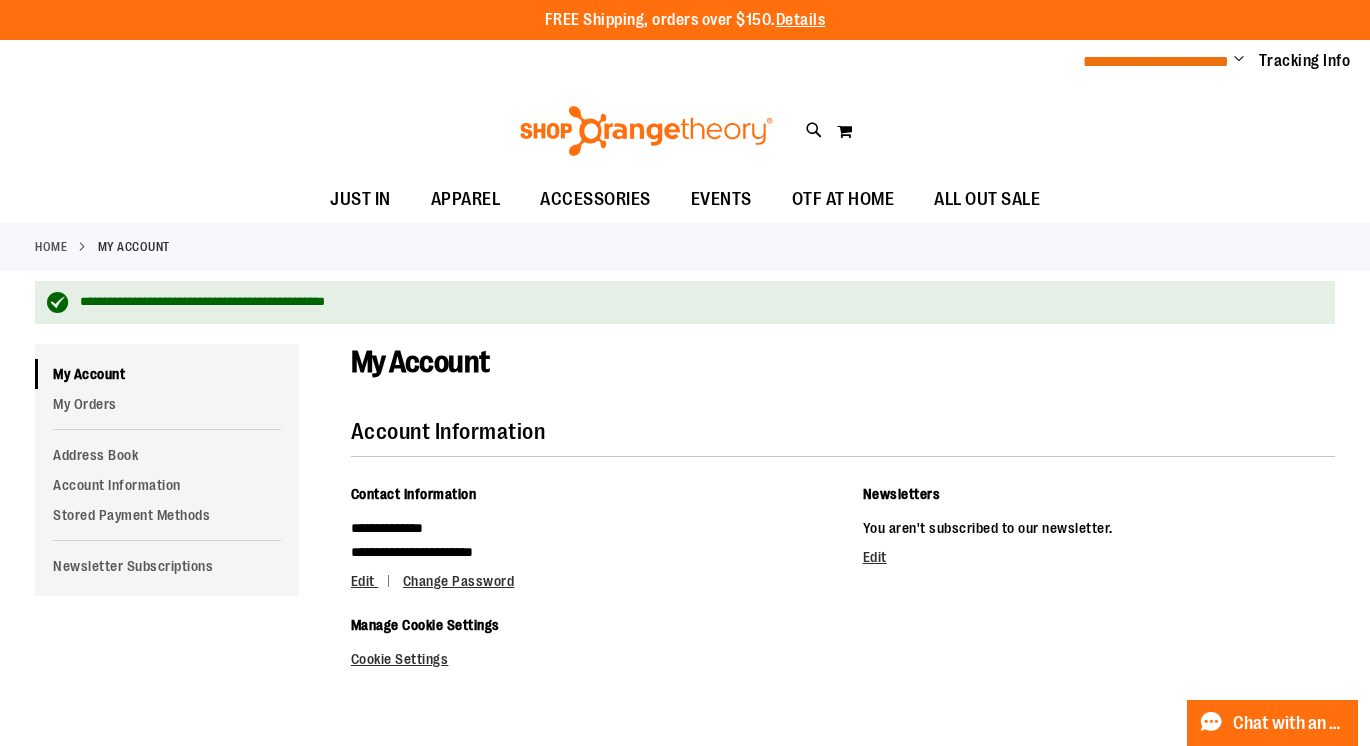 type on "**********" 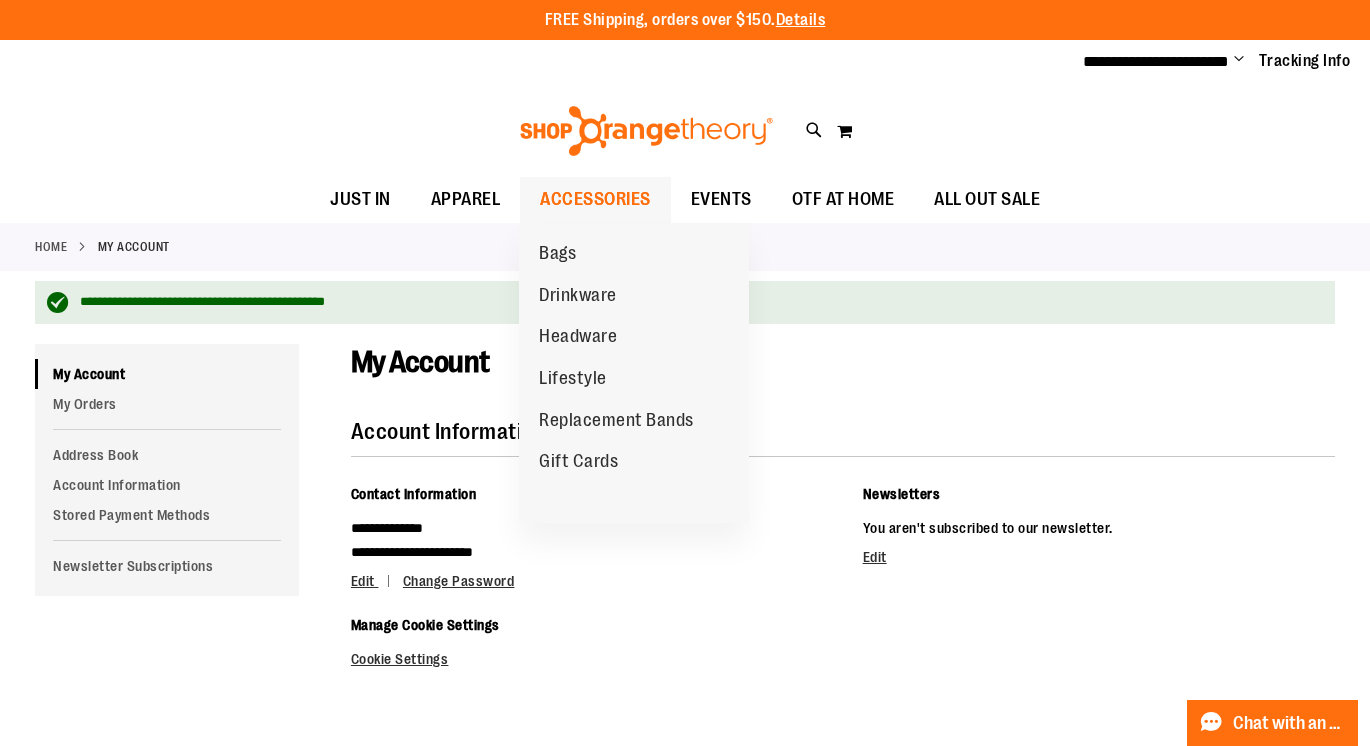 click on "ACCESSORIES" at bounding box center (595, 199) 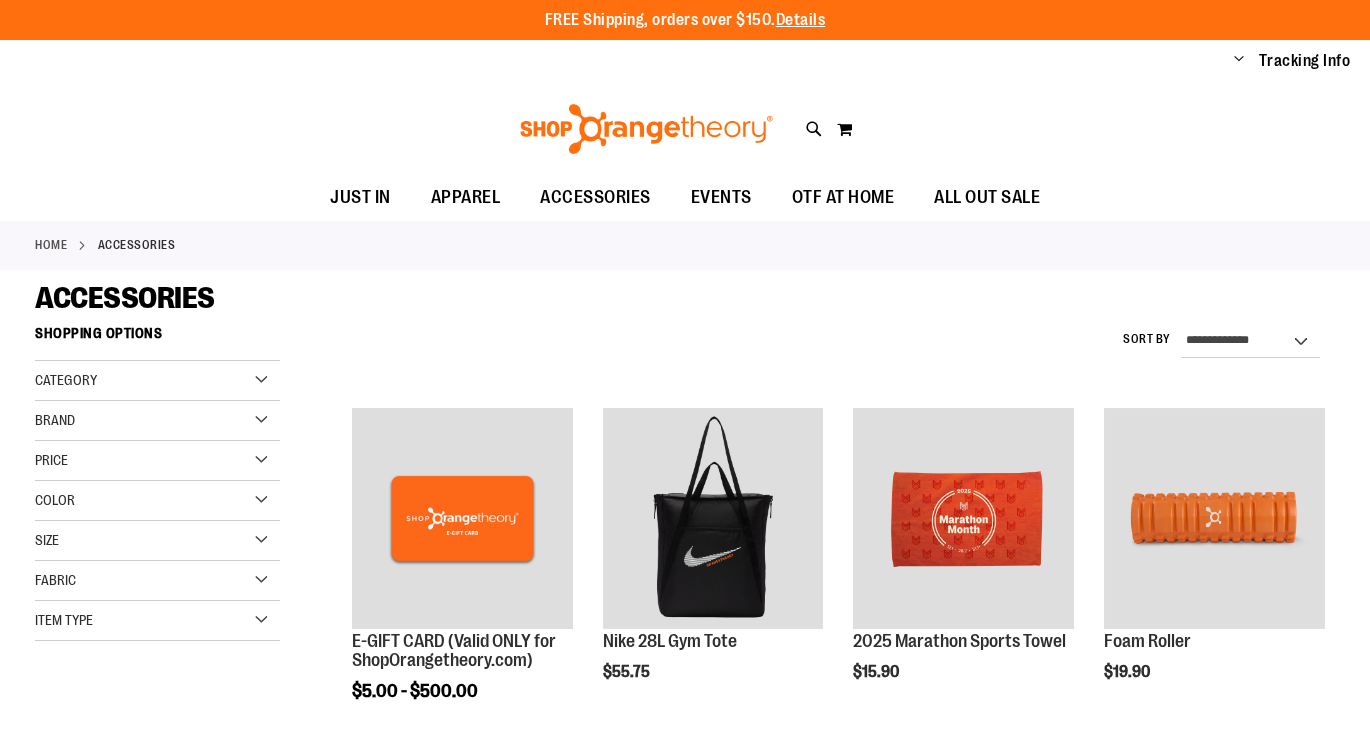 scroll, scrollTop: 0, scrollLeft: 0, axis: both 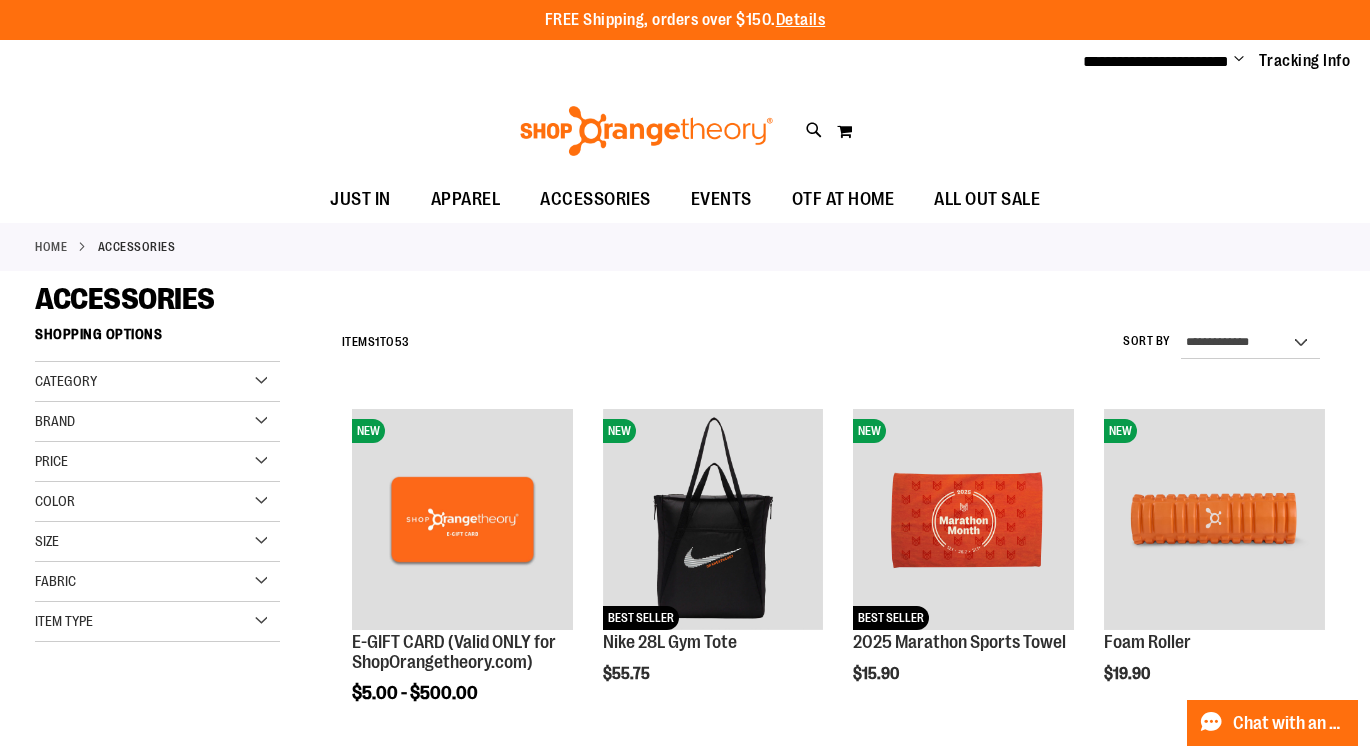 type on "**********" 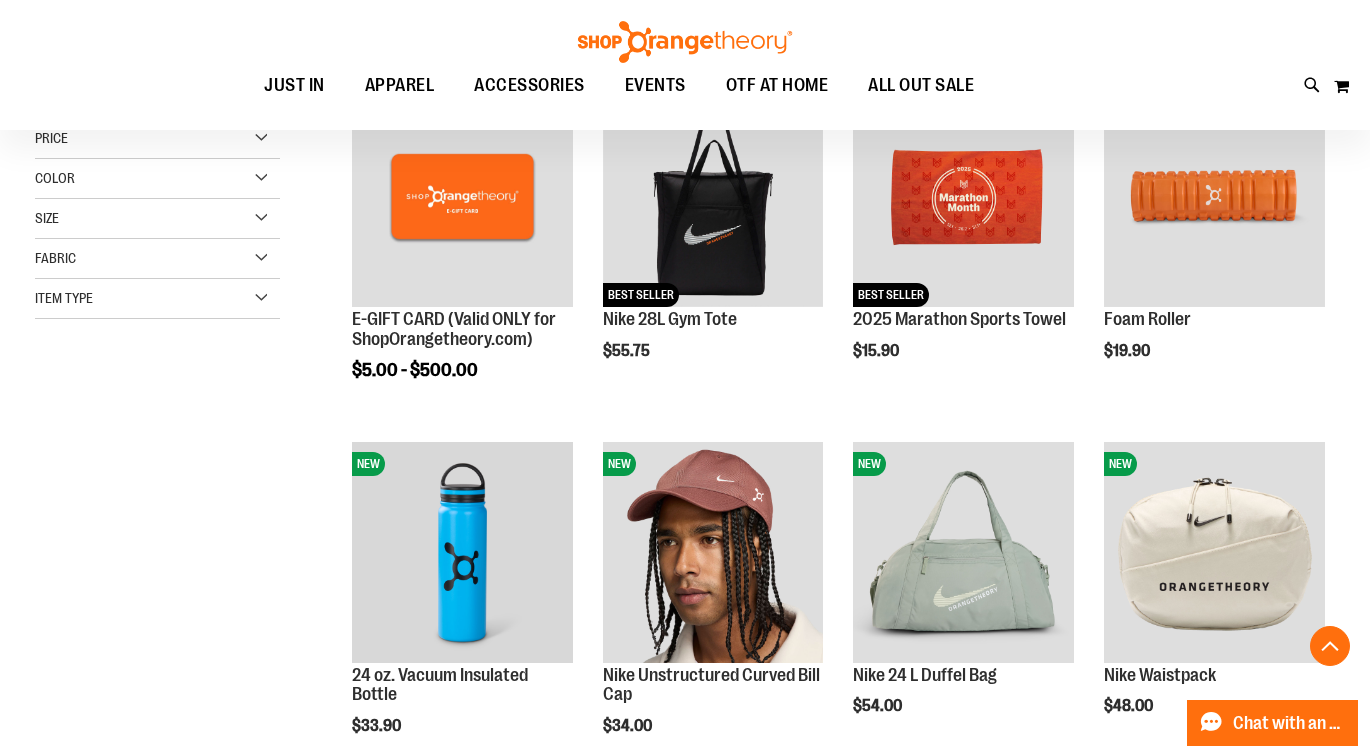 scroll, scrollTop: 327, scrollLeft: 0, axis: vertical 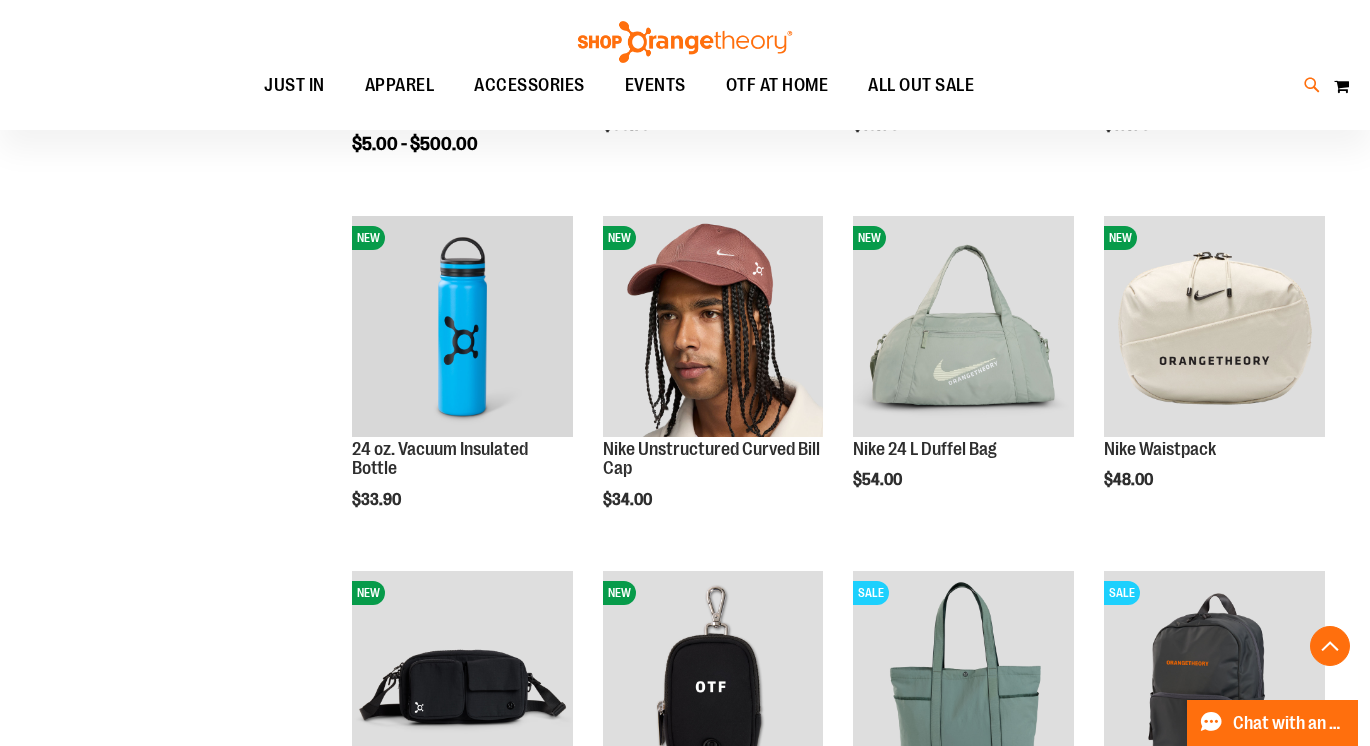 click at bounding box center (1312, 85) 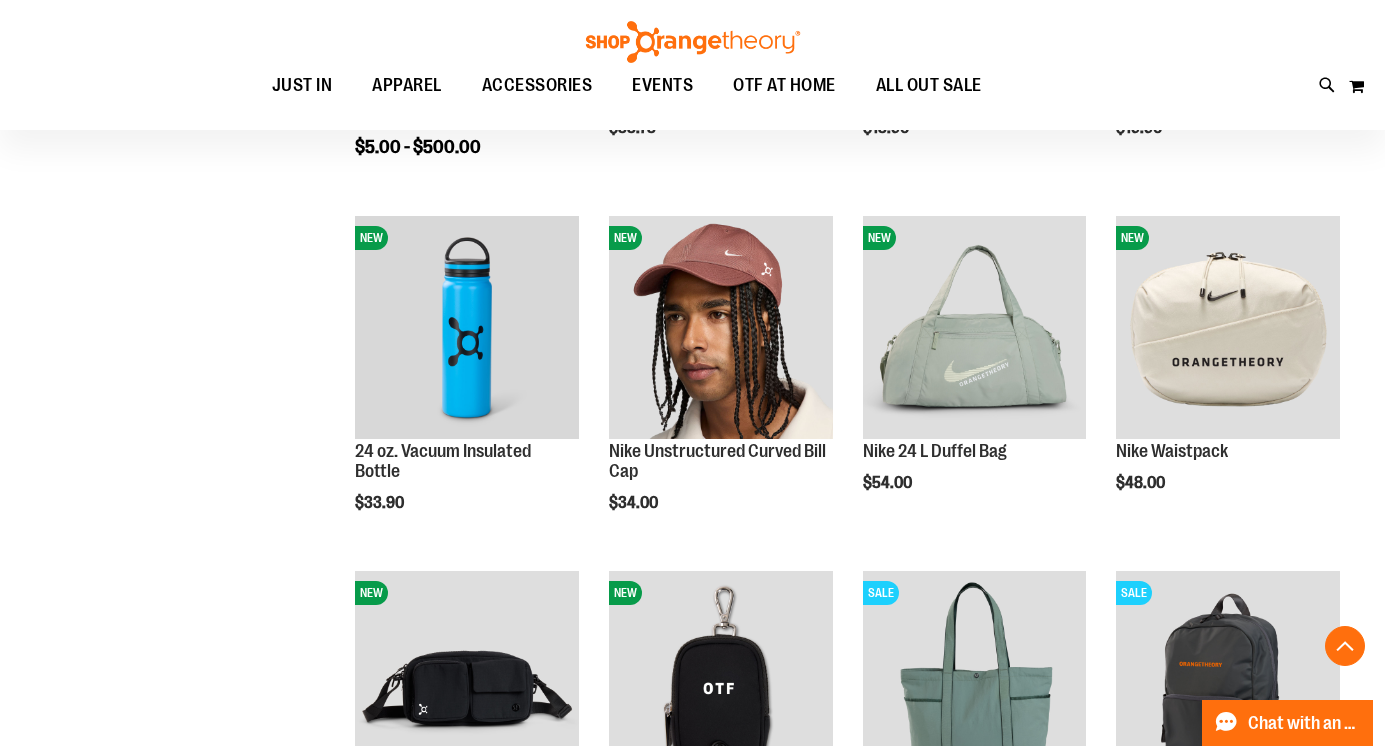 click on "Search" at bounding box center (692, 113) 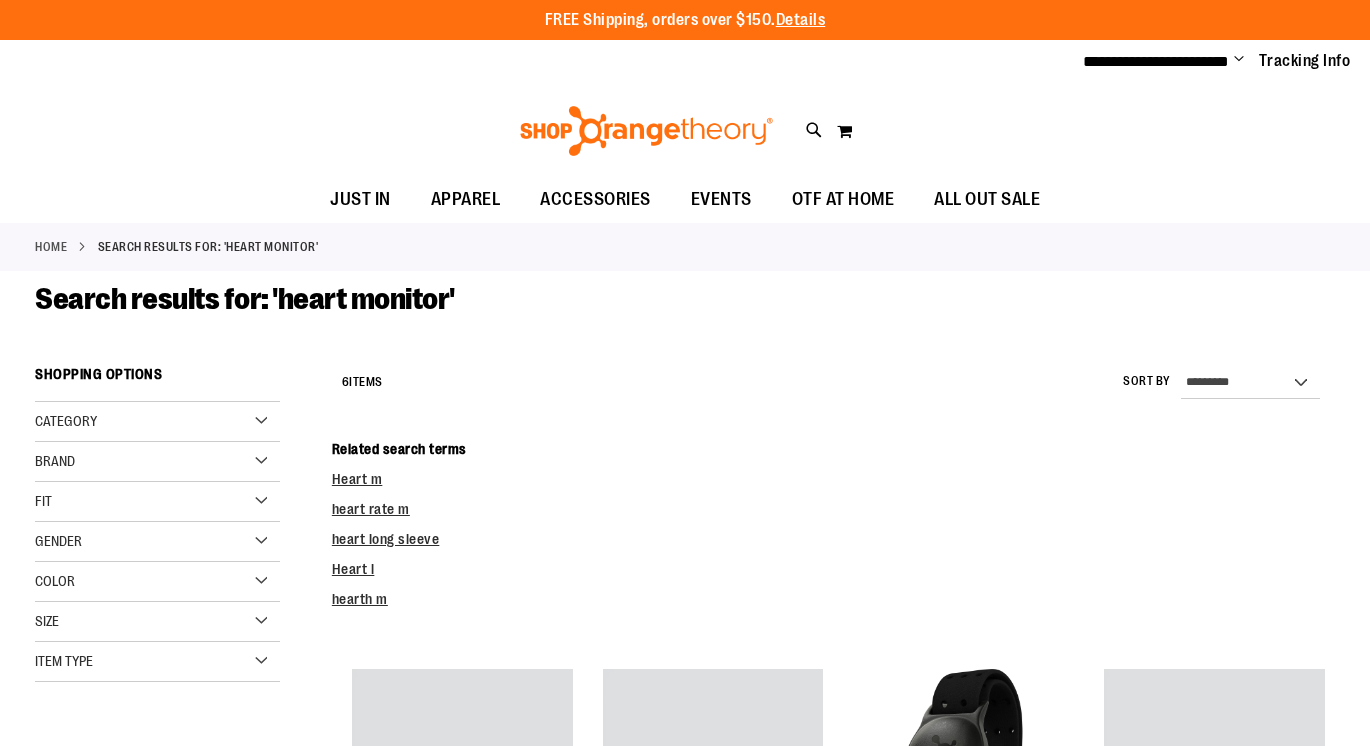 scroll, scrollTop: 0, scrollLeft: 0, axis: both 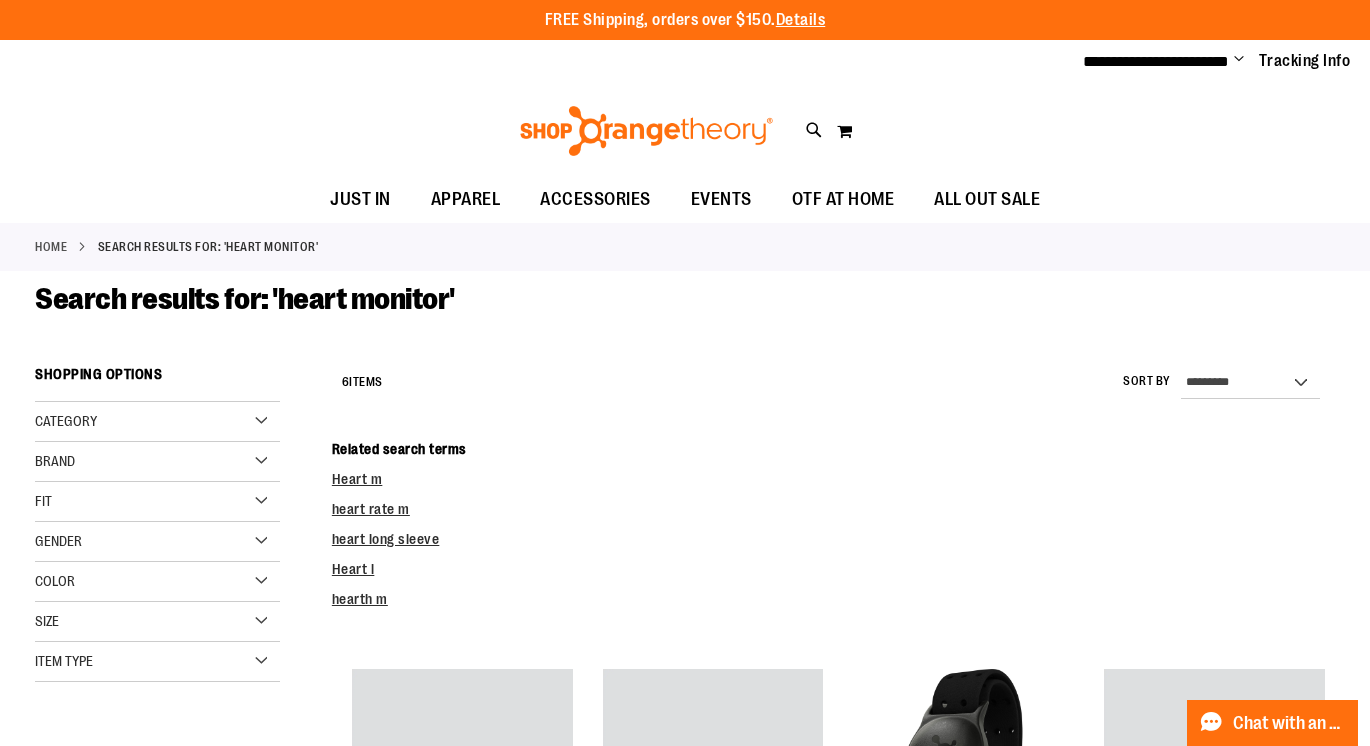 type on "**********" 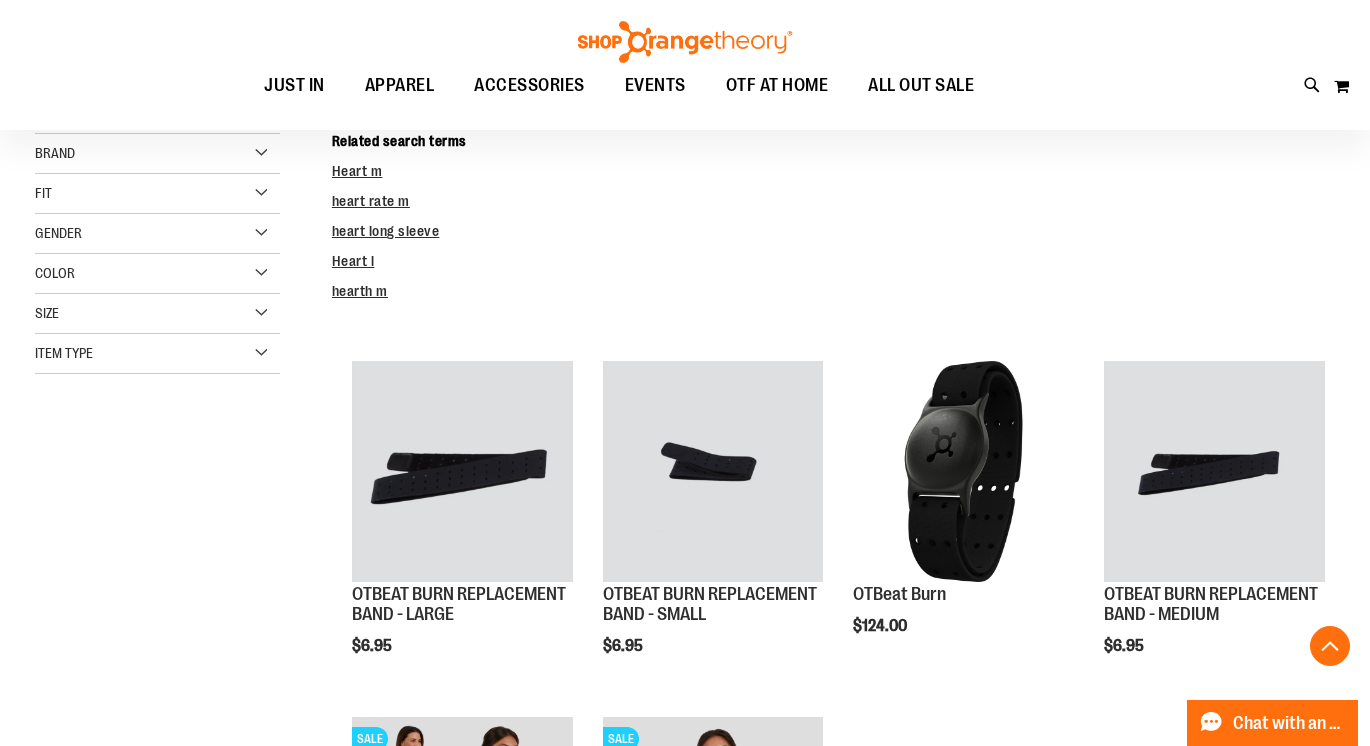 scroll, scrollTop: 376, scrollLeft: 0, axis: vertical 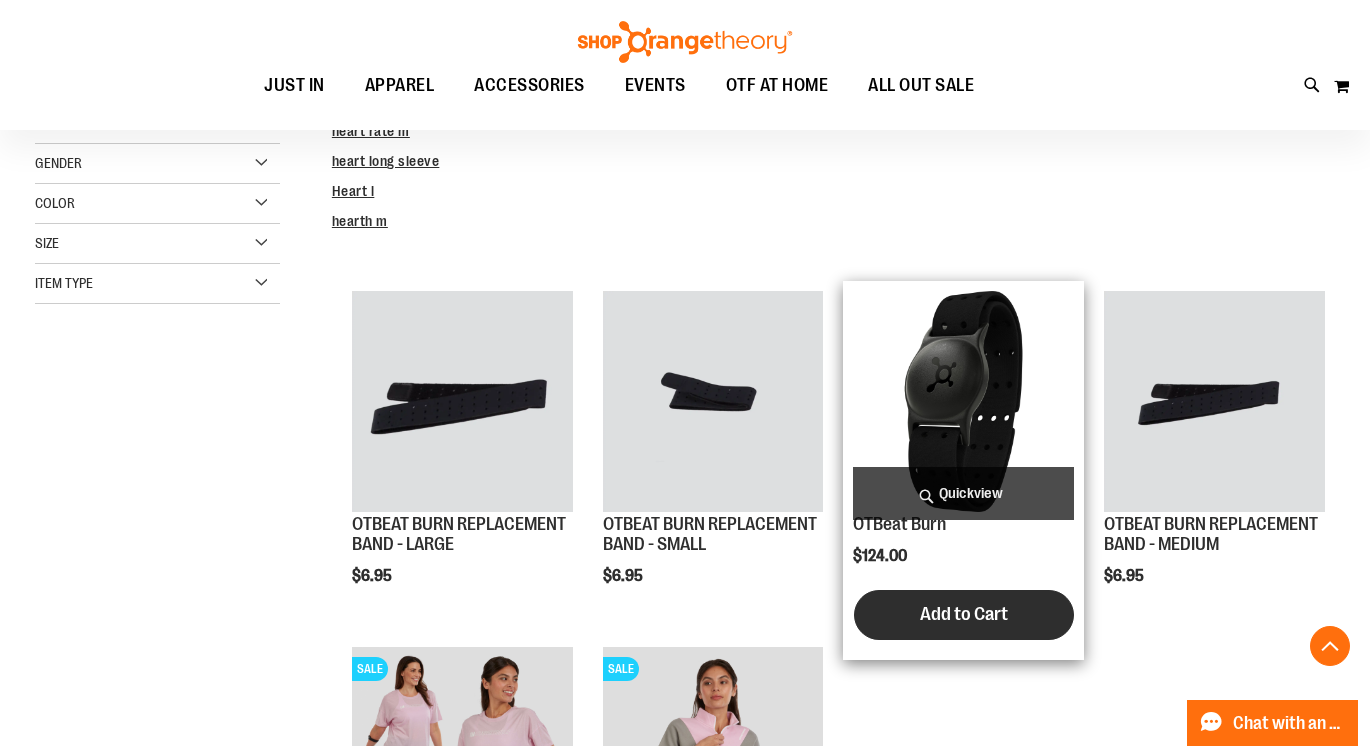 click on "Add to Cart" at bounding box center (964, 615) 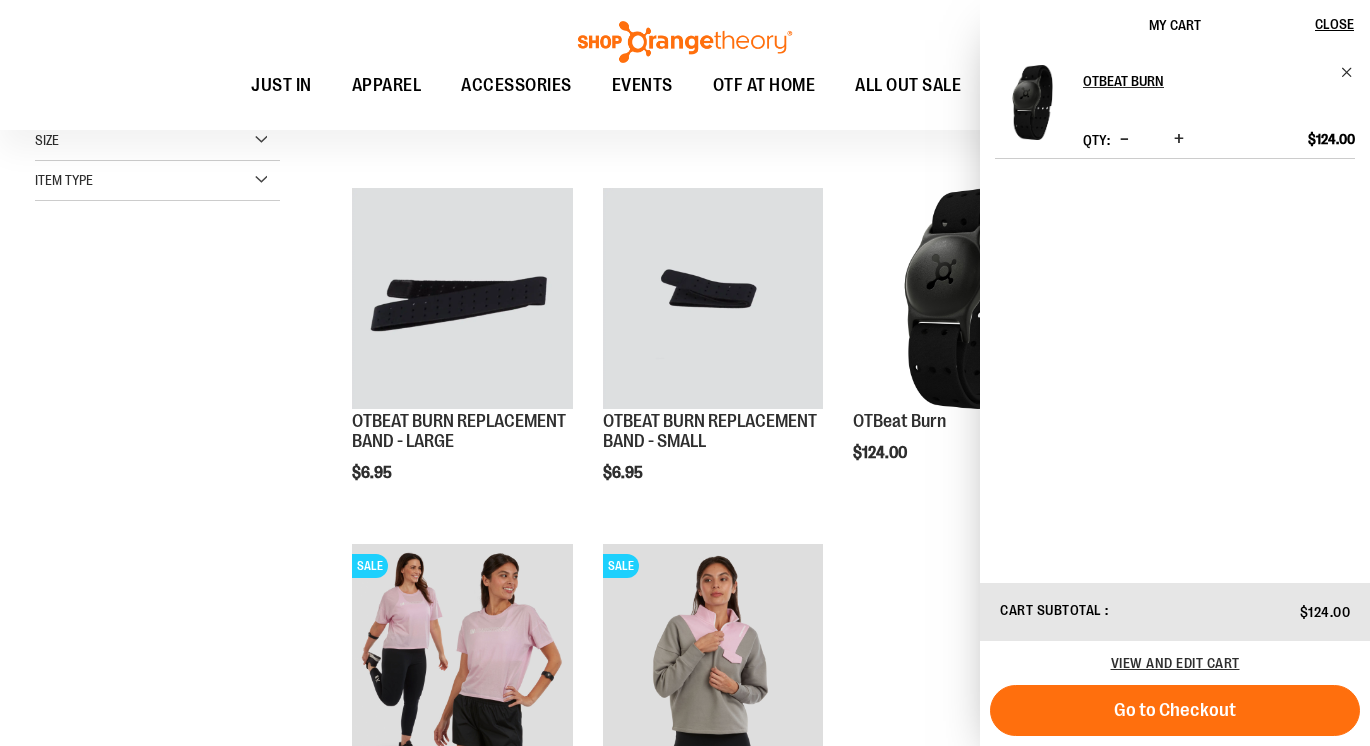 scroll, scrollTop: 492, scrollLeft: 0, axis: vertical 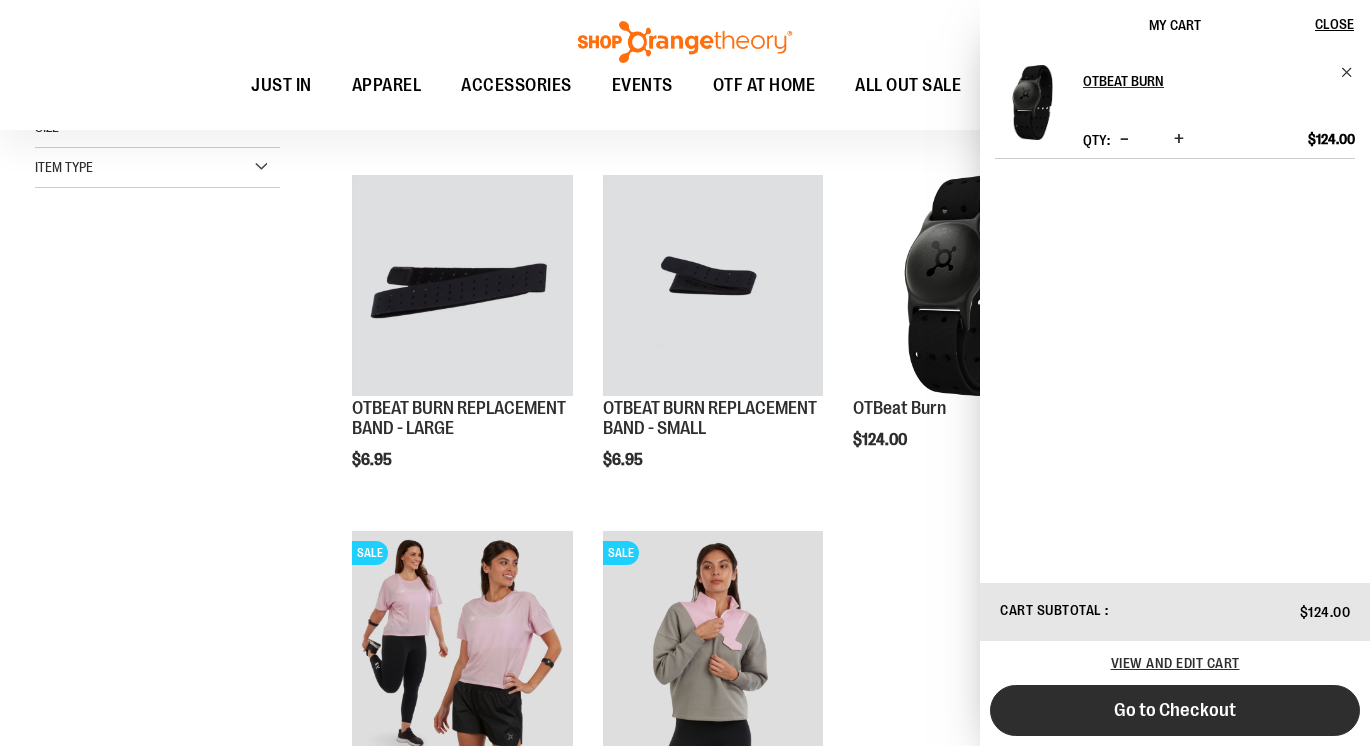 click on "Go to Checkout" at bounding box center [1175, 710] 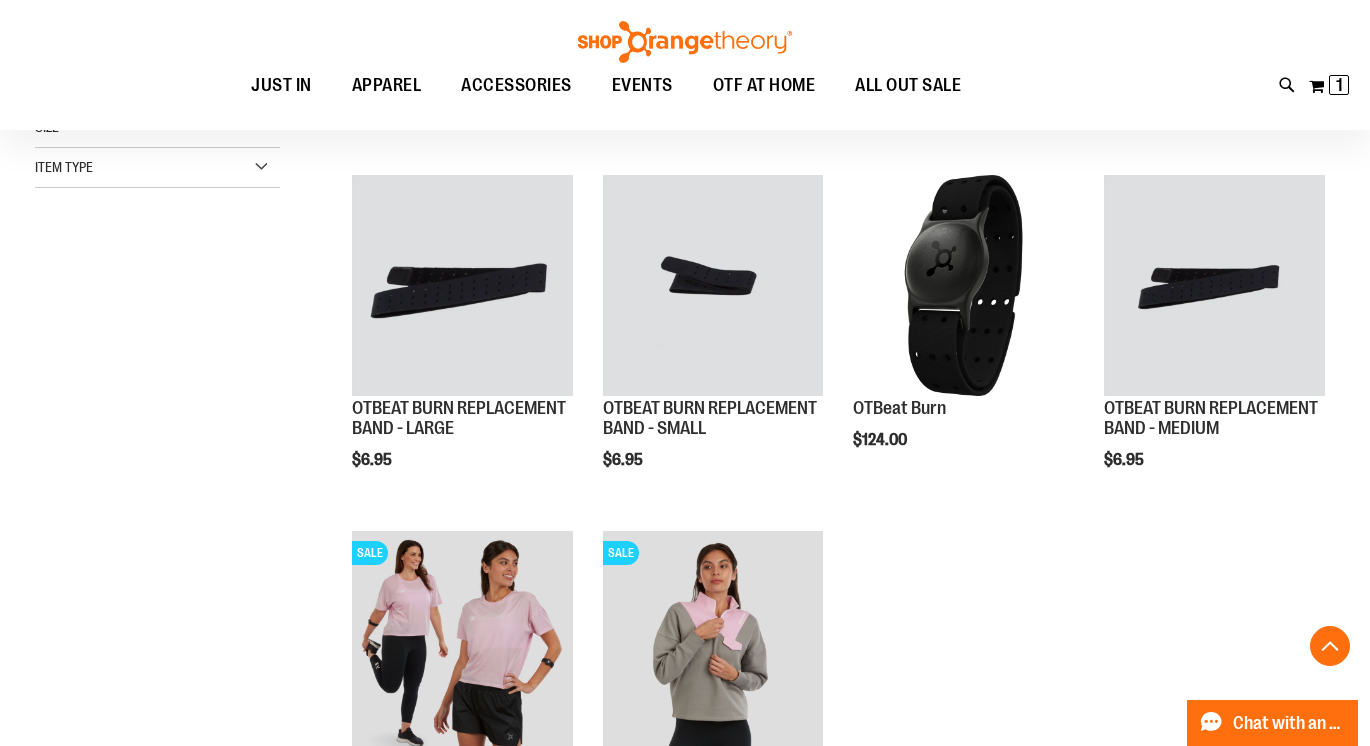 scroll, scrollTop: 0, scrollLeft: 0, axis: both 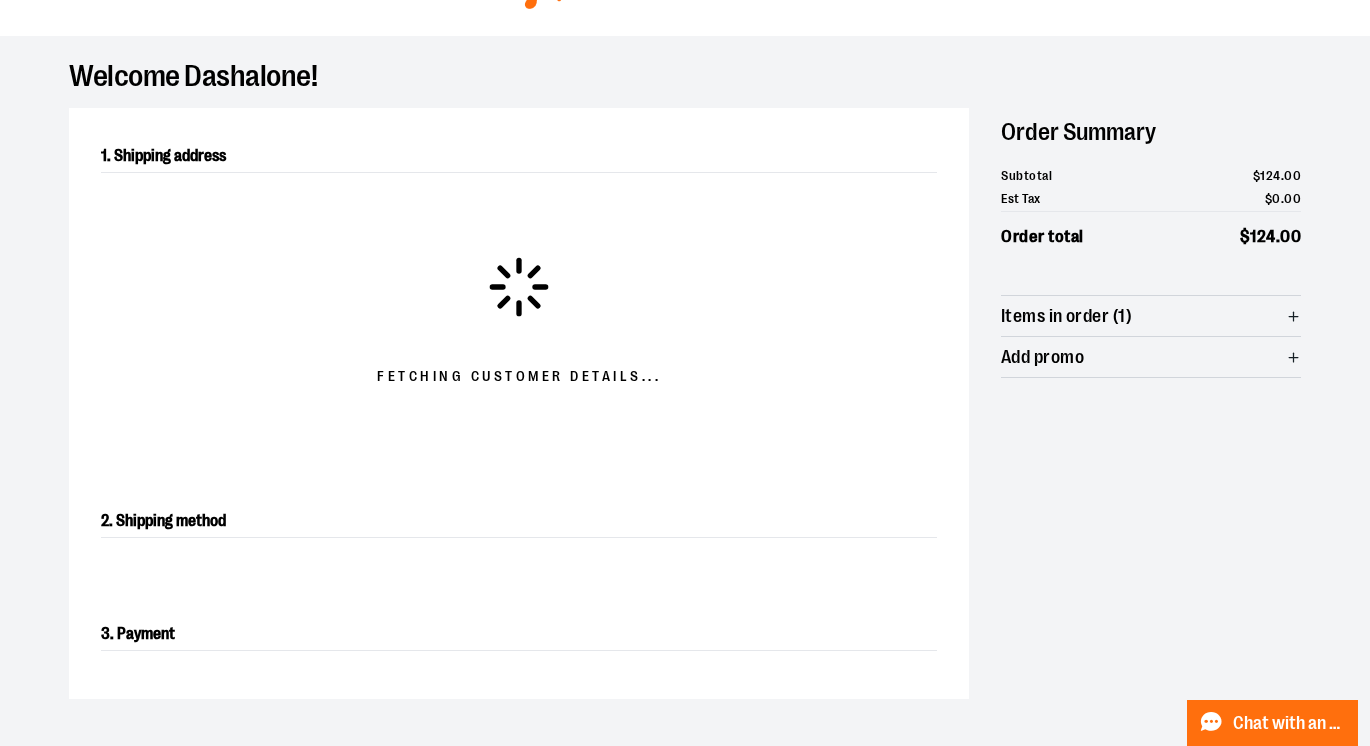 select on "**" 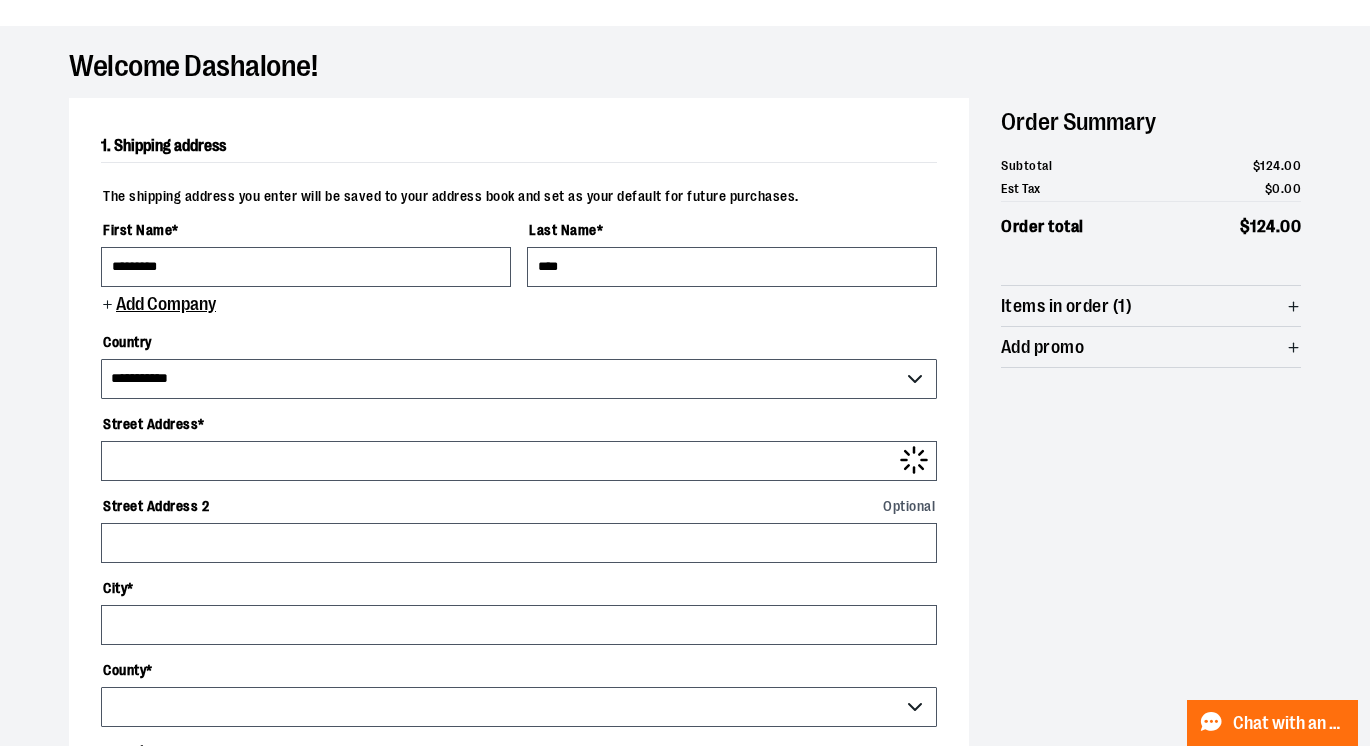 scroll, scrollTop: 113, scrollLeft: 0, axis: vertical 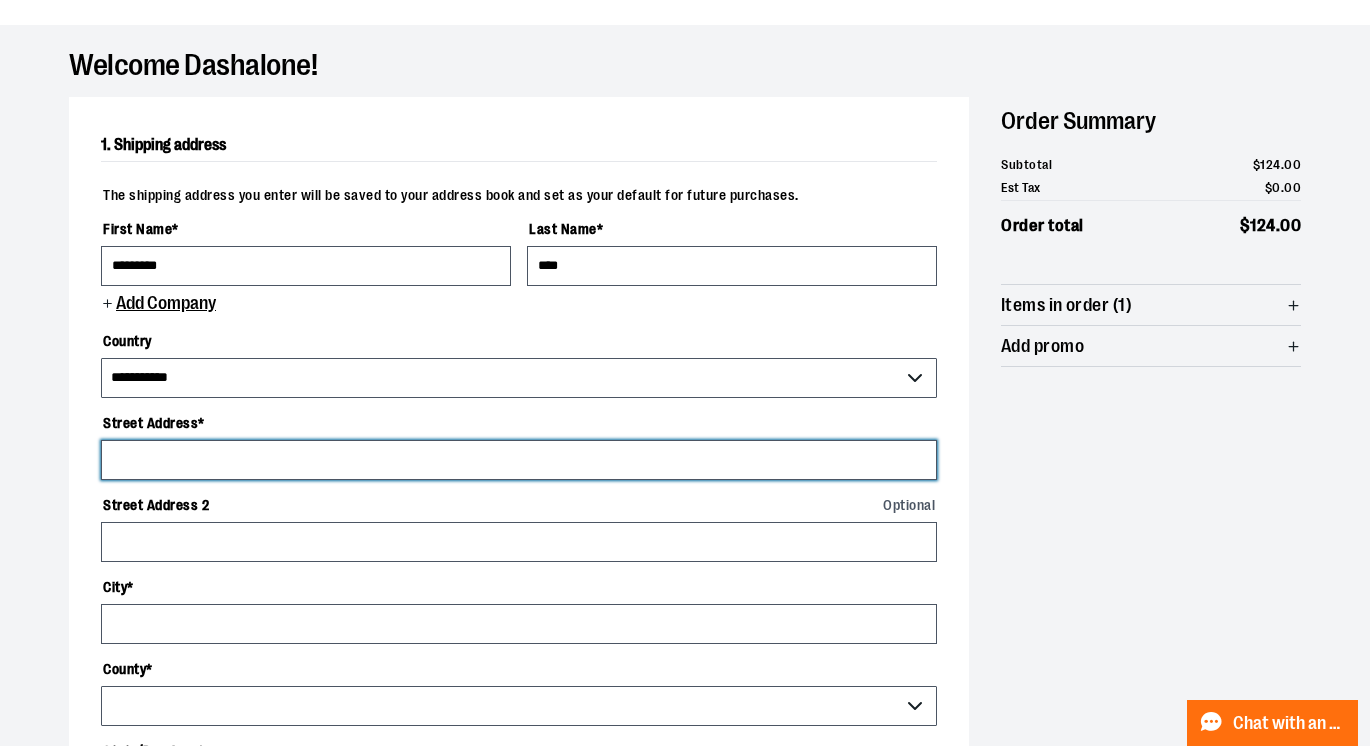 click on "Street Address *" at bounding box center (519, 460) 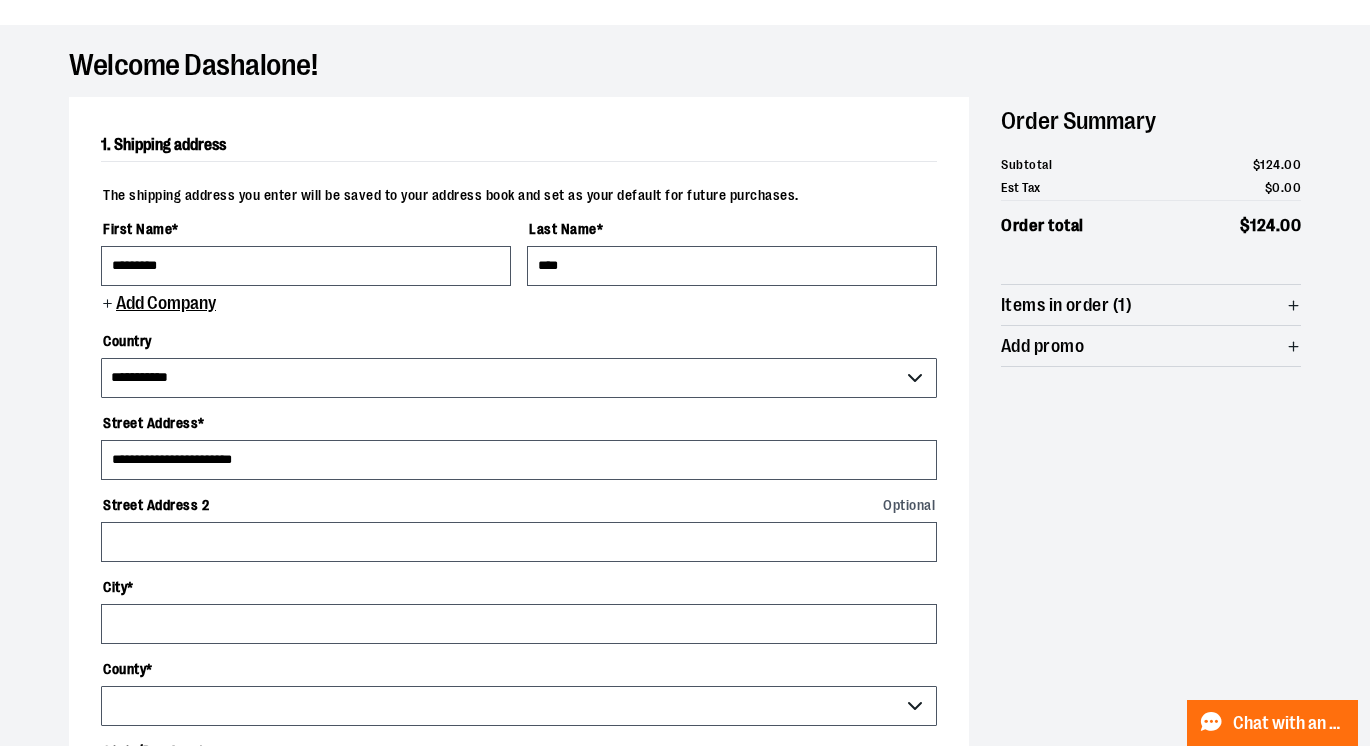 select on "**" 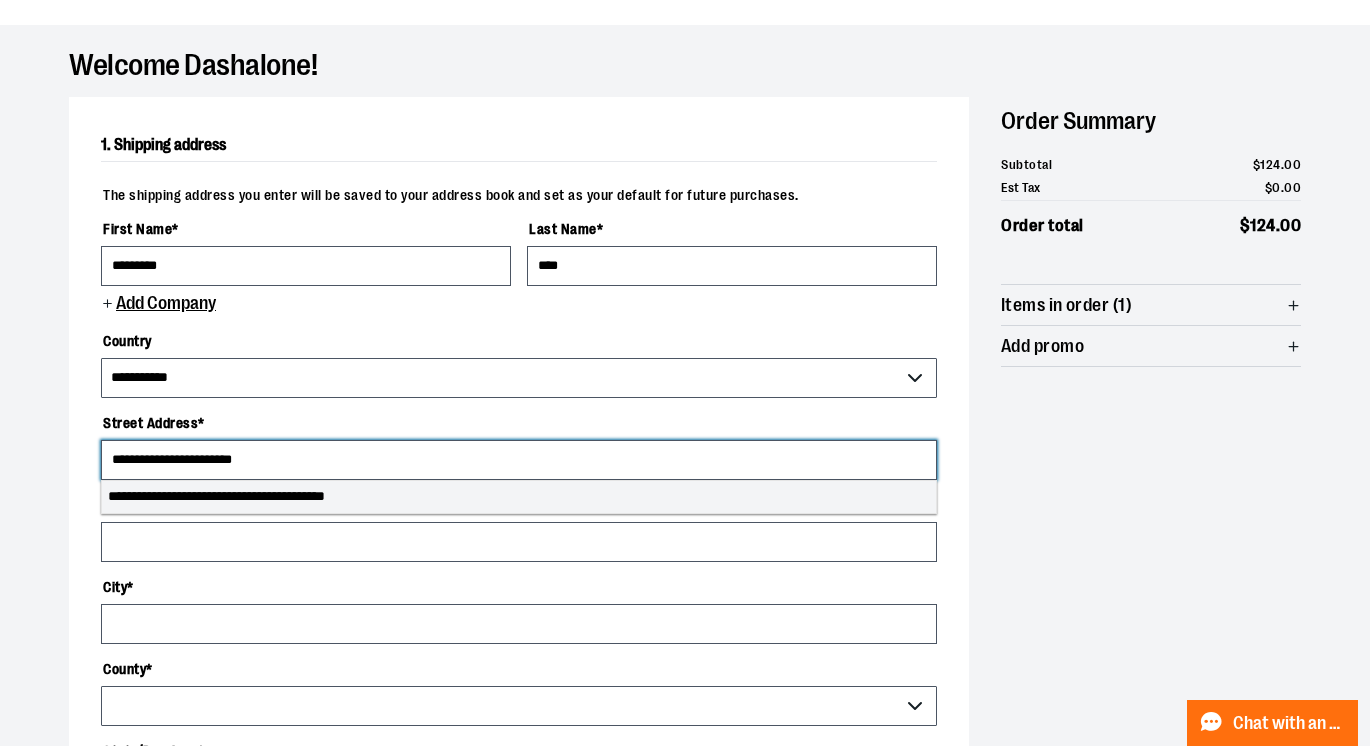 select on "****" 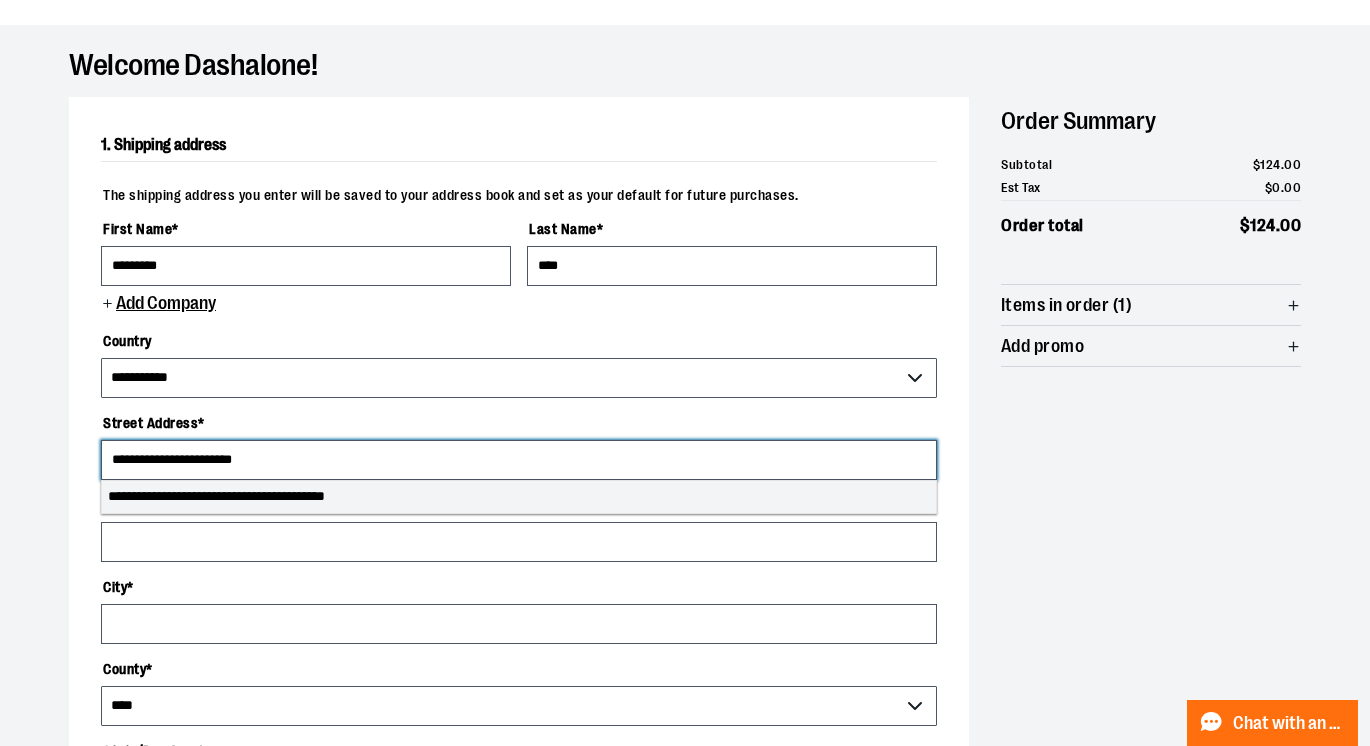 type on "**********" 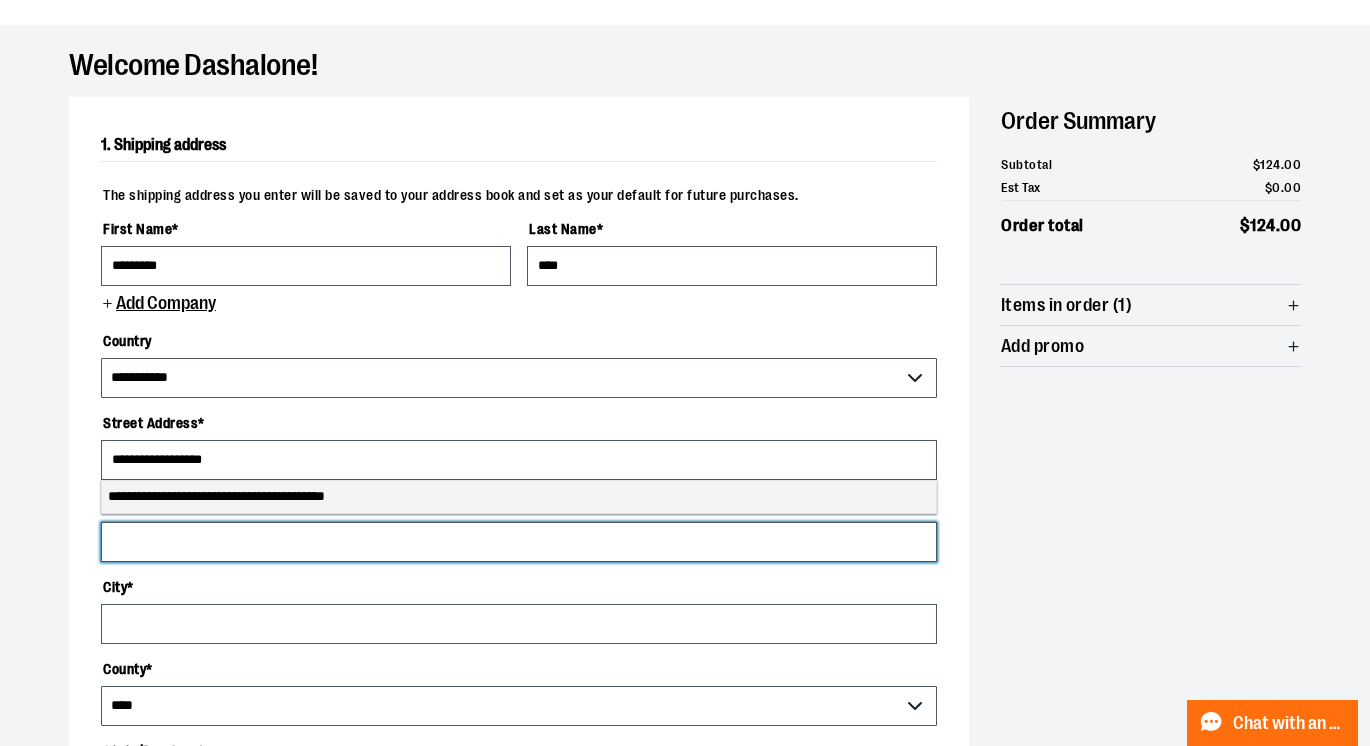 type on "*****" 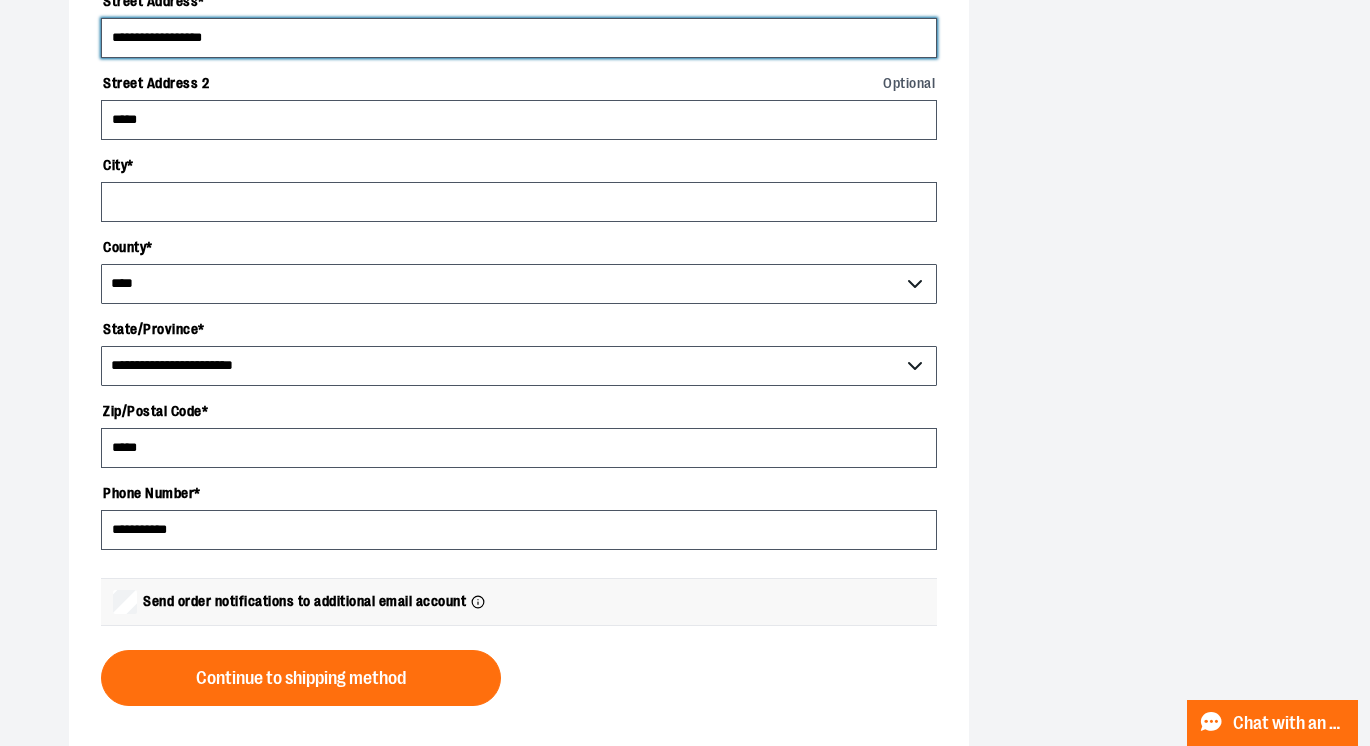 scroll, scrollTop: 536, scrollLeft: 0, axis: vertical 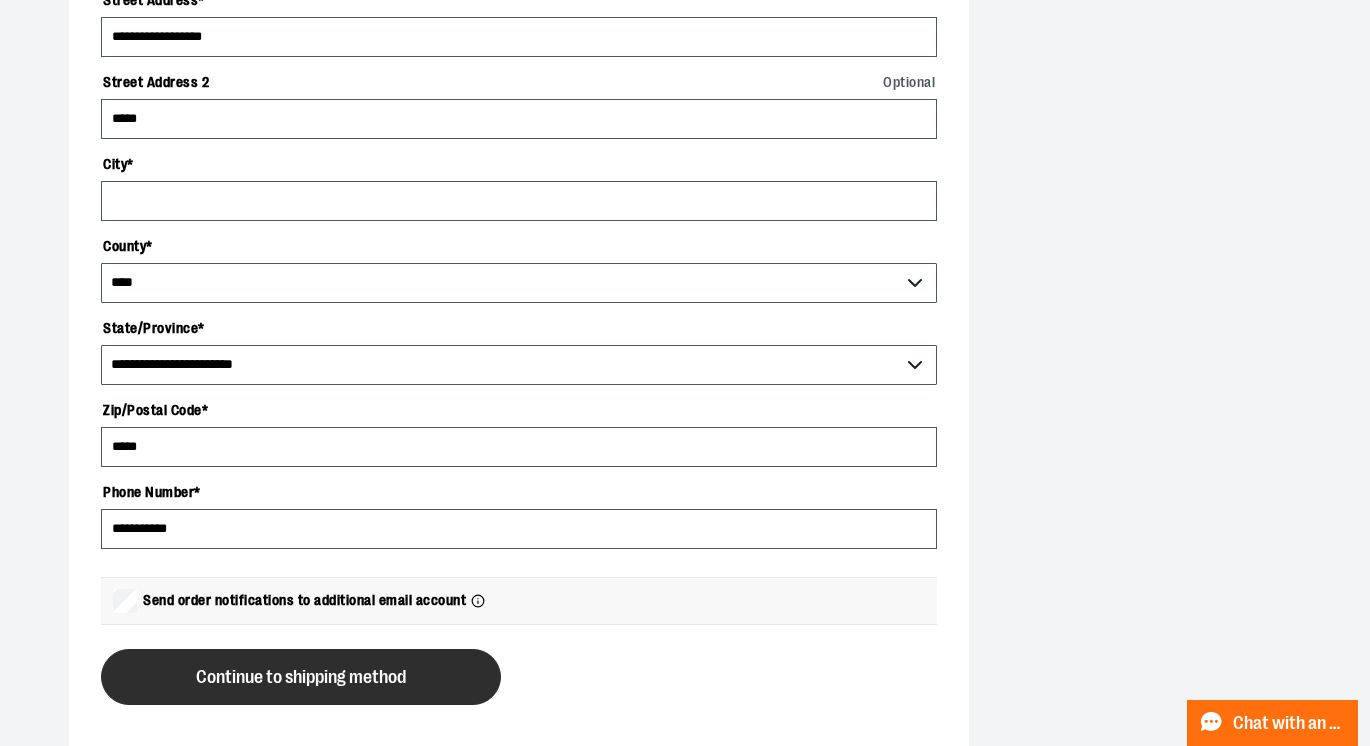 click on "Continue to shipping method" at bounding box center (301, 677) 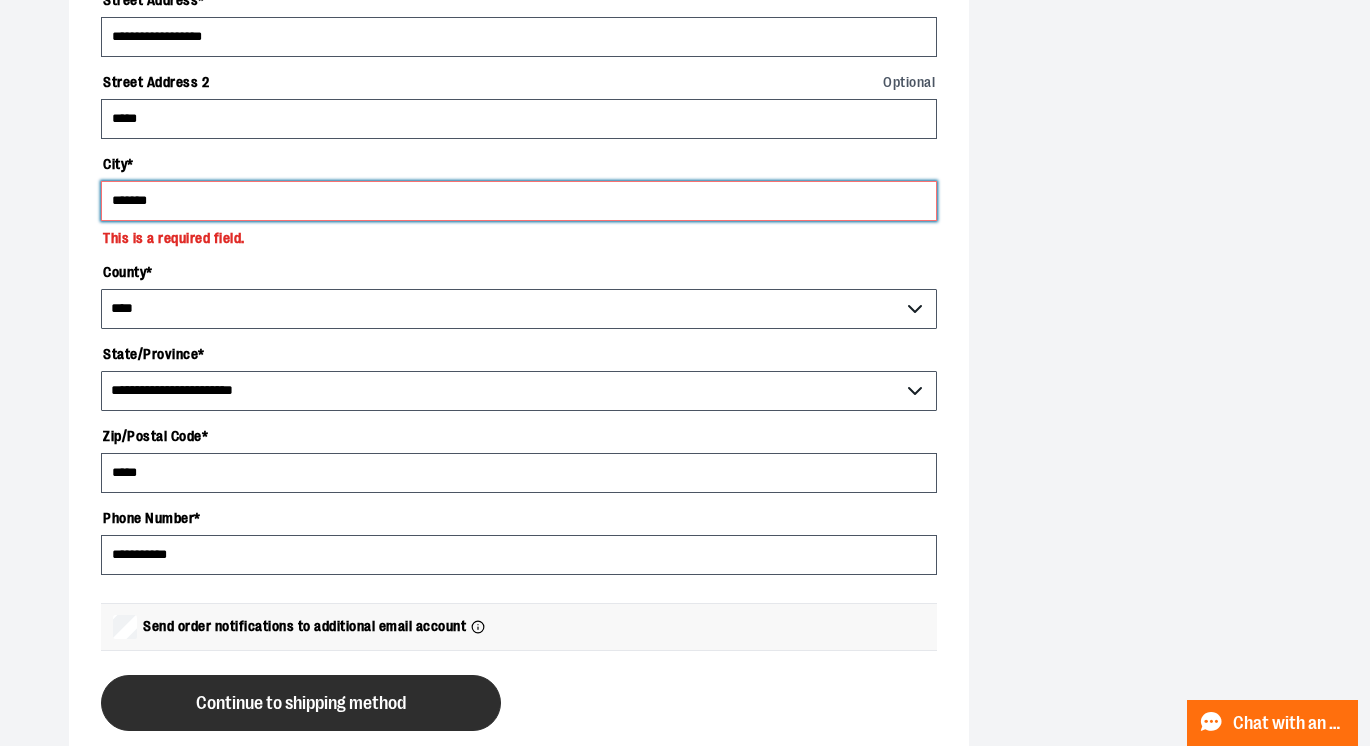 type on "*******" 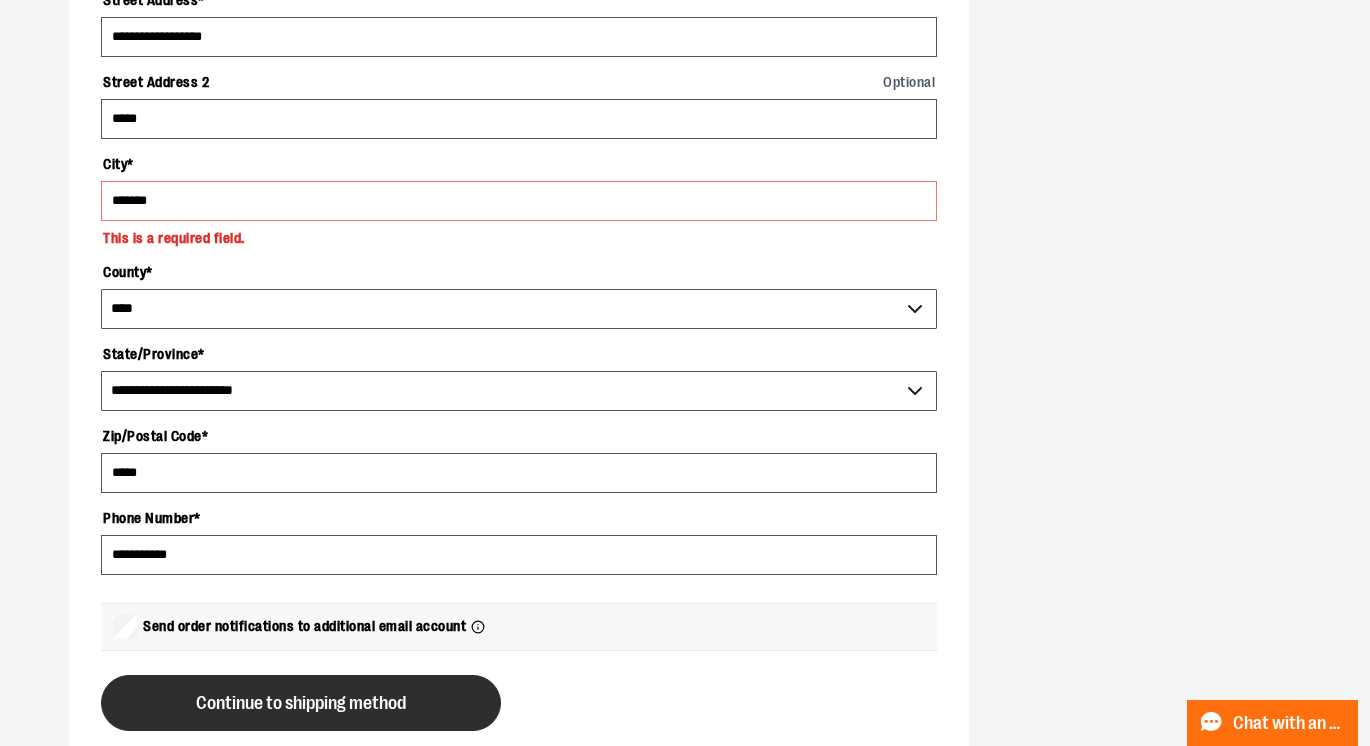 click on "Continue to shipping method" at bounding box center [301, 703] 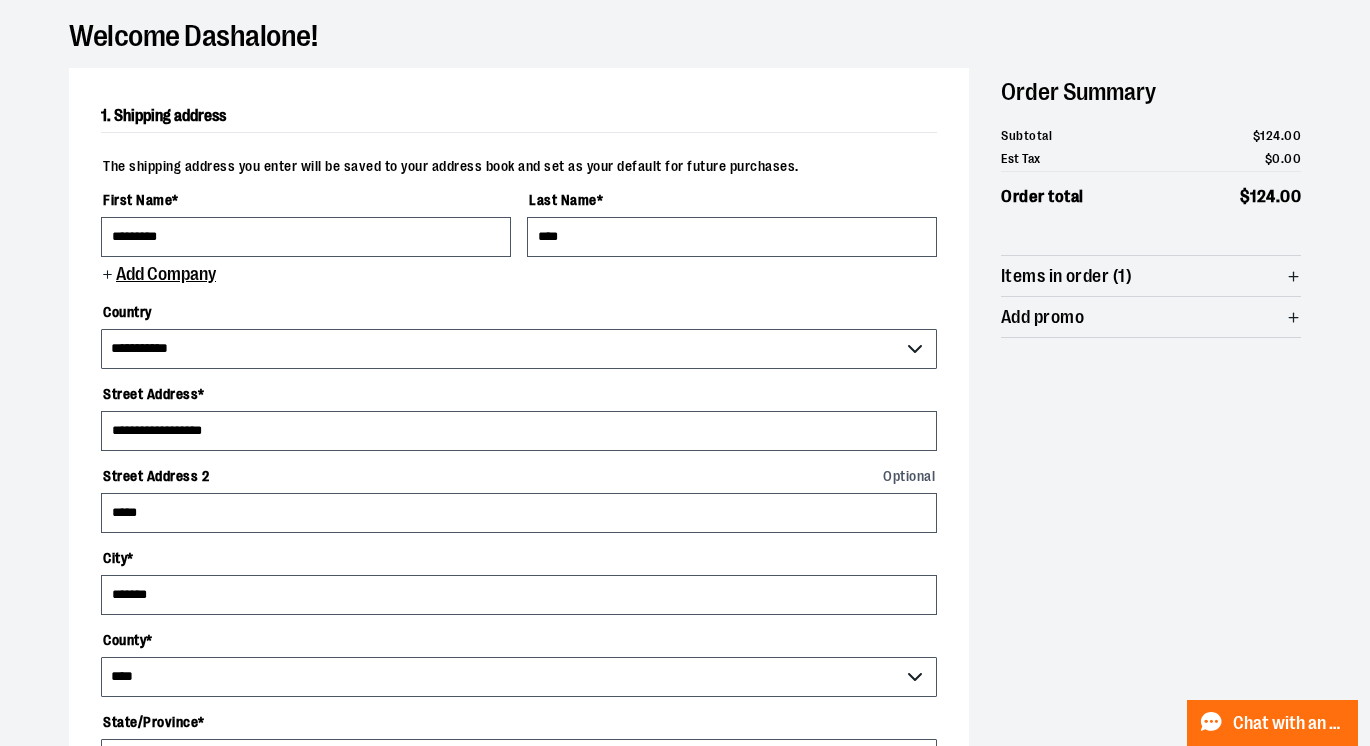 scroll, scrollTop: 124, scrollLeft: 0, axis: vertical 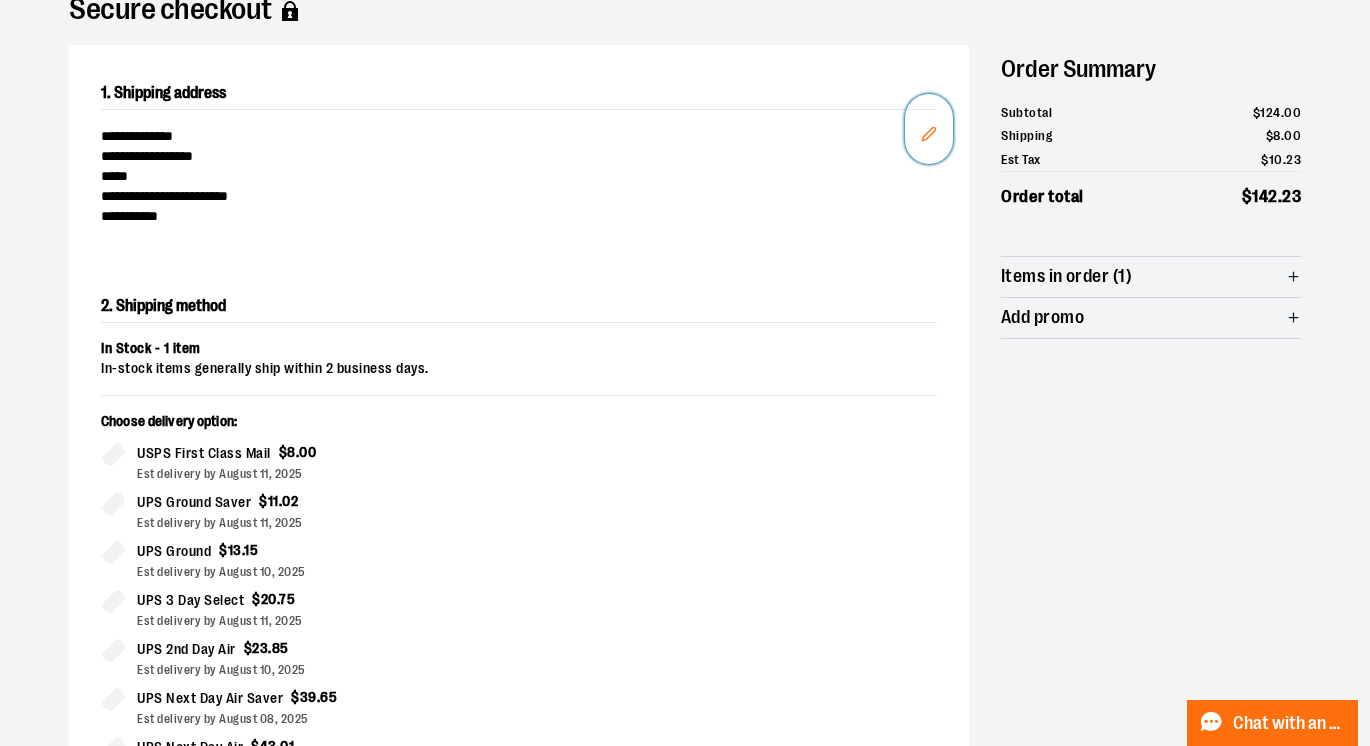 click on "**********" at bounding box center (685, 547) 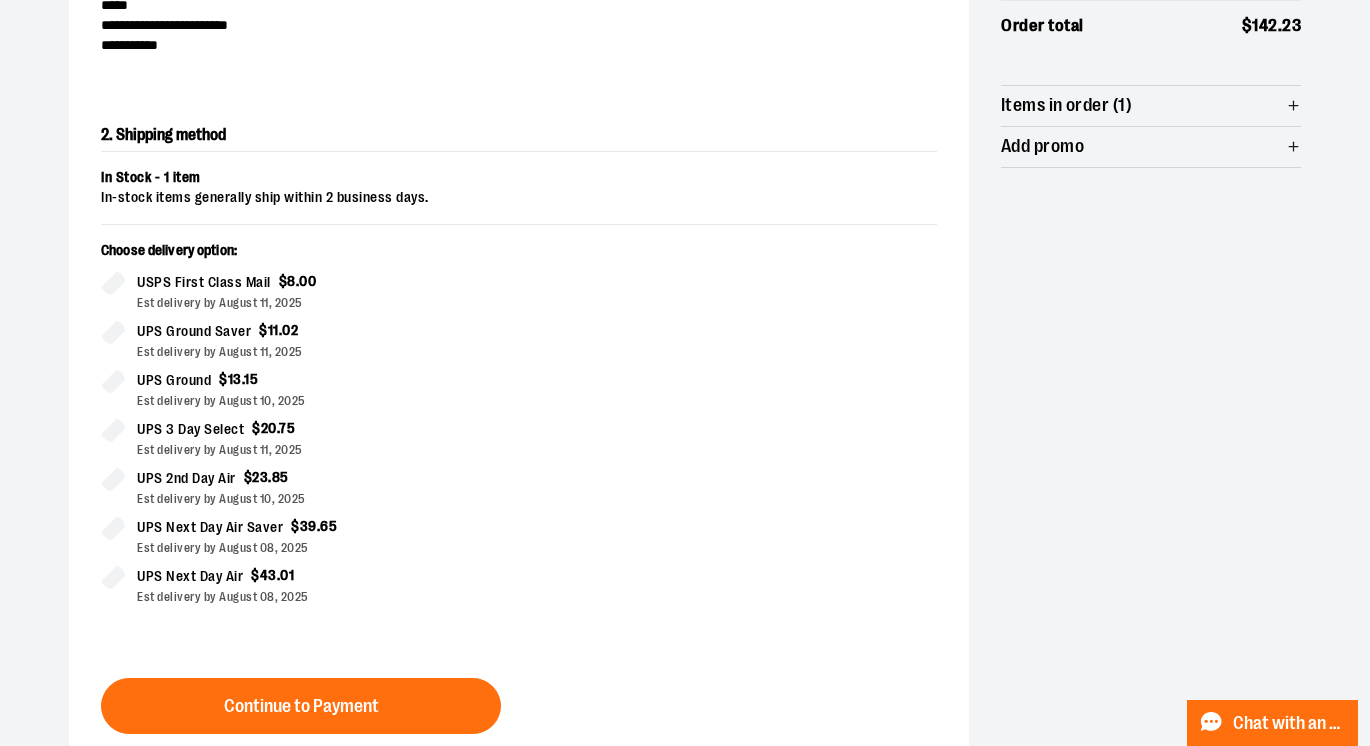 scroll, scrollTop: 341, scrollLeft: 0, axis: vertical 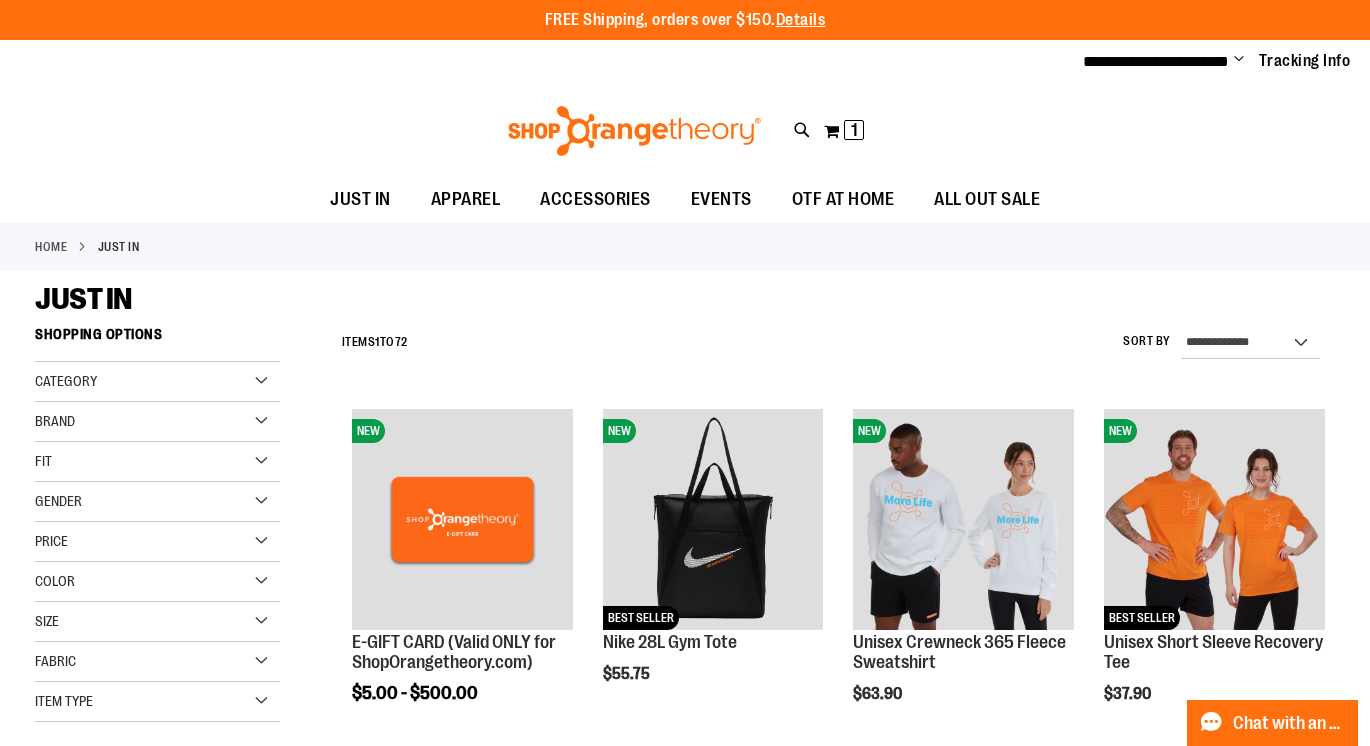 type on "**********" 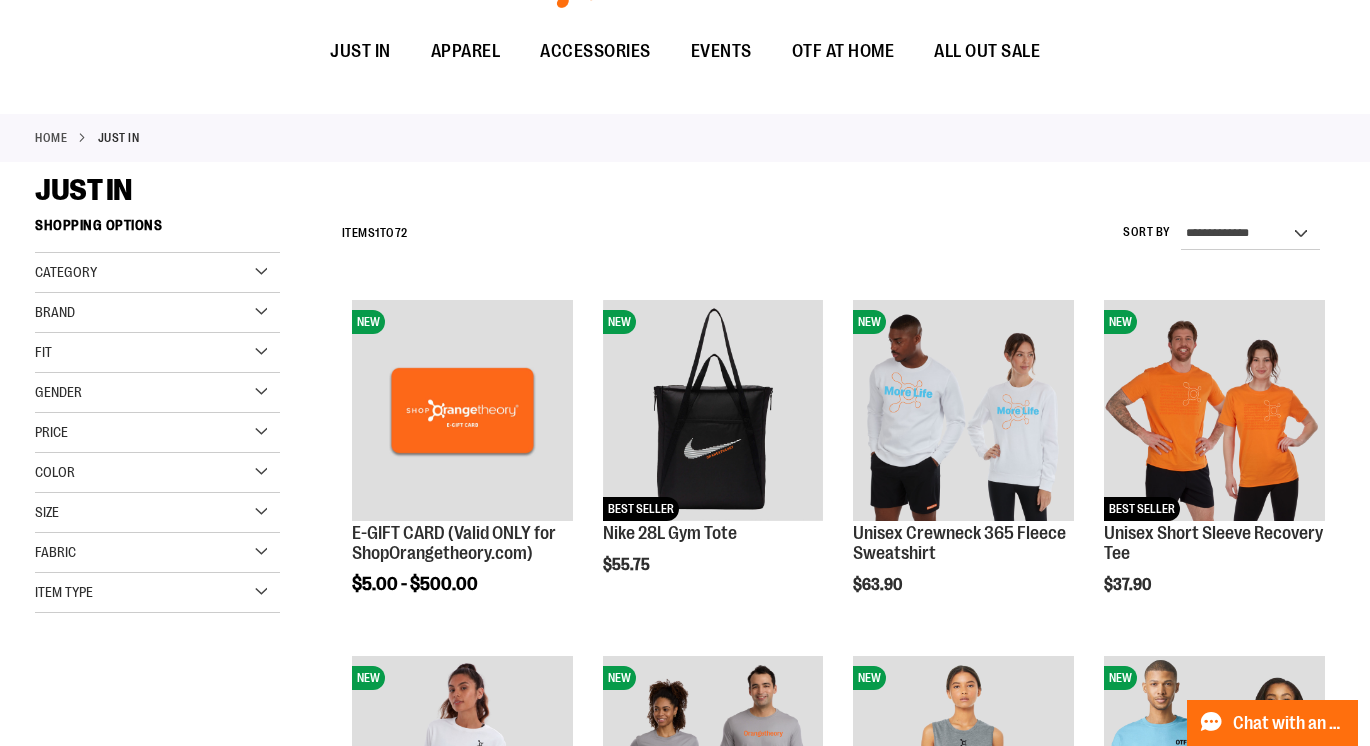 scroll, scrollTop: 0, scrollLeft: 0, axis: both 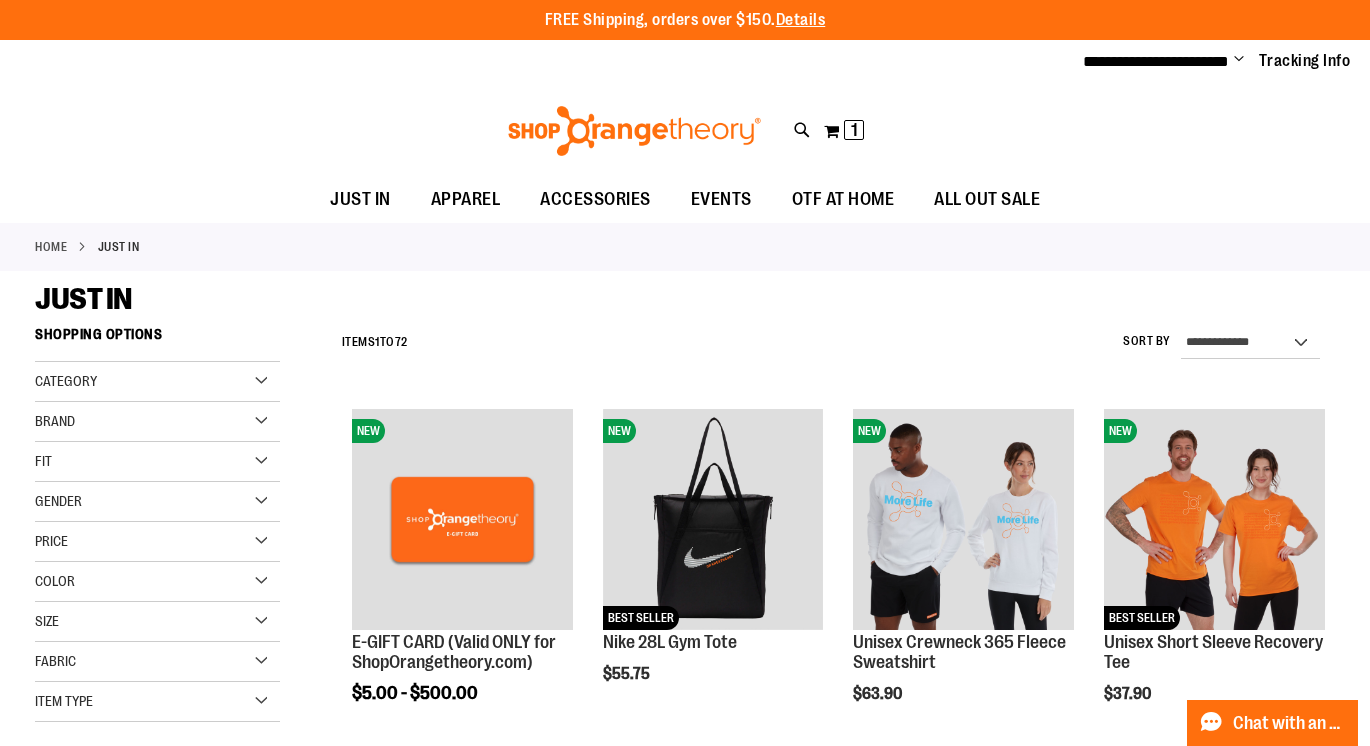 click on "Toggle Nav
Search
Popular Suggestions
Advanced Search" at bounding box center (685, 131) 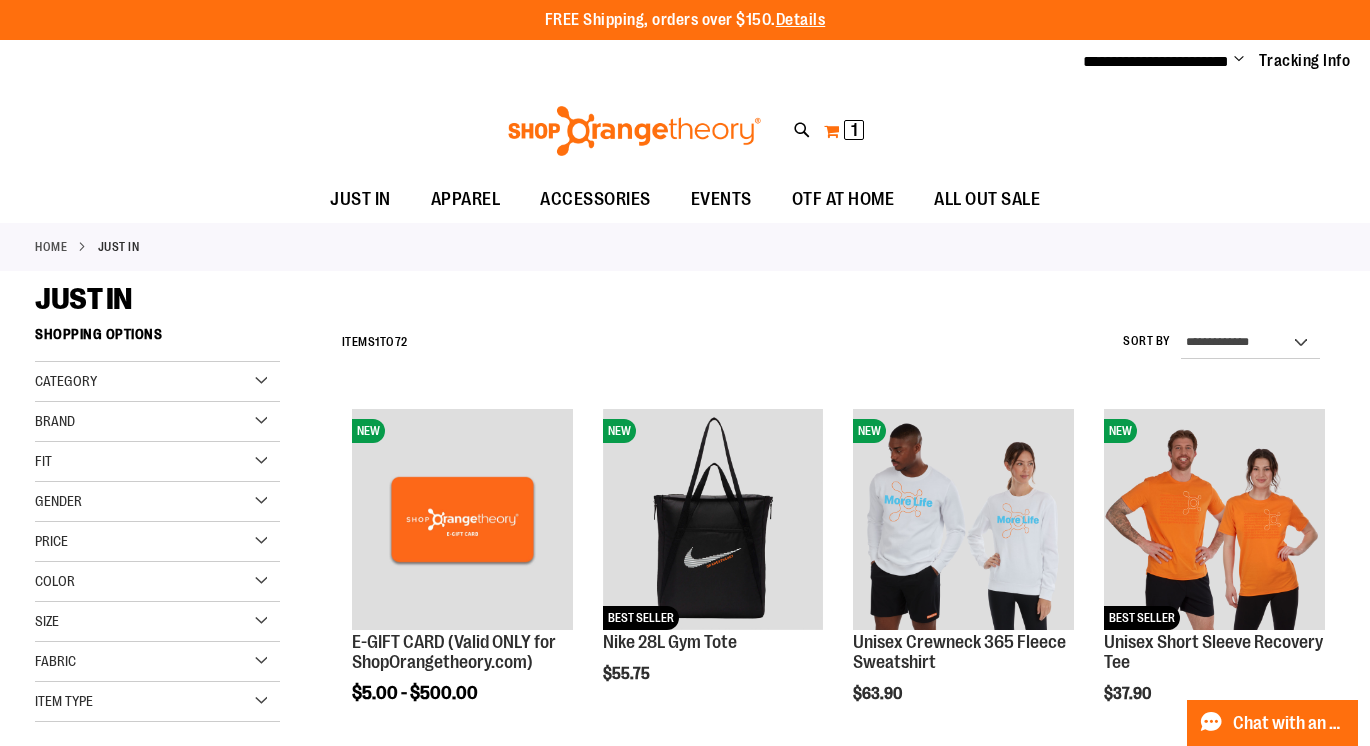 click on "My Cart
1
1
items" at bounding box center (844, 131) 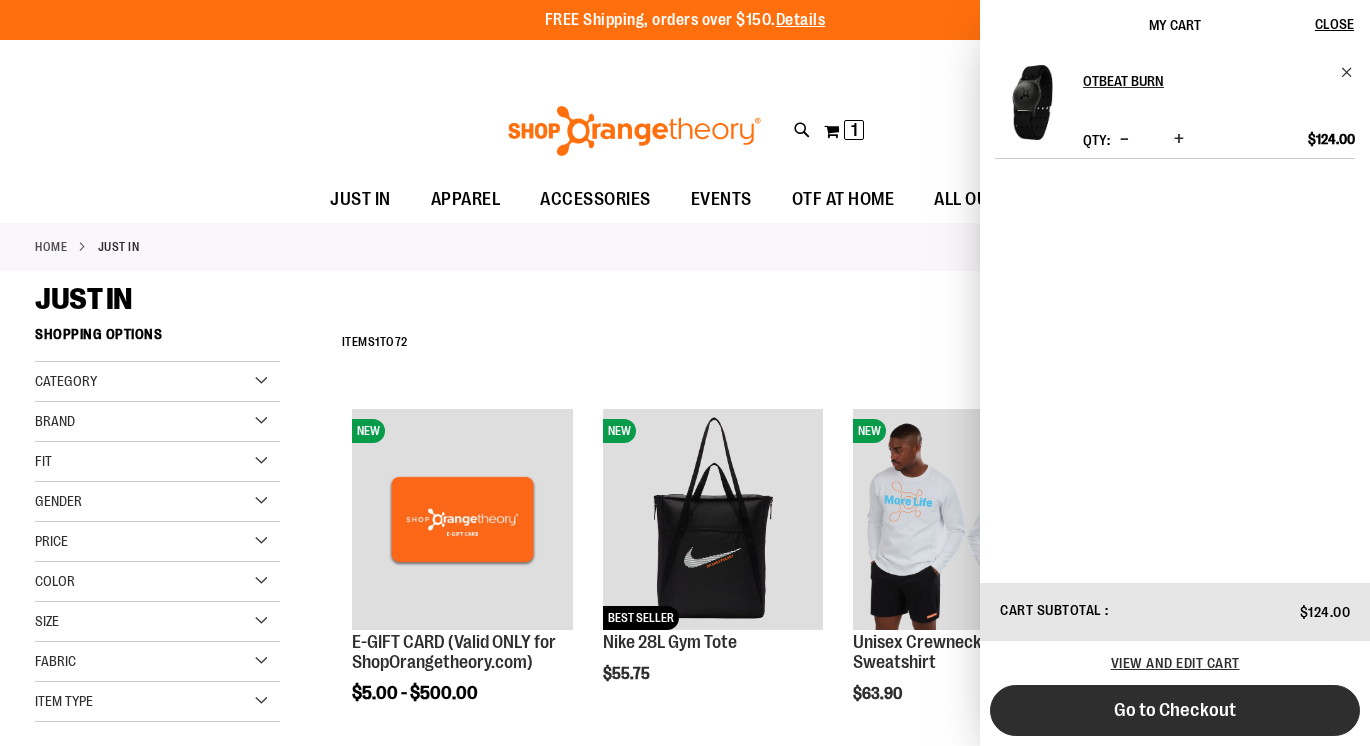 click on "Go to Checkout" at bounding box center [1175, 710] 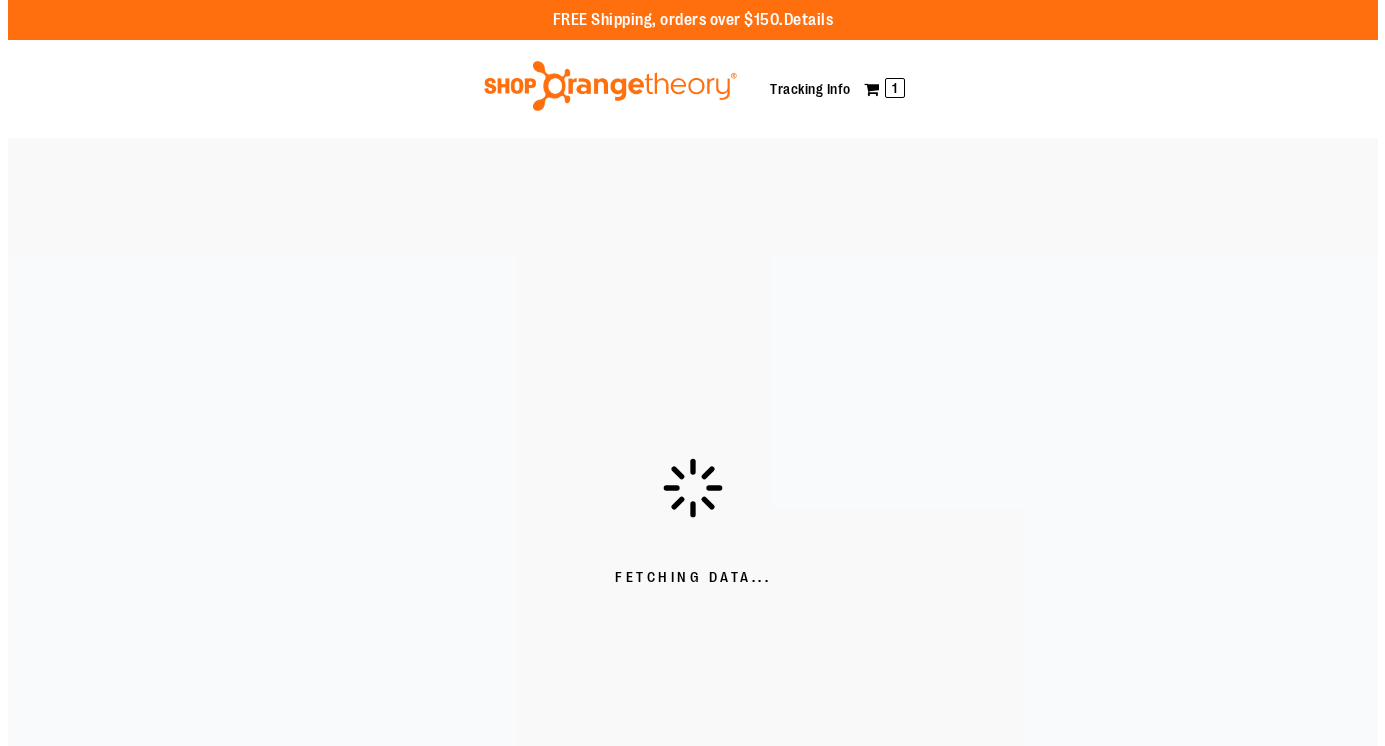 scroll, scrollTop: 0, scrollLeft: 0, axis: both 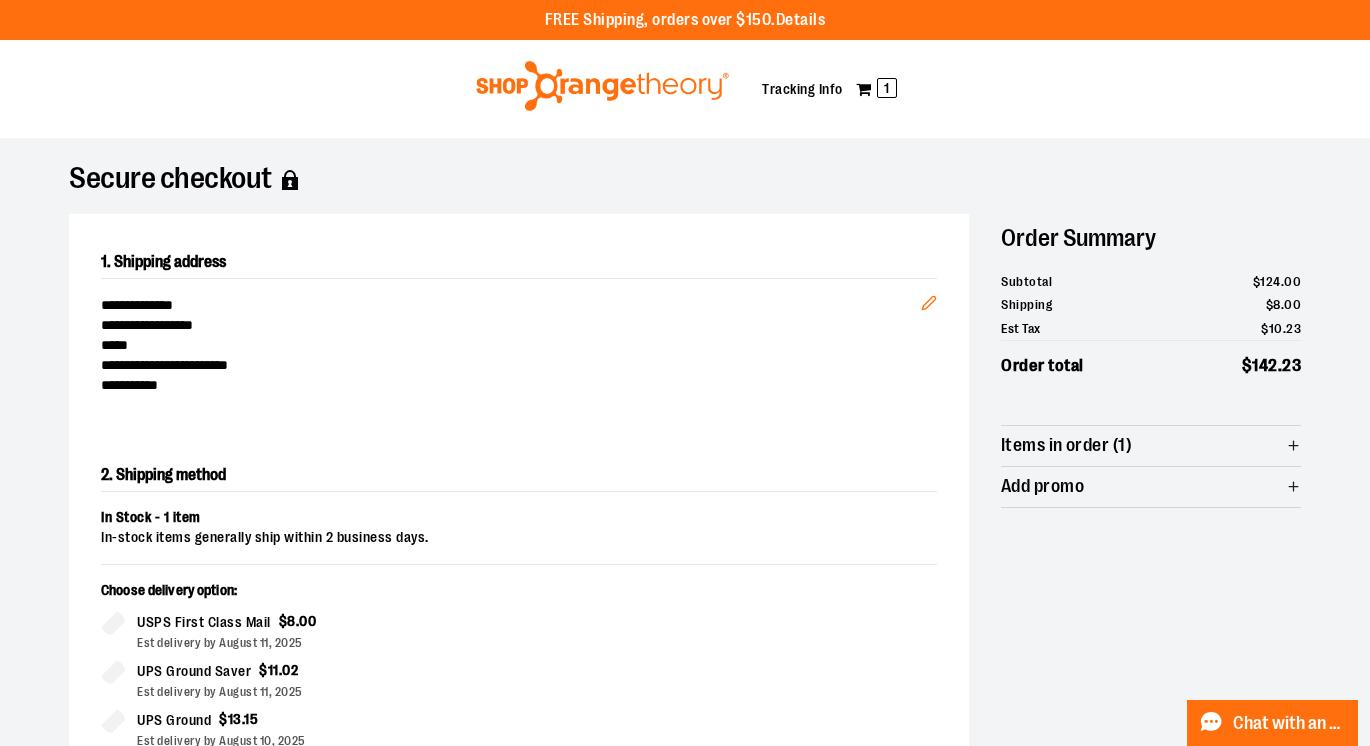 click on "**********" at bounding box center (511, 365) 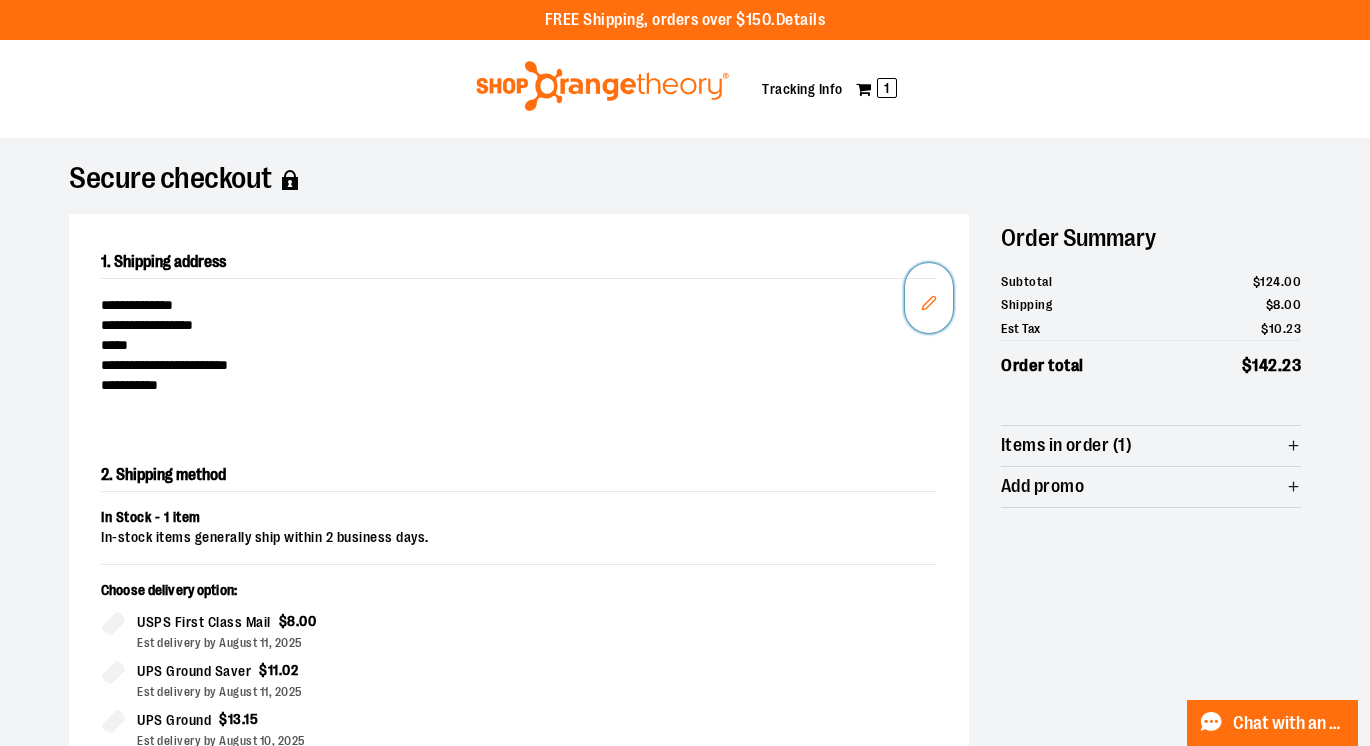 click 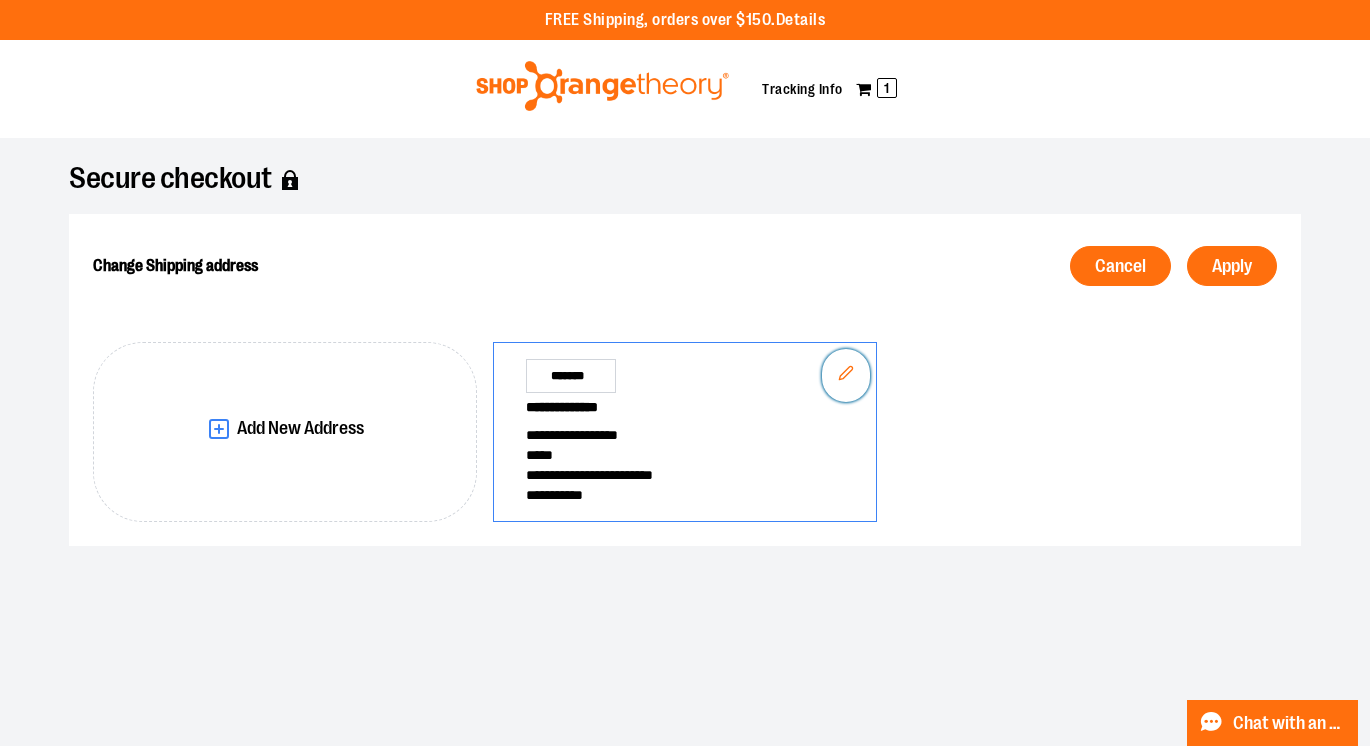 click 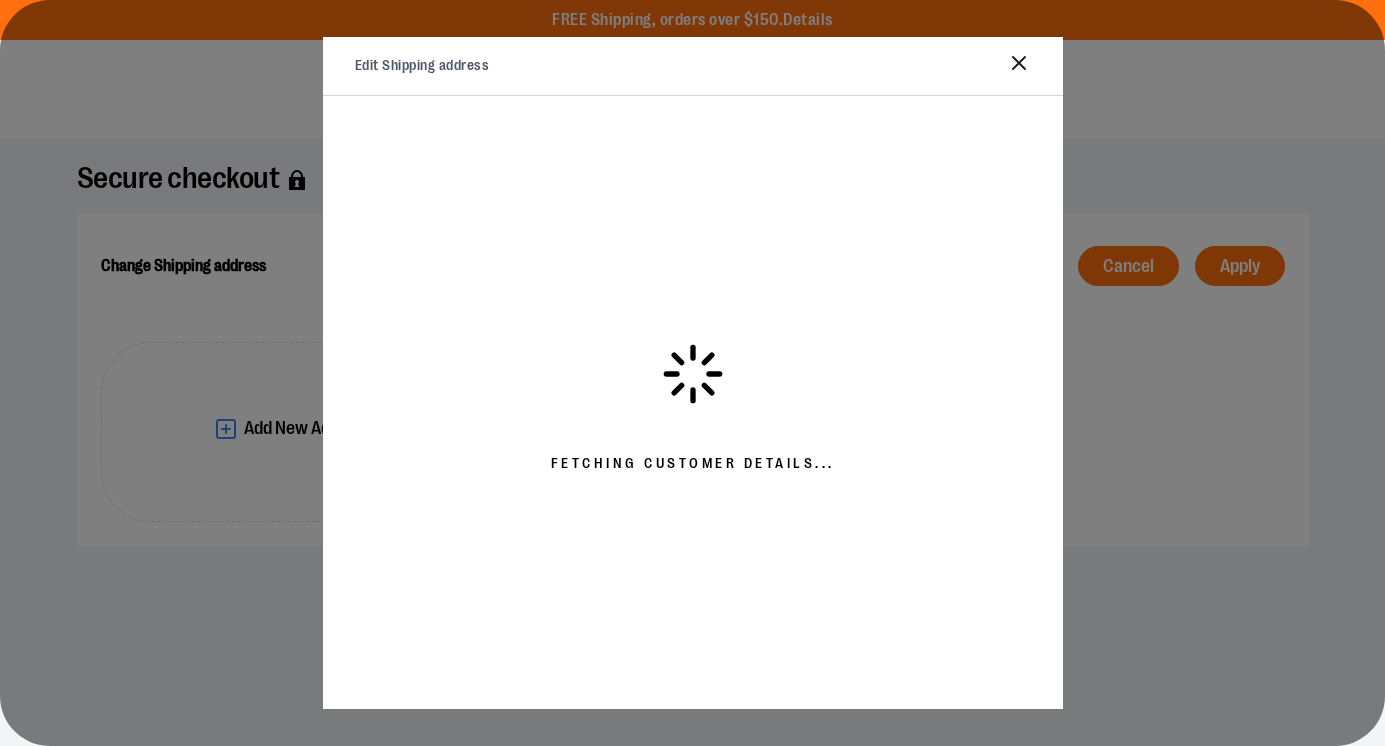 select on "**" 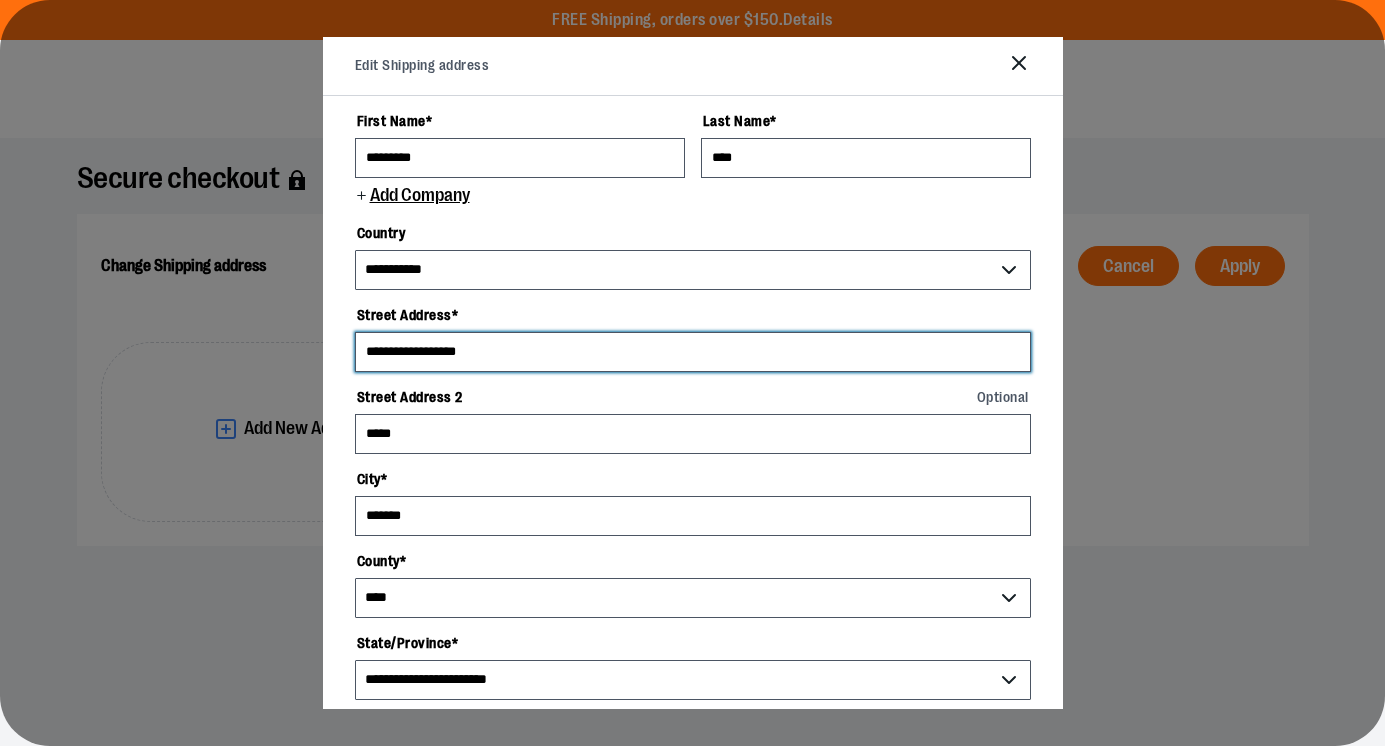 drag, startPoint x: 542, startPoint y: 336, endPoint x: 60, endPoint y: 362, distance: 482.70074 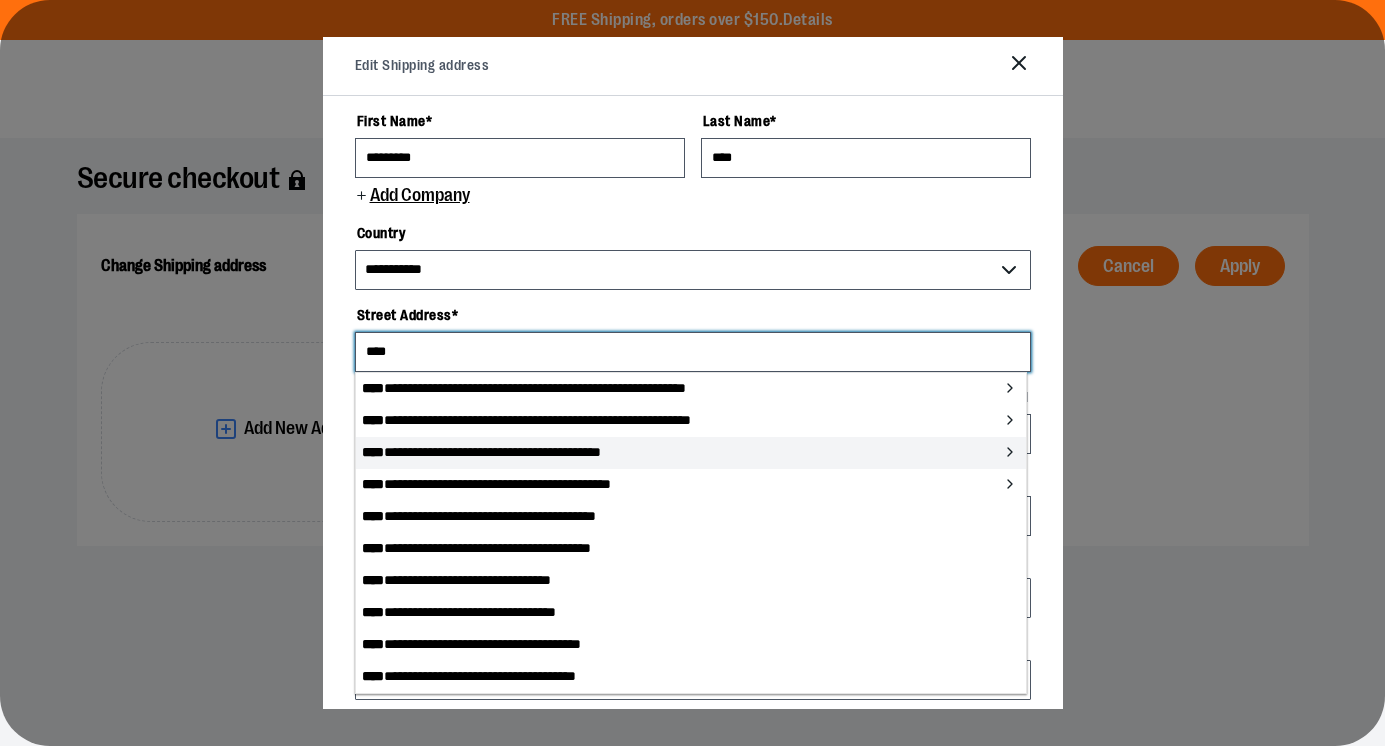 type on "**********" 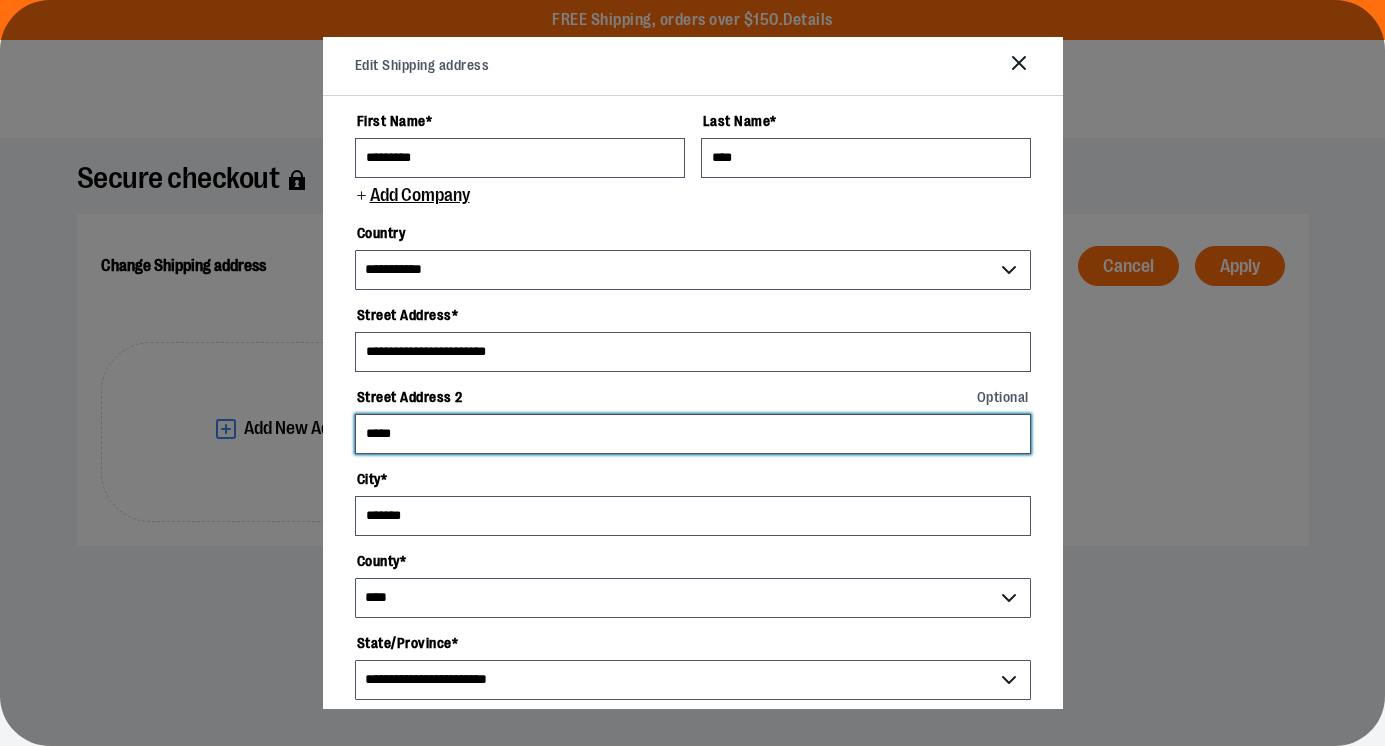 drag, startPoint x: 442, startPoint y: 448, endPoint x: 260, endPoint y: 414, distance: 185.14859 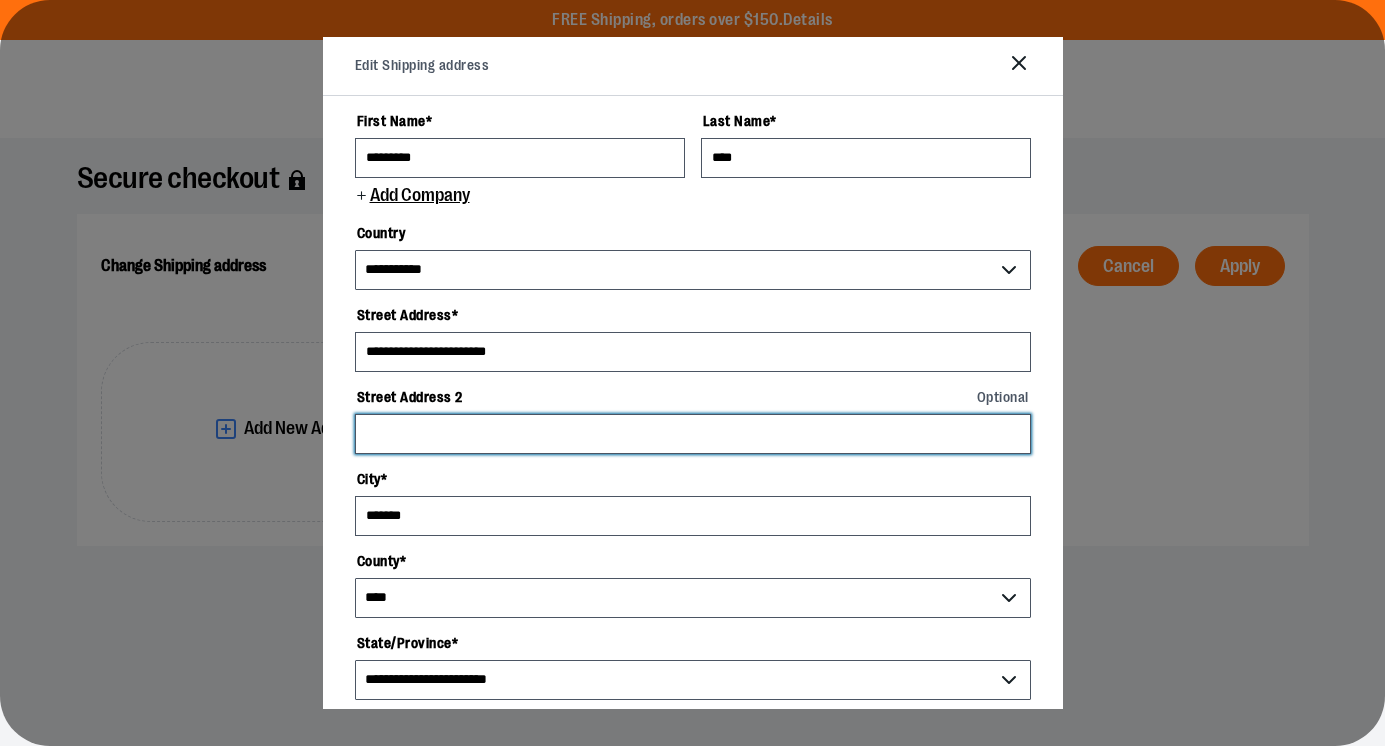 type 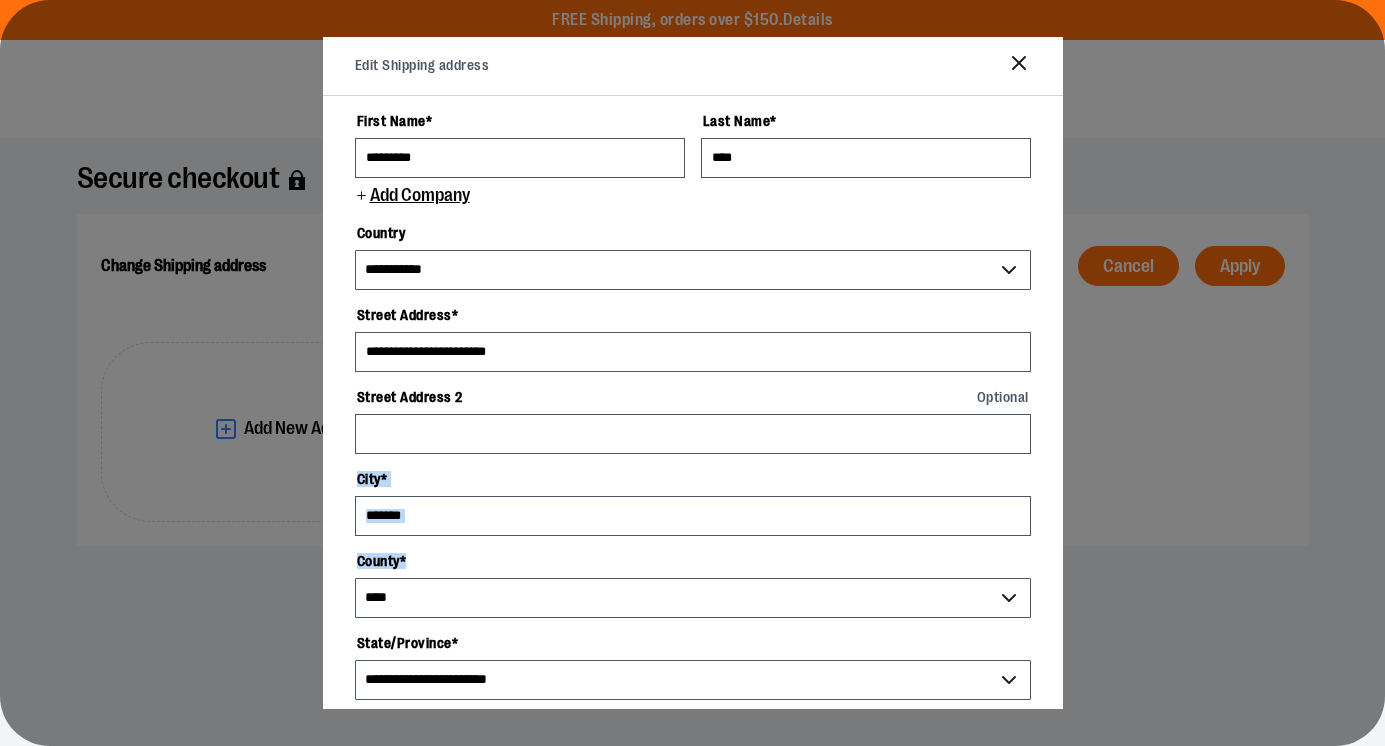 drag, startPoint x: 1058, startPoint y: 439, endPoint x: 1056, endPoint y: 597, distance: 158.01266 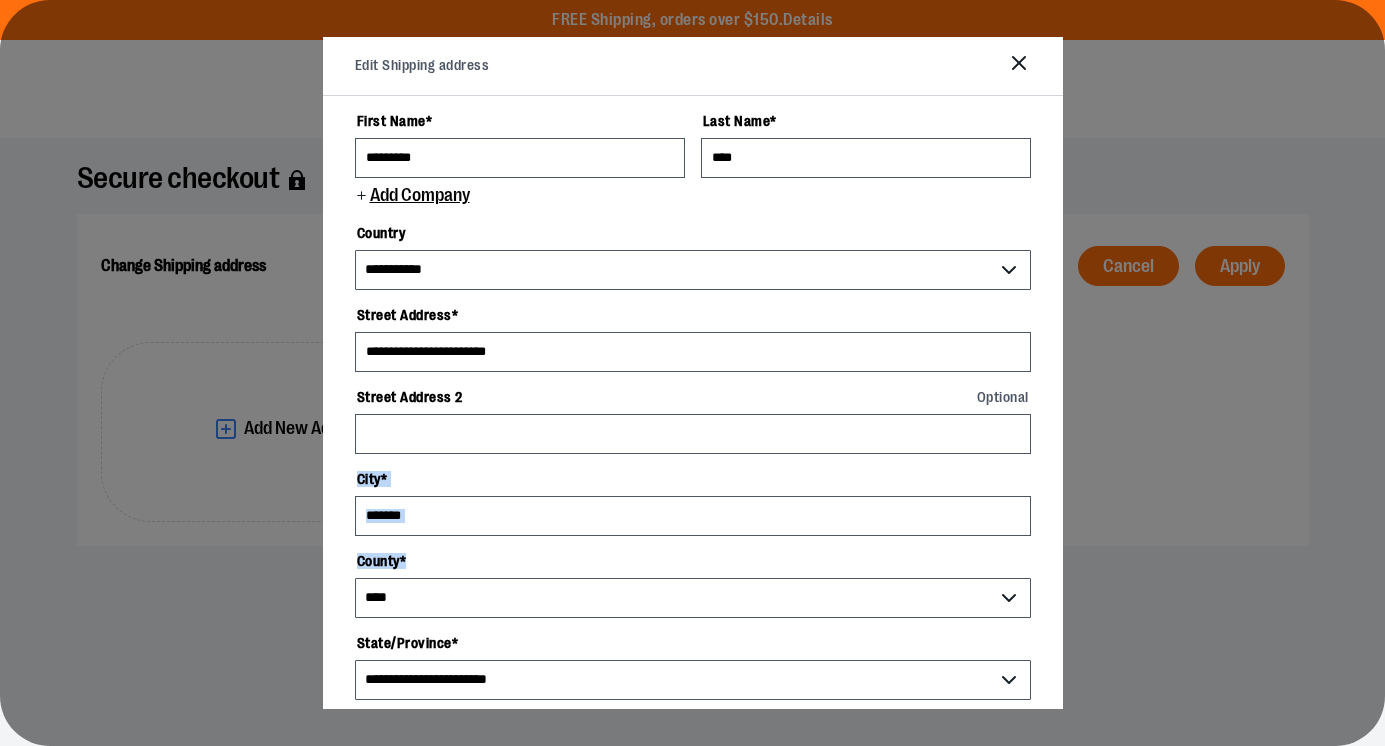 drag, startPoint x: 1056, startPoint y: 597, endPoint x: 1247, endPoint y: 639, distance: 195.5633 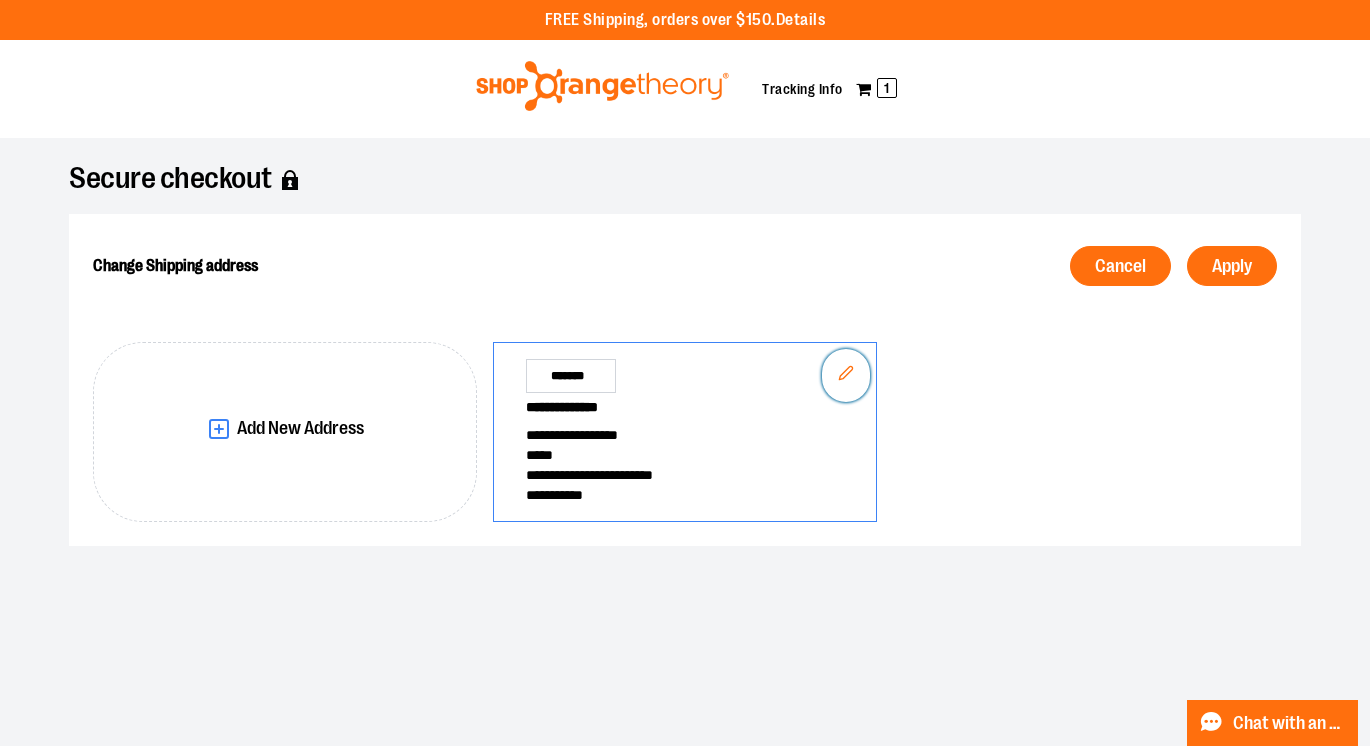 click at bounding box center (846, 375) 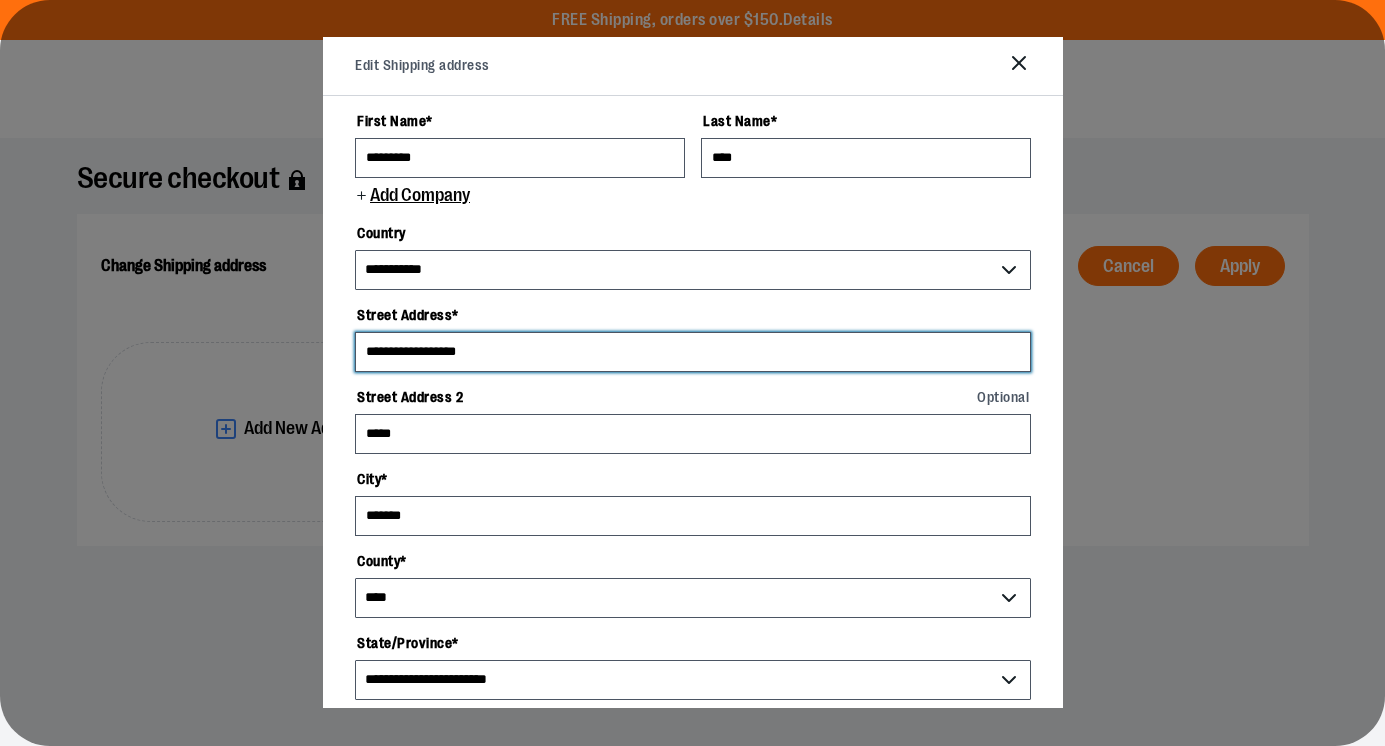 drag, startPoint x: 524, startPoint y: 342, endPoint x: -51, endPoint y: 594, distance: 627.79694 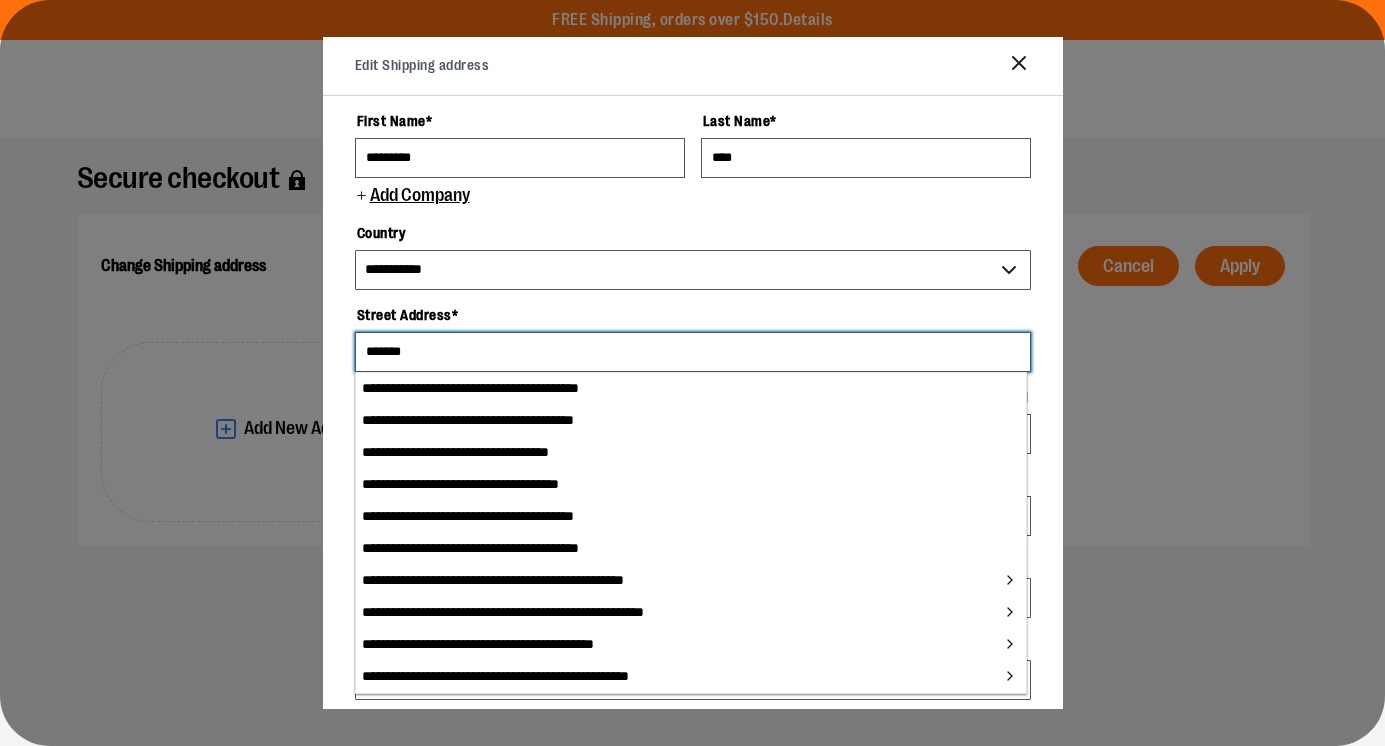 type on "**********" 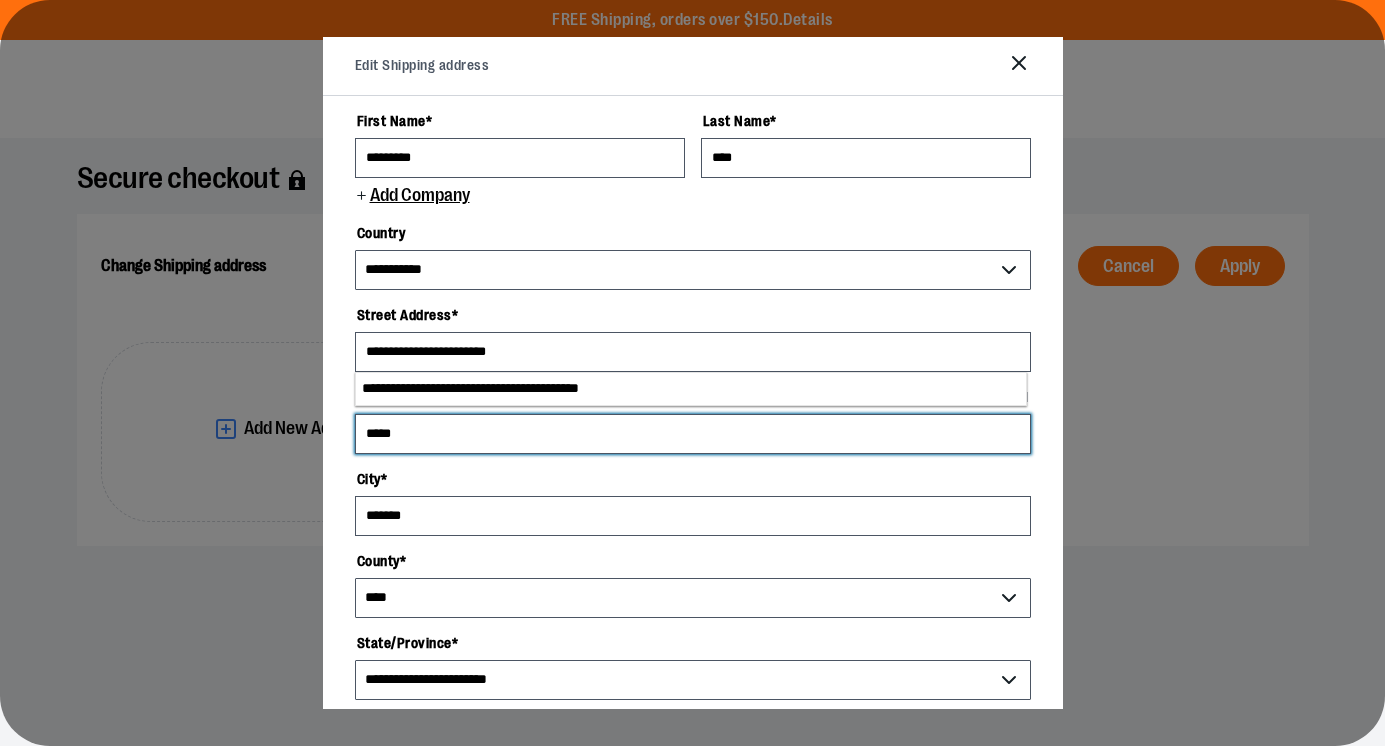 click on "*****" at bounding box center (693, 434) 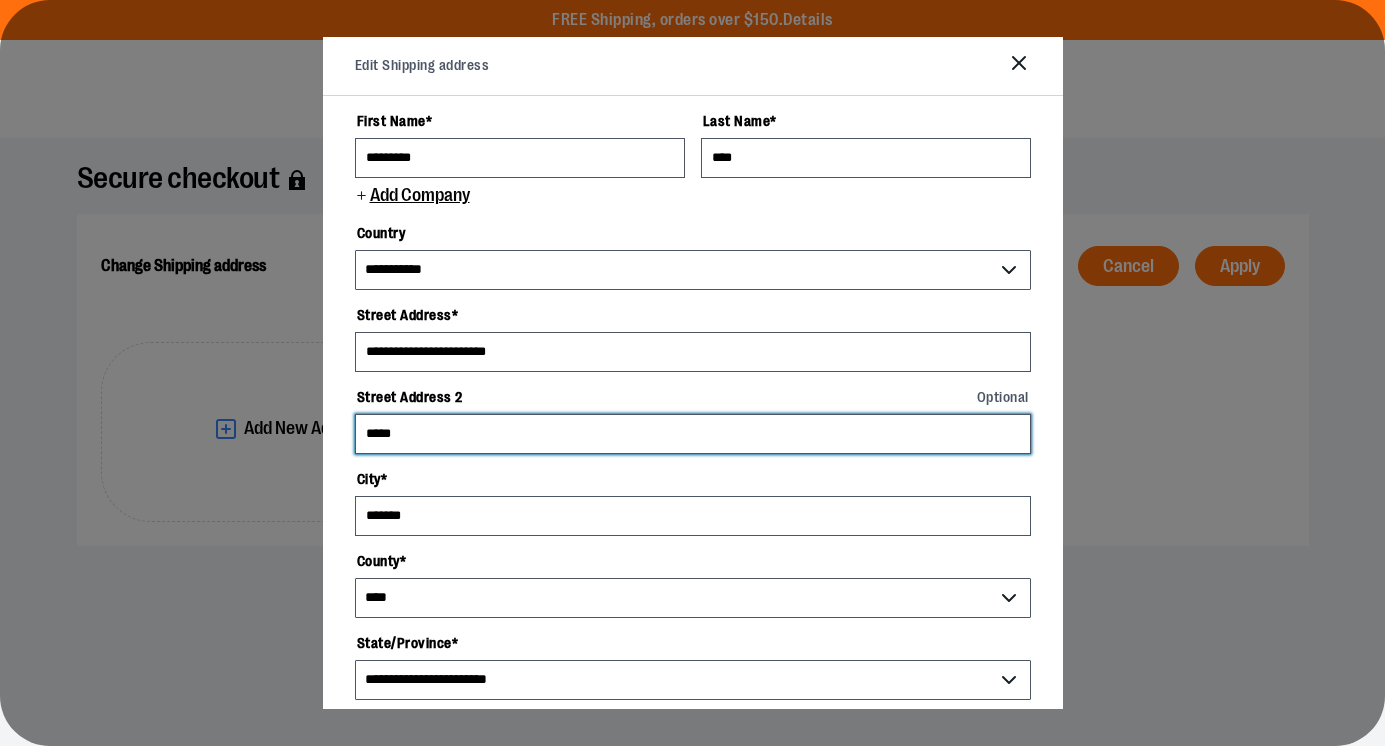 drag, startPoint x: 449, startPoint y: 424, endPoint x: 8, endPoint y: 412, distance: 441.16324 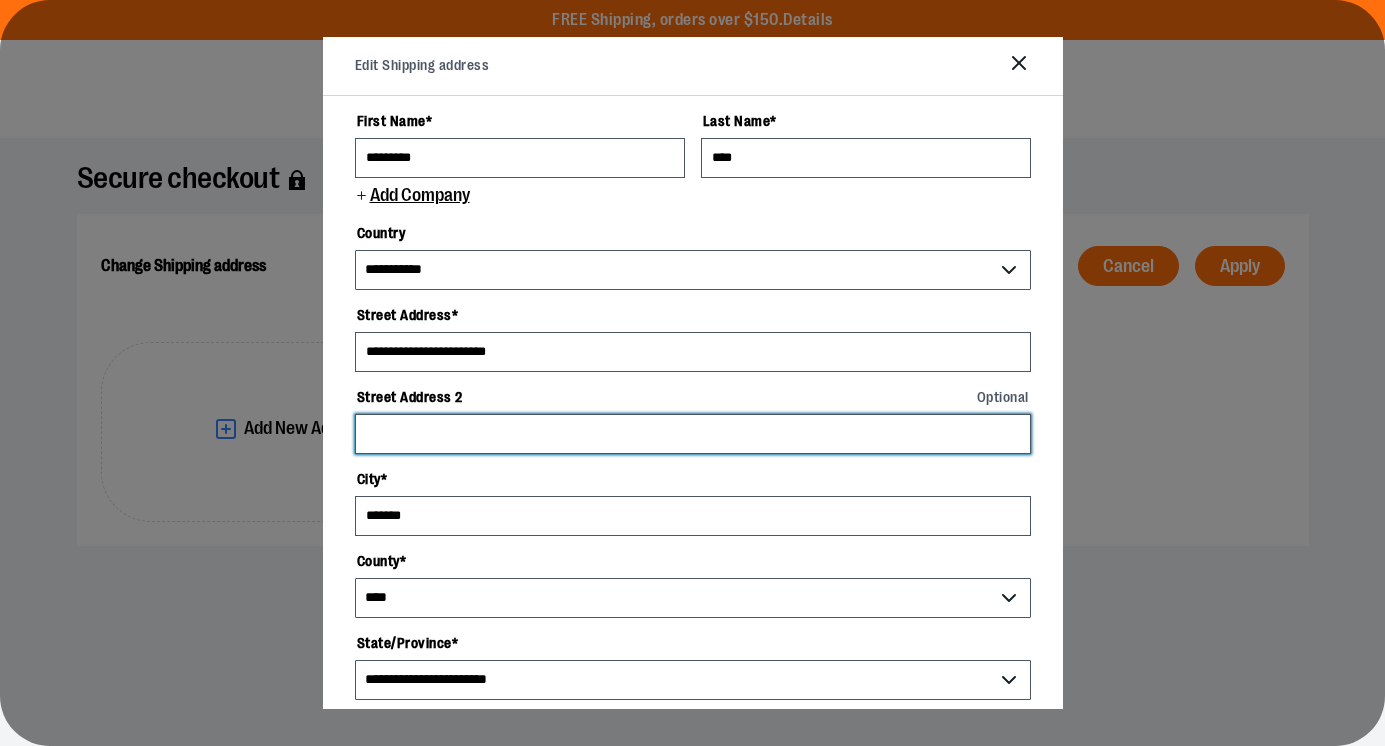 type 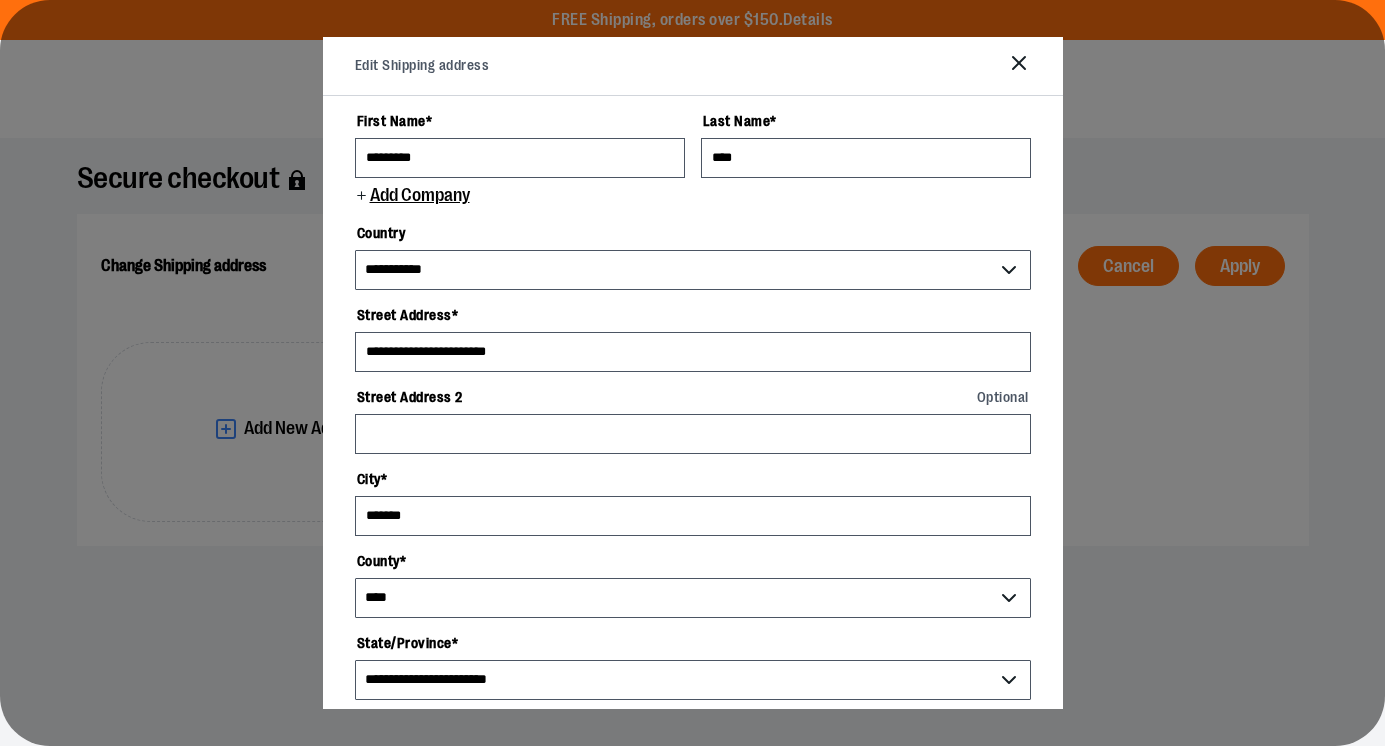 drag, startPoint x: 1057, startPoint y: 407, endPoint x: 1061, endPoint y: 425, distance: 18.439089 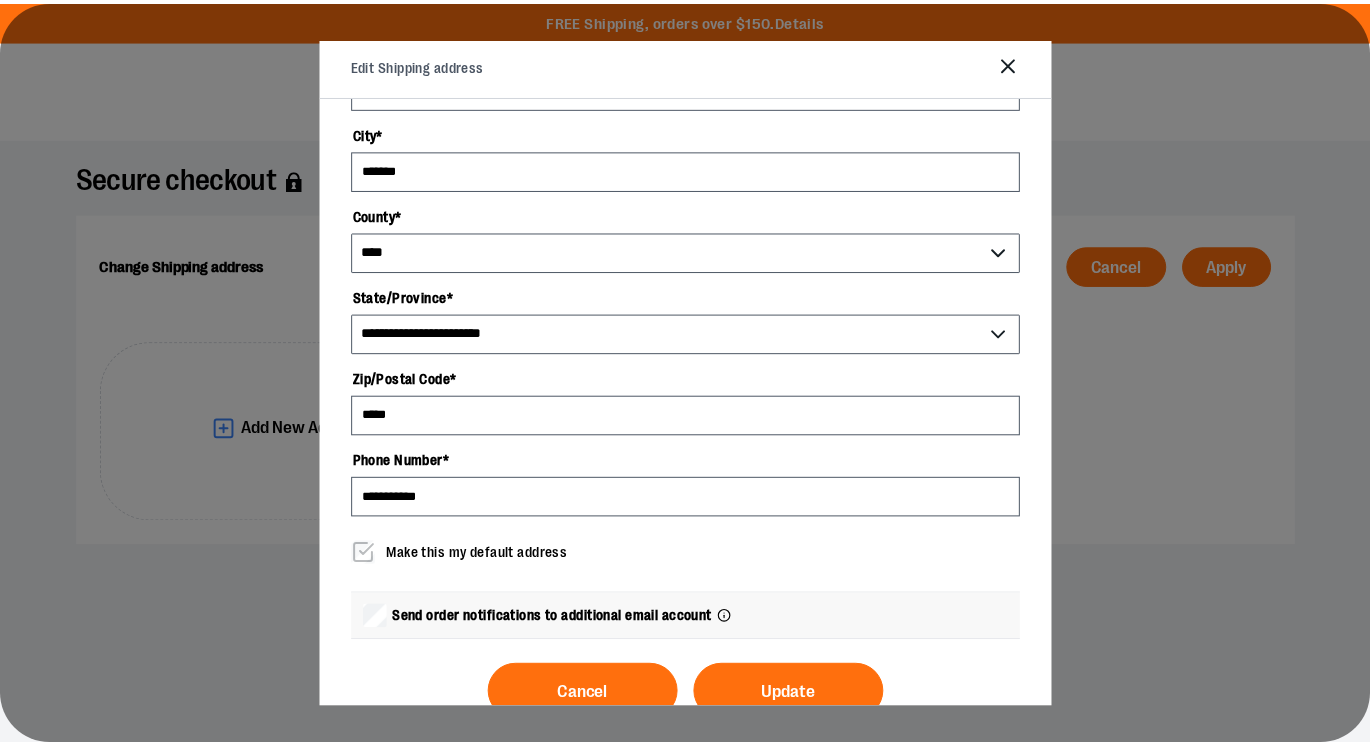 scroll, scrollTop: 390, scrollLeft: 0, axis: vertical 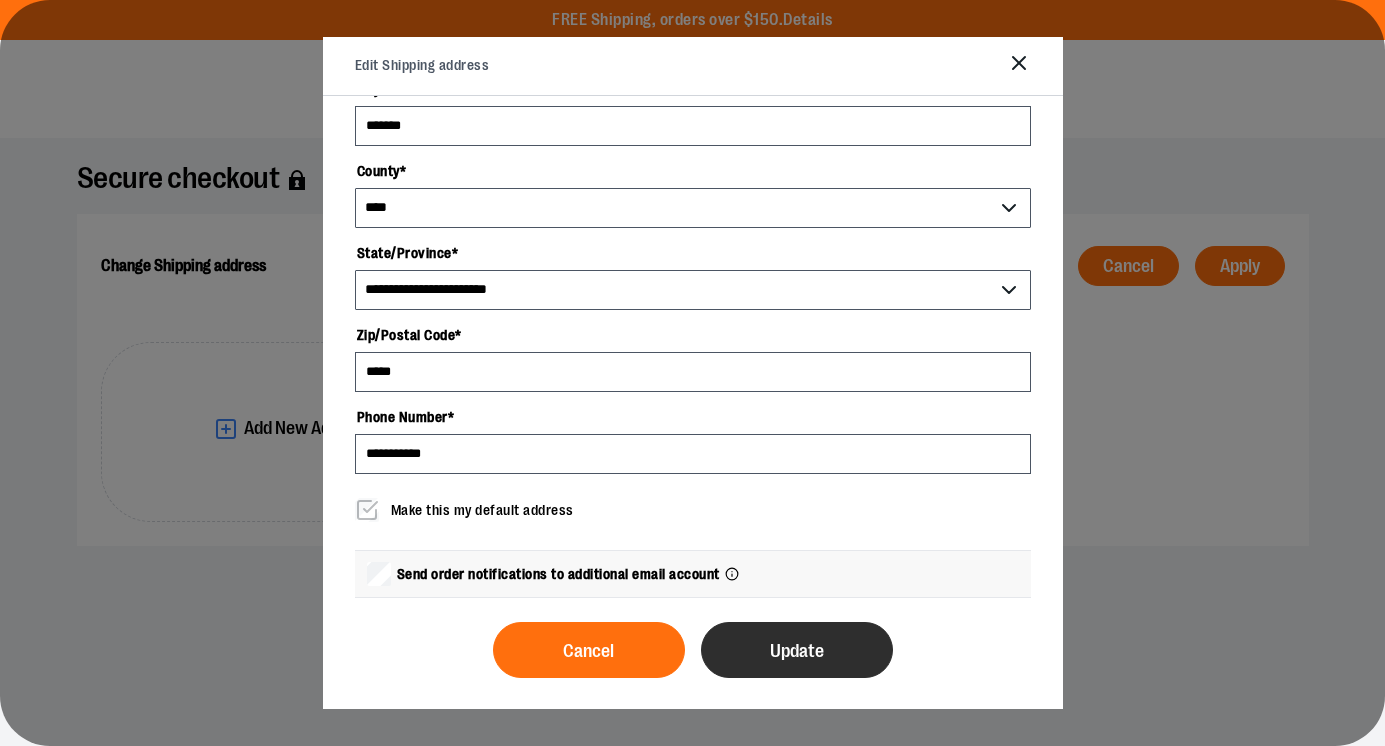 click on "Update" at bounding box center [797, 651] 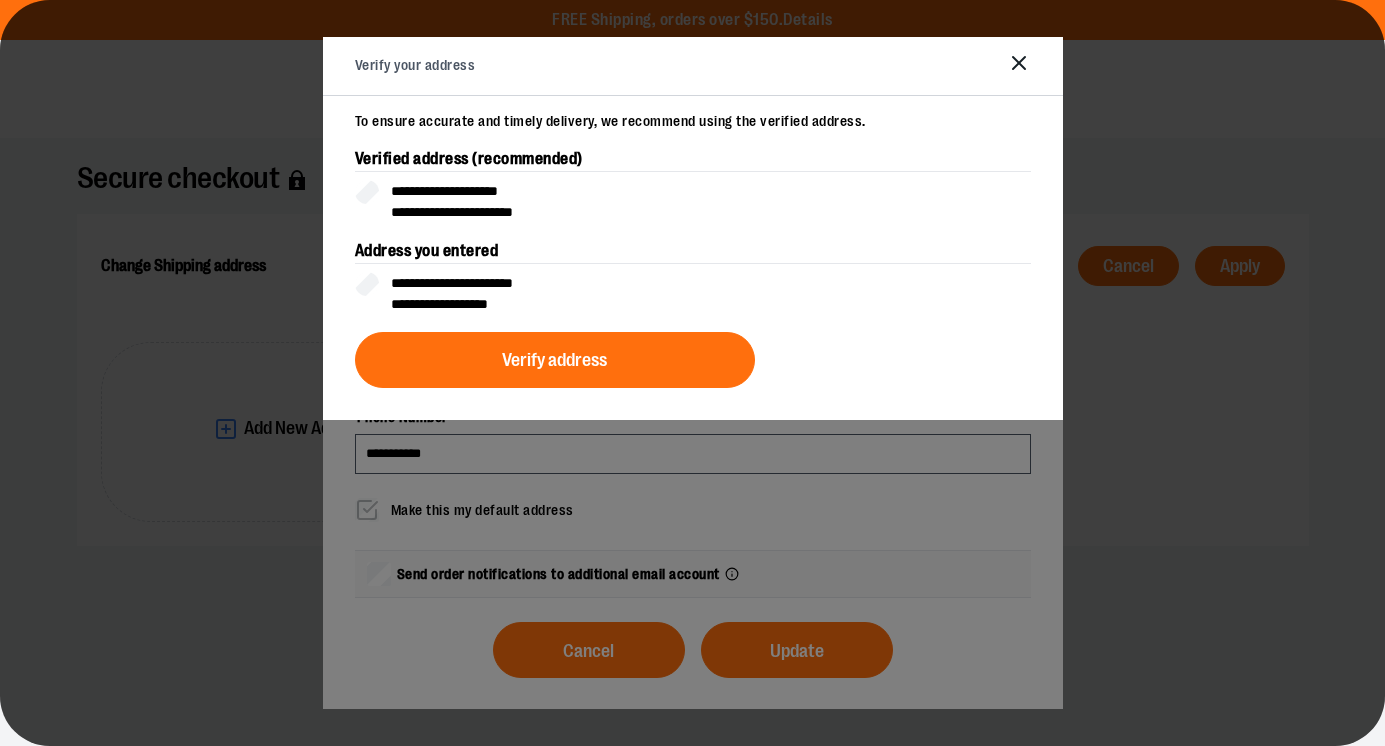 click on "**********" at bounding box center [478, 294] 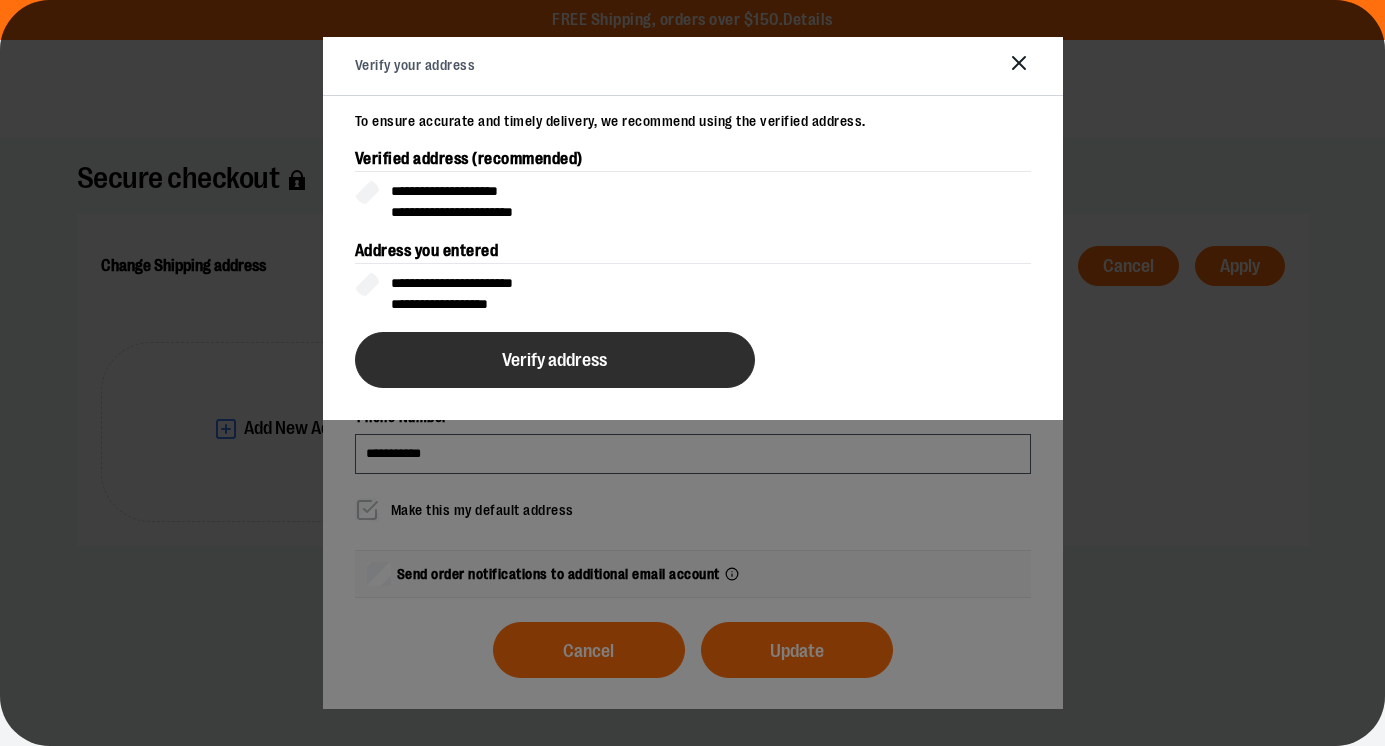 click on "Verify address" at bounding box center (555, 360) 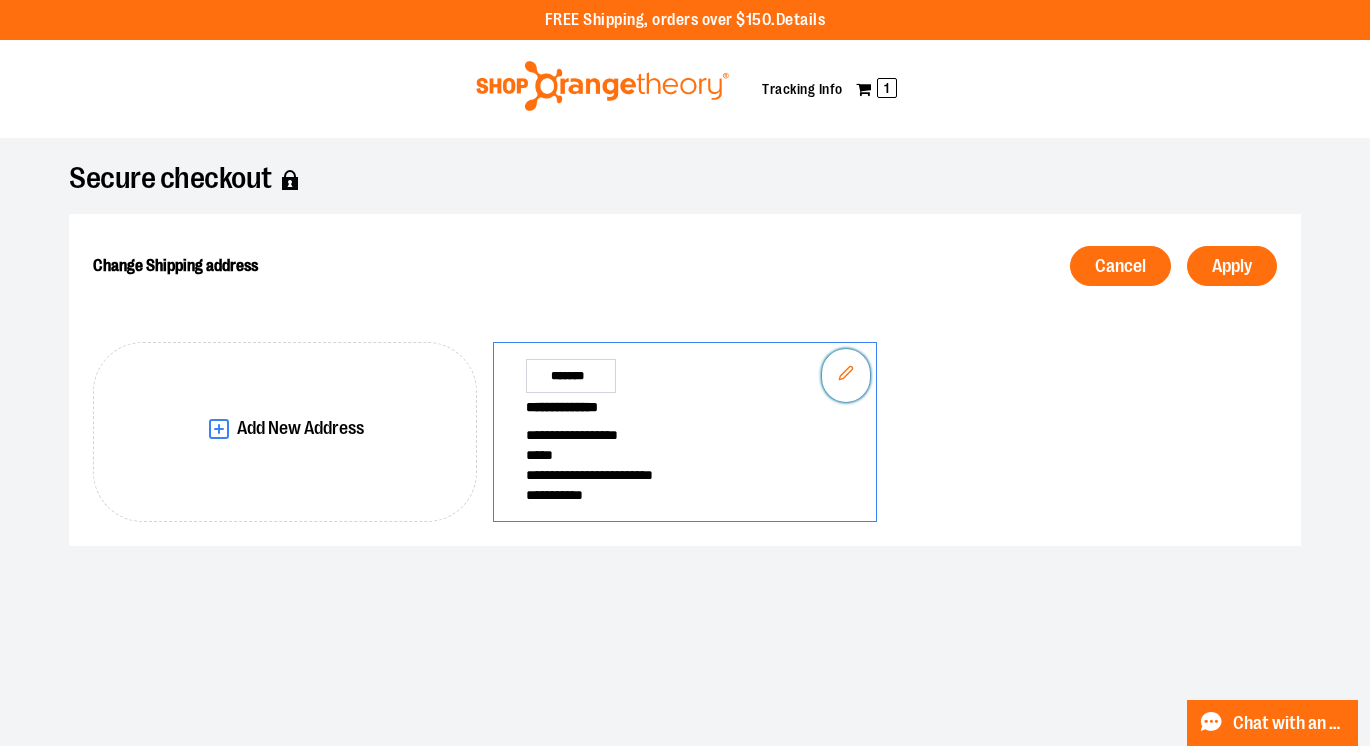 scroll, scrollTop: 0, scrollLeft: 0, axis: both 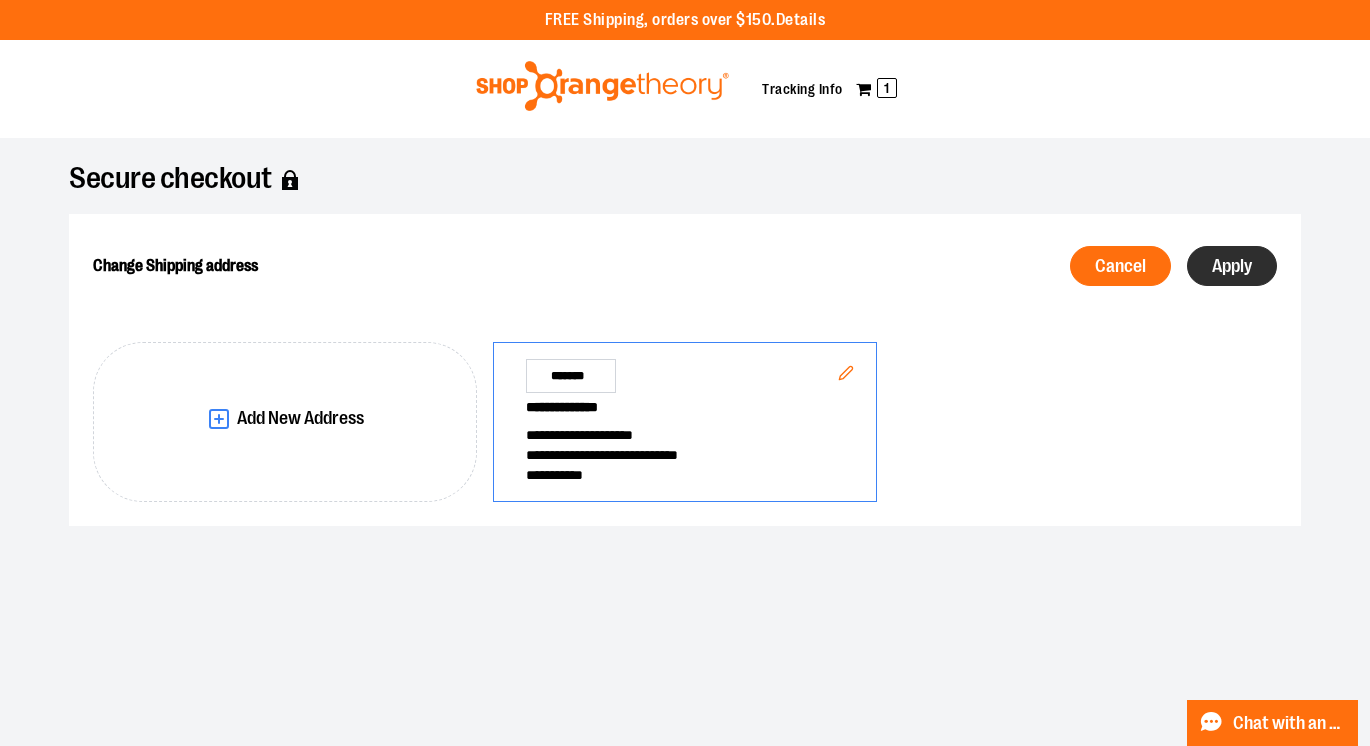 click on "Apply" at bounding box center (1232, 266) 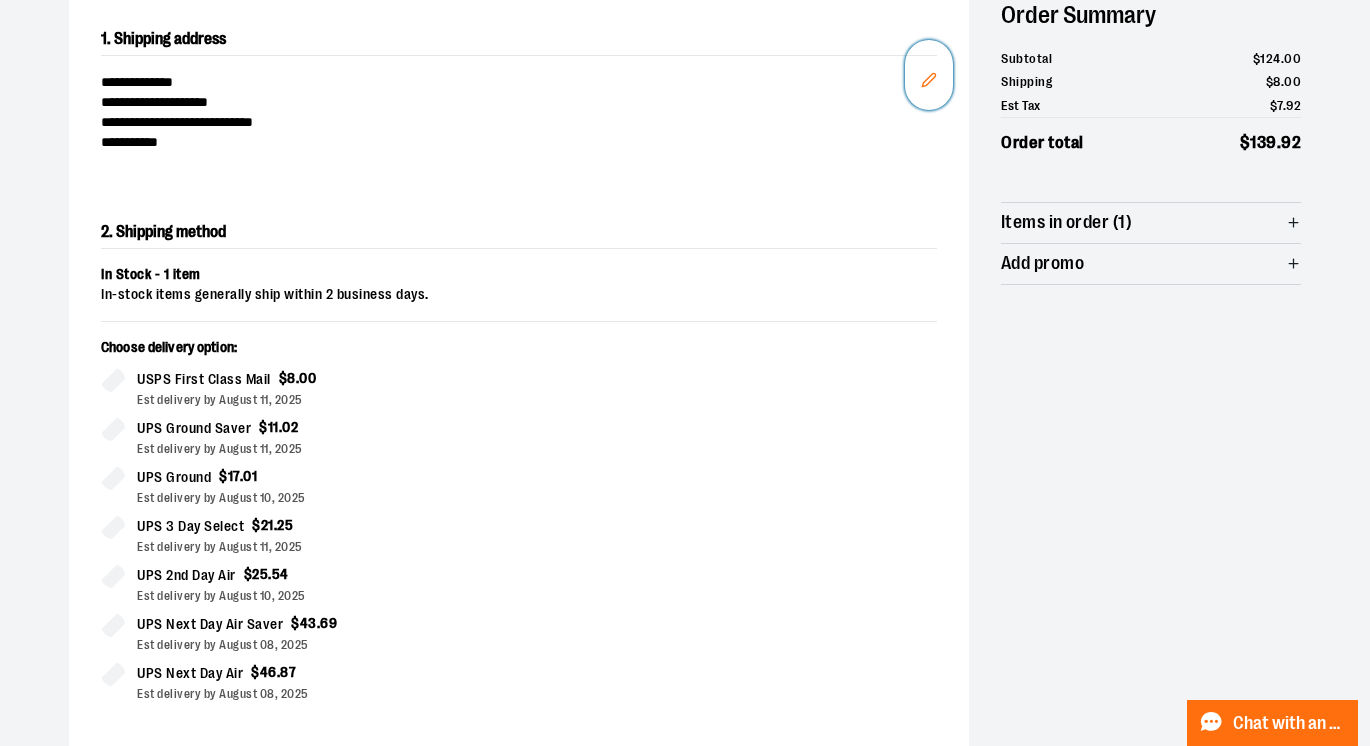 scroll, scrollTop: 0, scrollLeft: 0, axis: both 